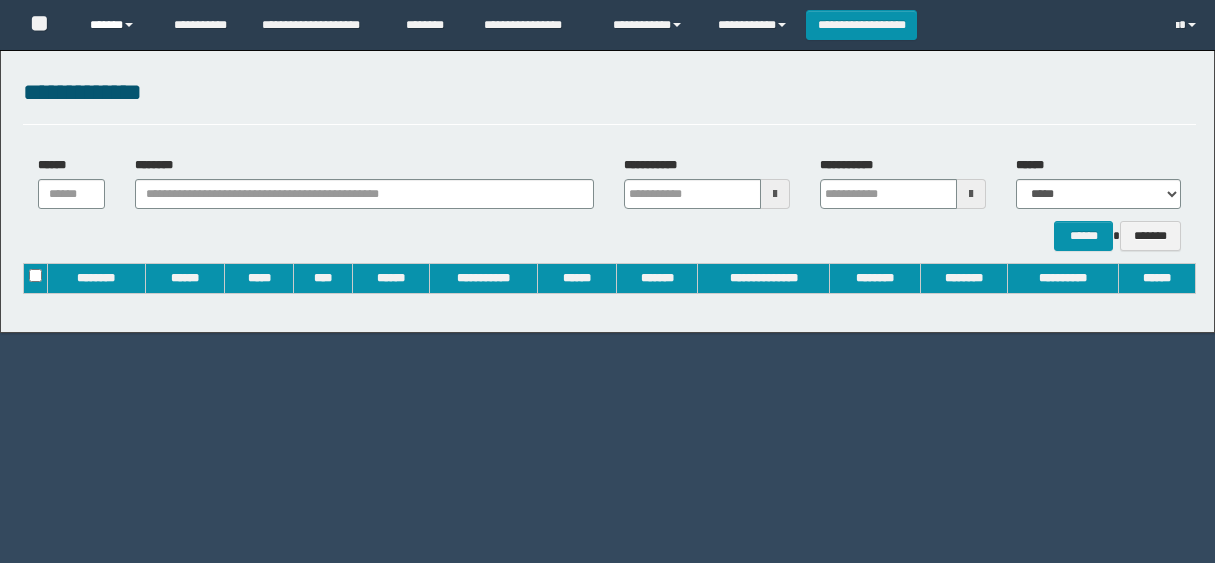 scroll, scrollTop: 0, scrollLeft: 0, axis: both 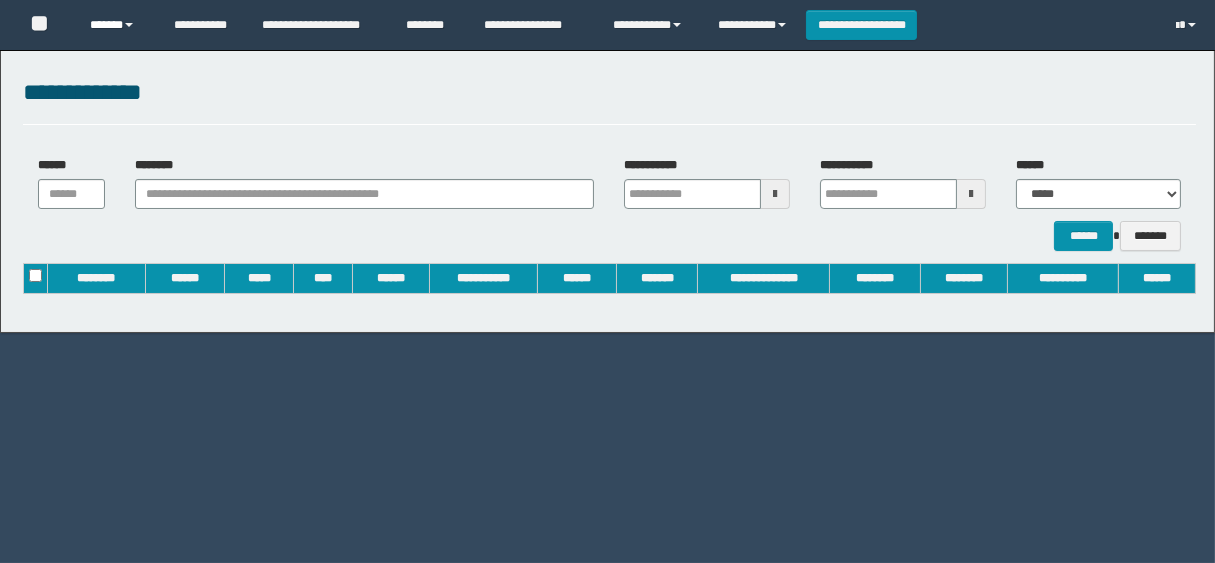 click on "******" at bounding box center [117, 25] 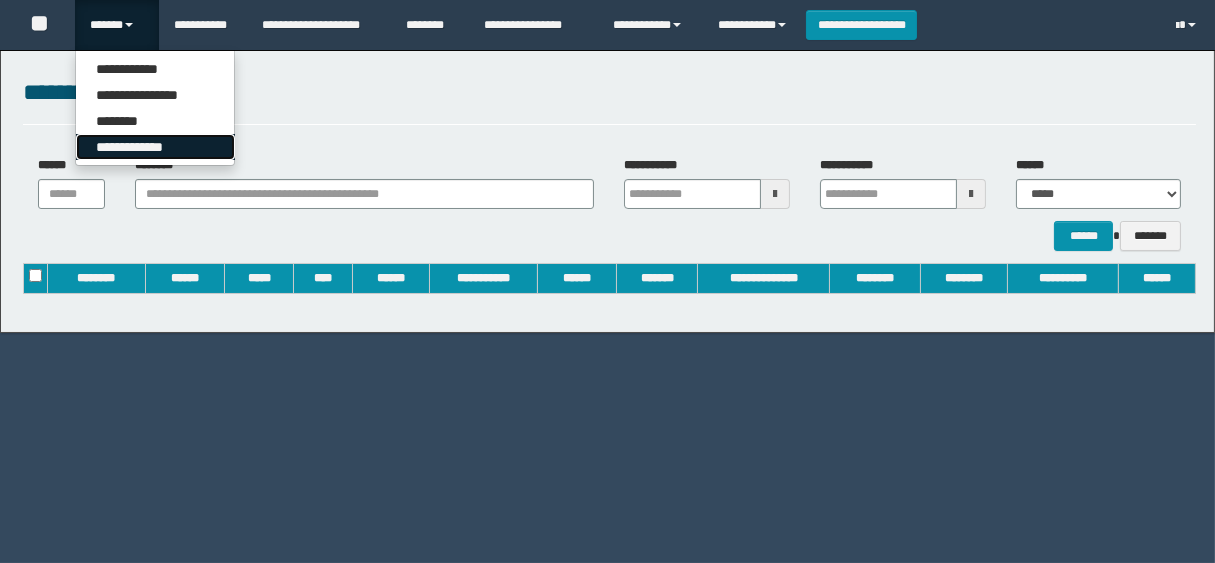 click on "**********" at bounding box center (155, 147) 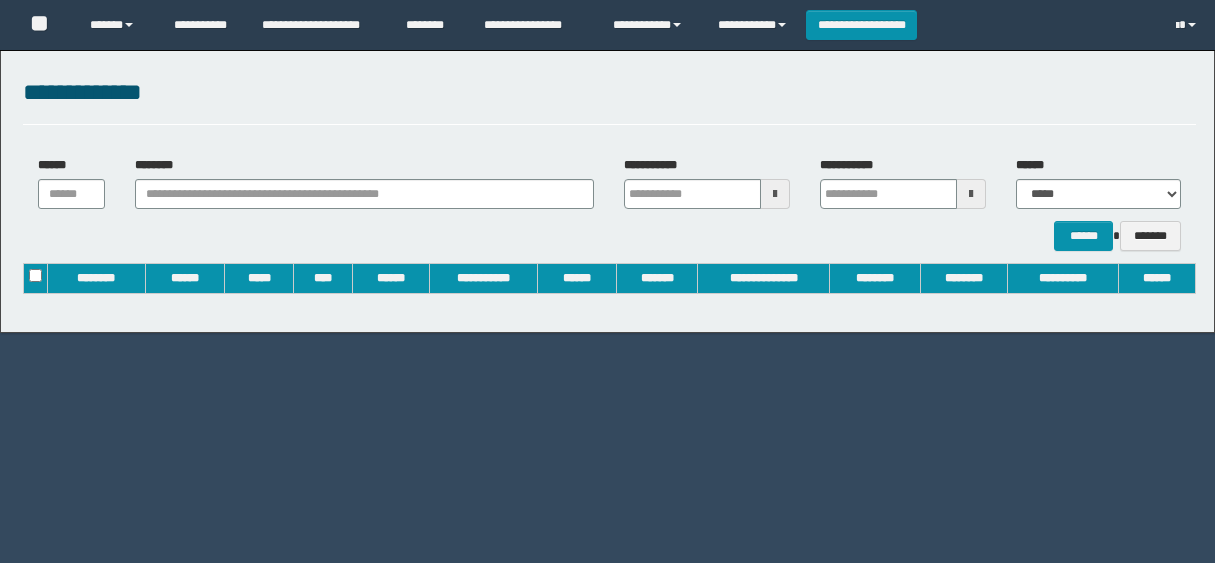 scroll, scrollTop: 0, scrollLeft: 0, axis: both 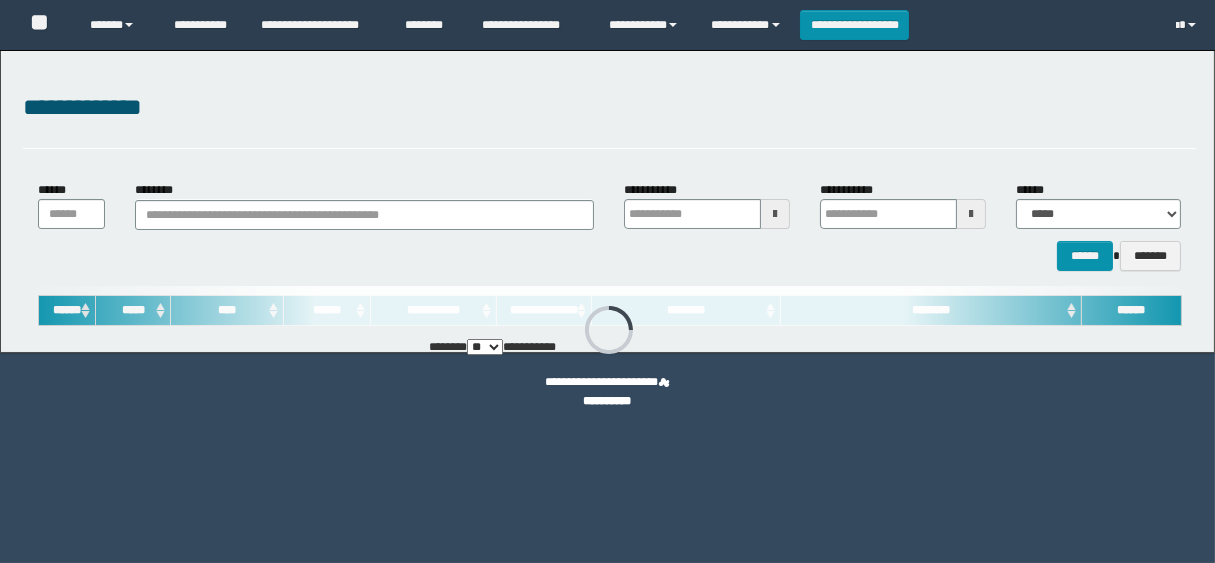 type on "**********" 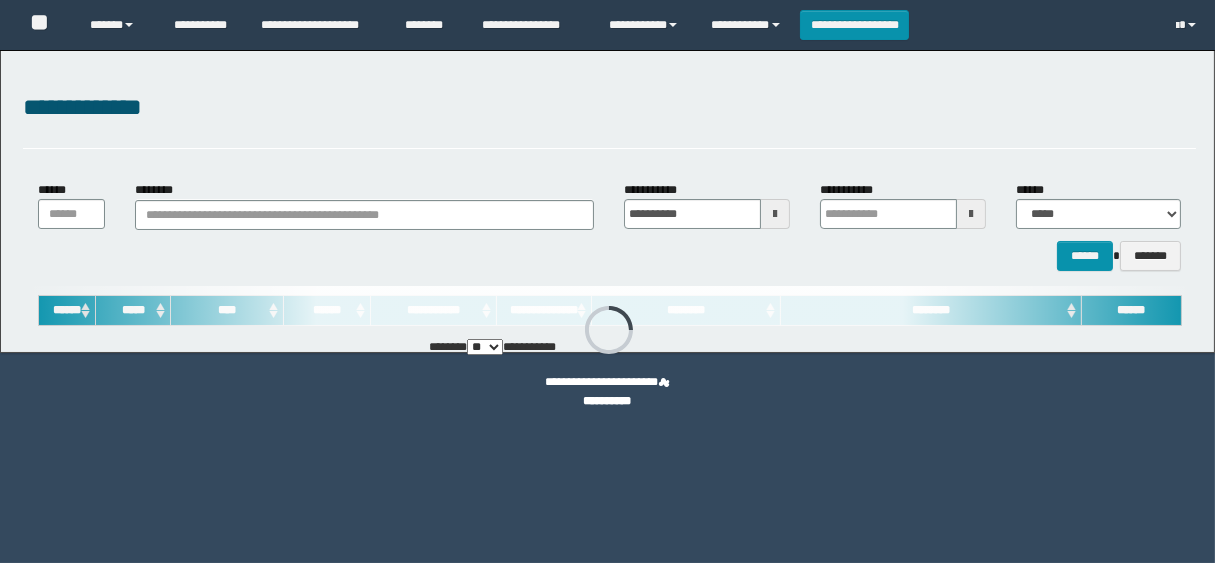 type on "**********" 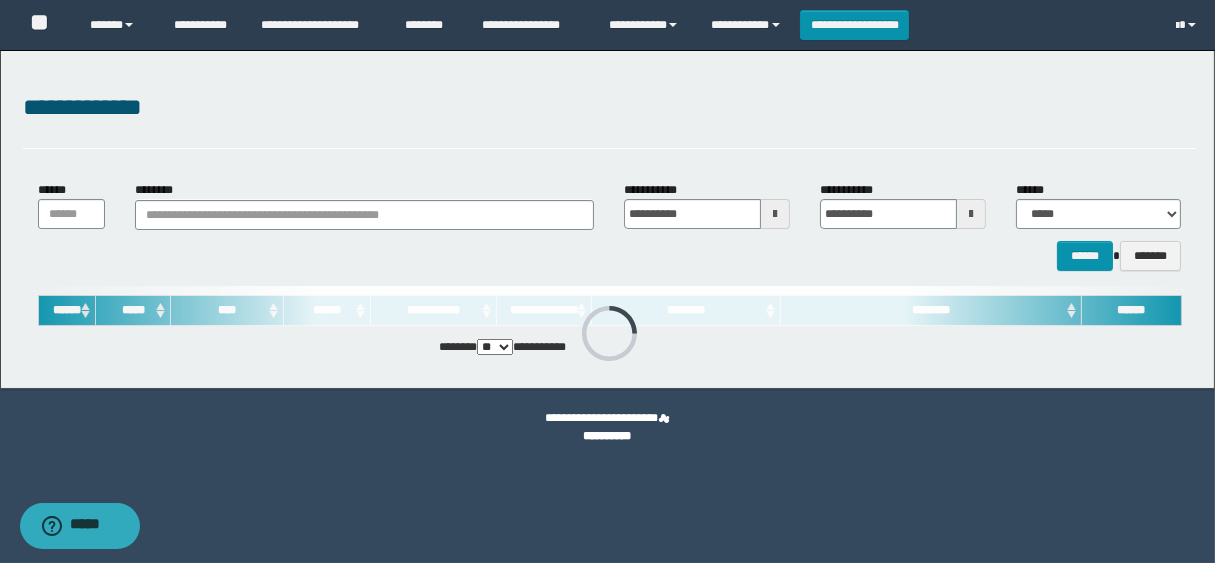 scroll, scrollTop: 0, scrollLeft: 0, axis: both 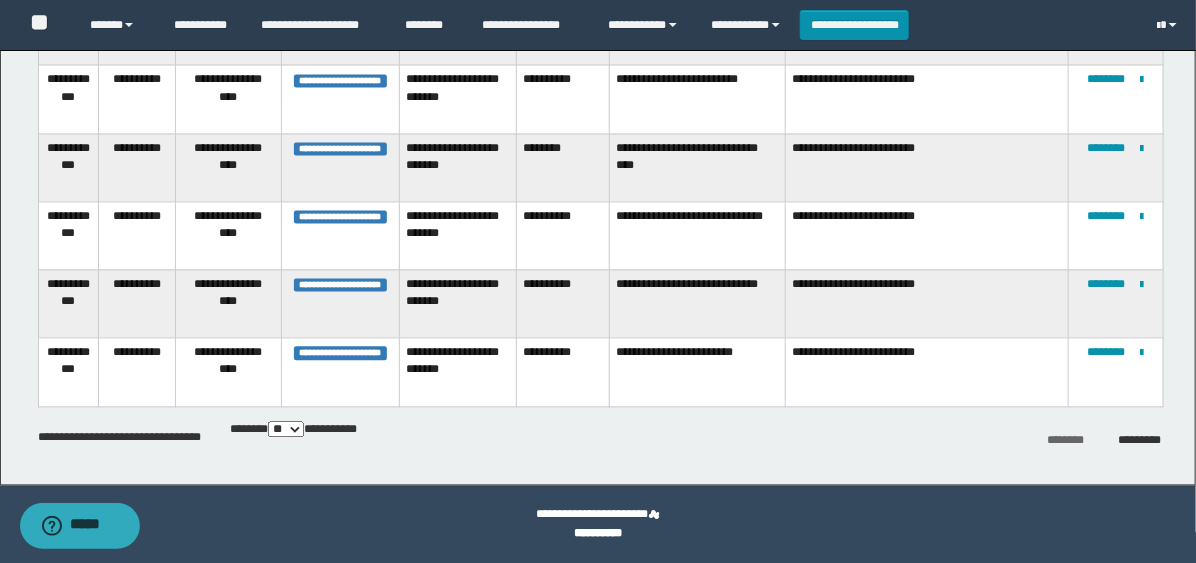 click on "** *** *** ***" at bounding box center [286, 429] 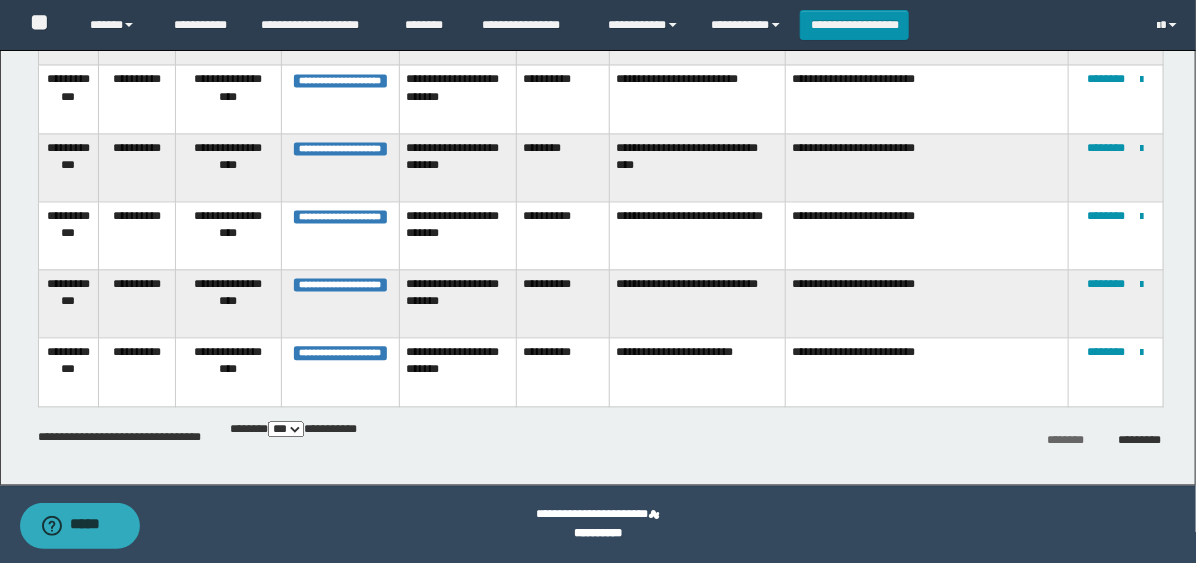 click on "** *** *** ***" at bounding box center [286, 429] 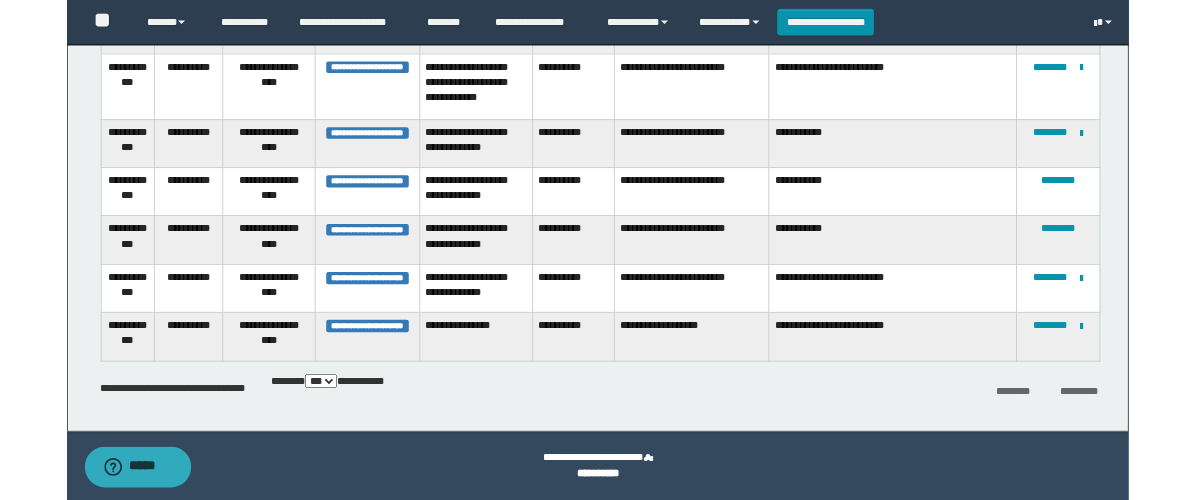 scroll, scrollTop: 3936, scrollLeft: 0, axis: vertical 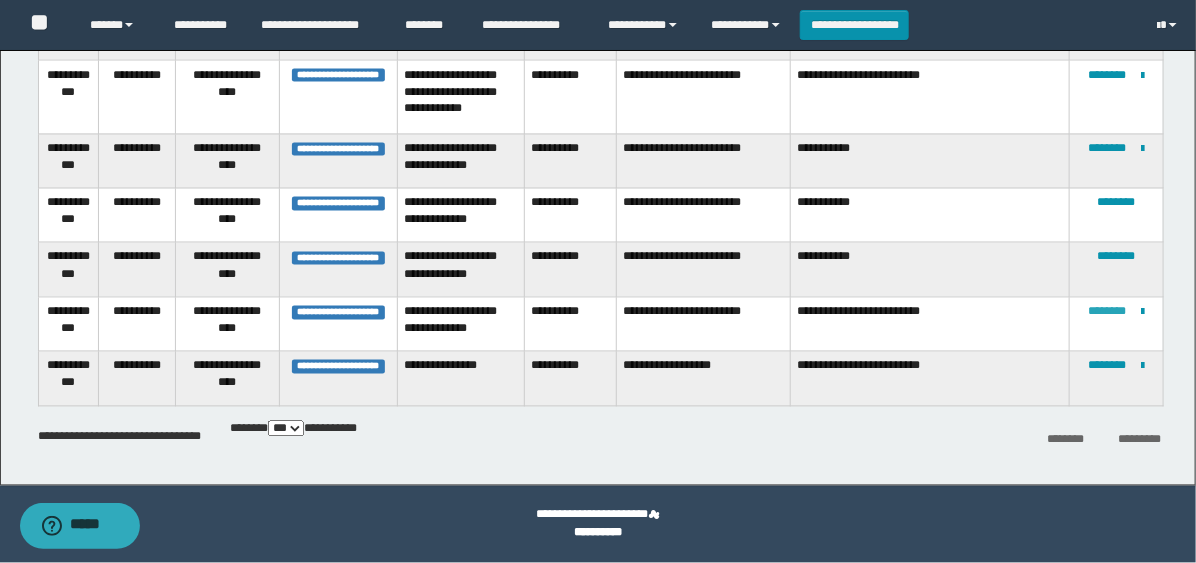 click on "********" at bounding box center [1107, 312] 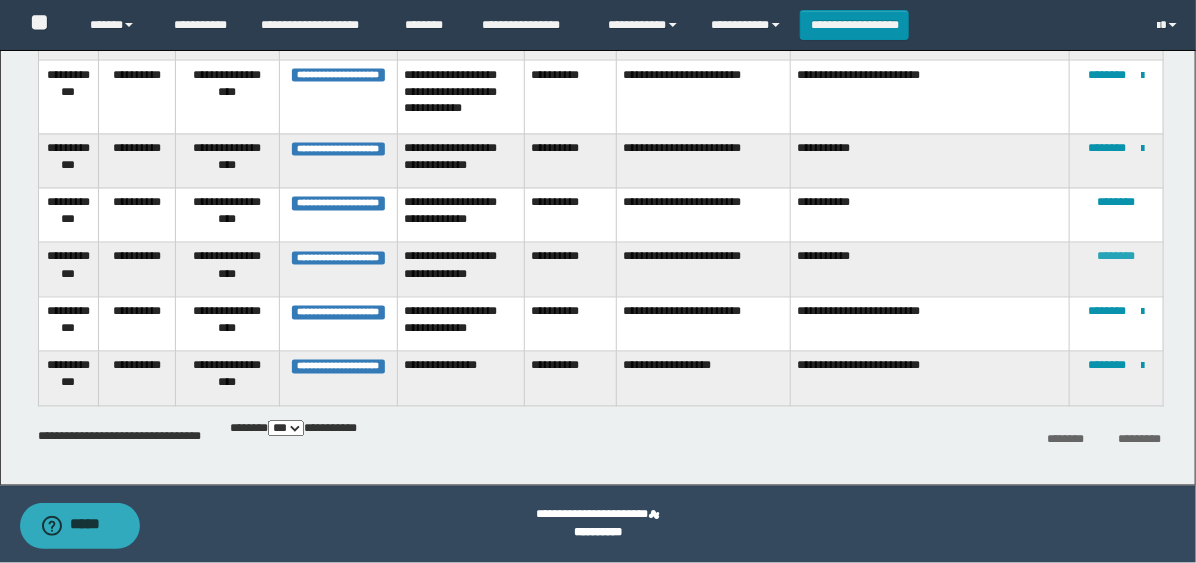 click on "********" at bounding box center [1116, 257] 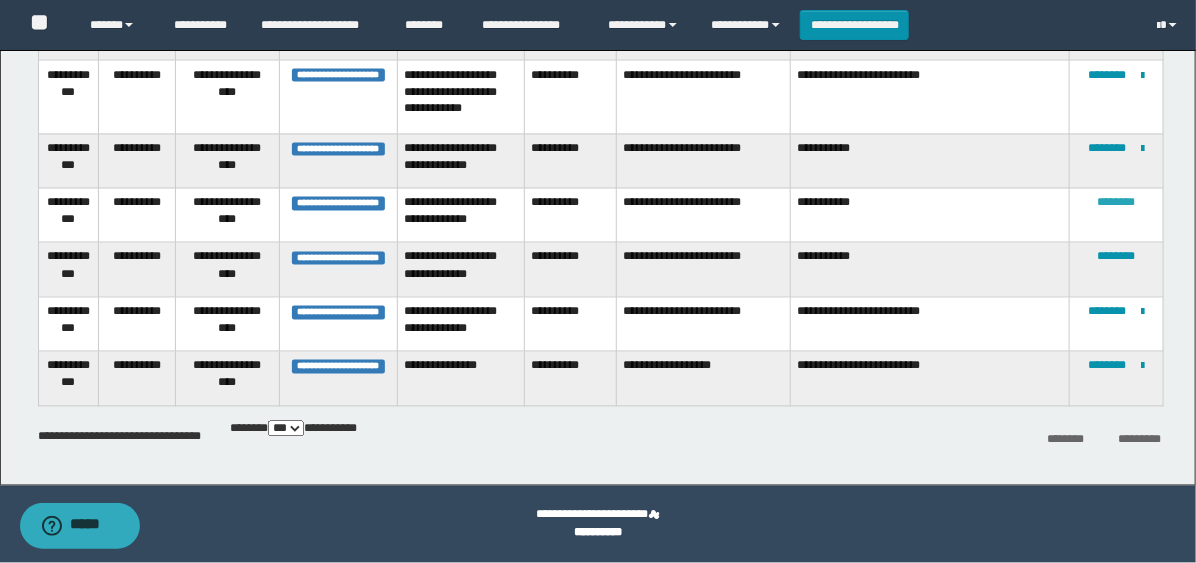 click on "********" at bounding box center (1116, 203) 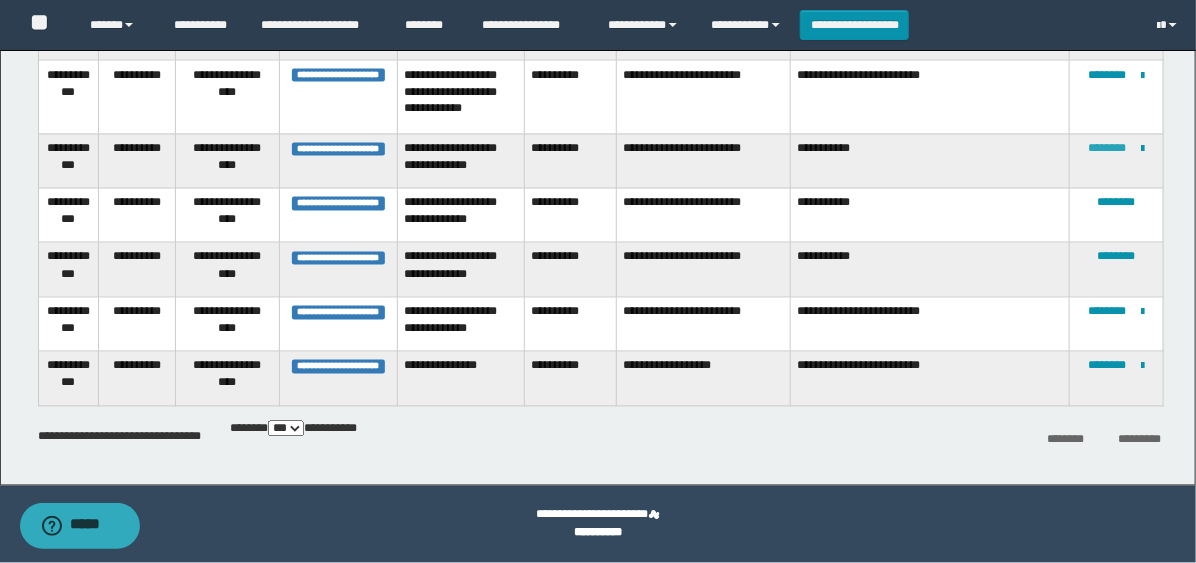 click on "********" at bounding box center (1107, 149) 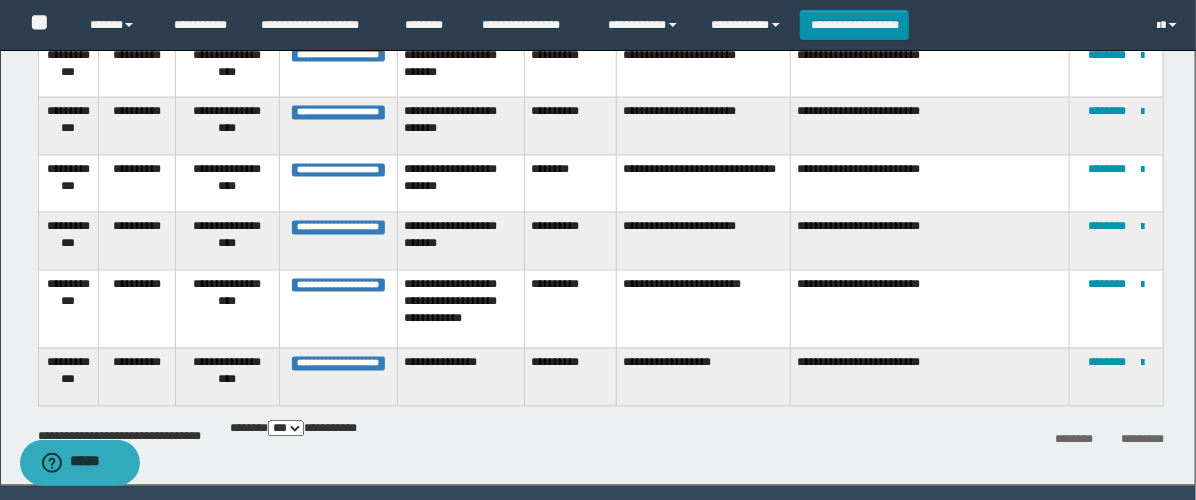 scroll, scrollTop: 3810, scrollLeft: 0, axis: vertical 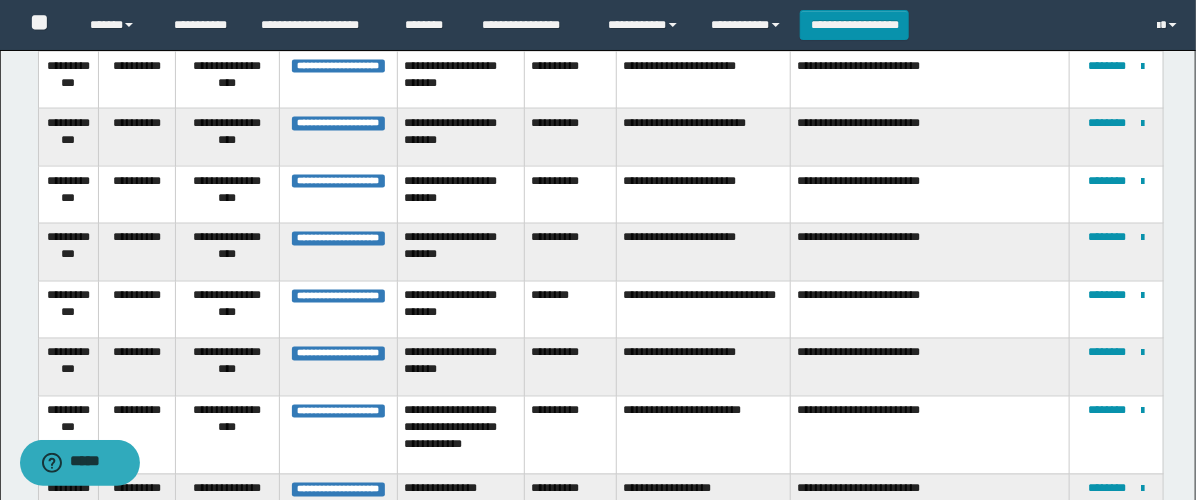 click on "********" at bounding box center (1074, 566) 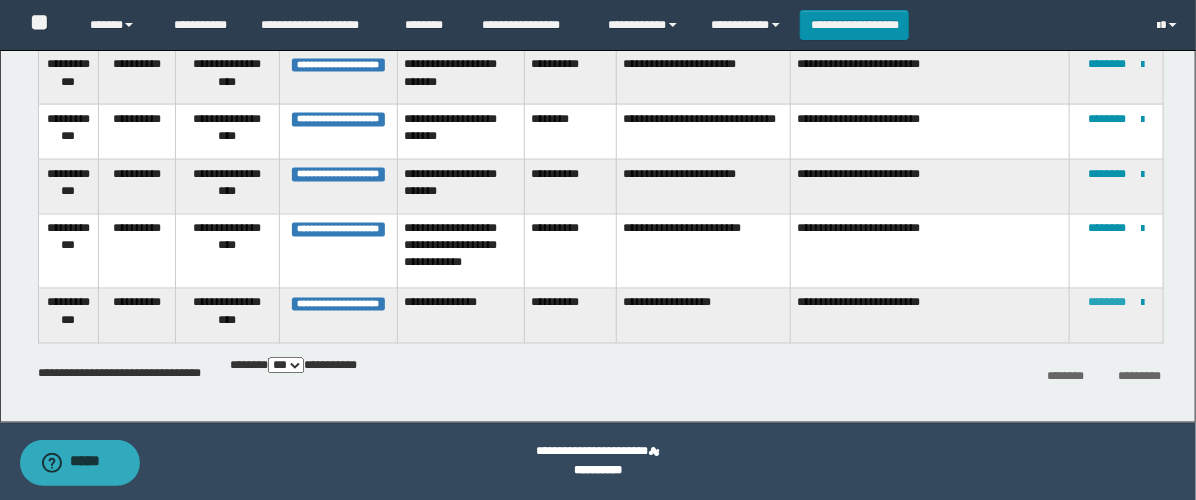 click on "********" at bounding box center [1107, 303] 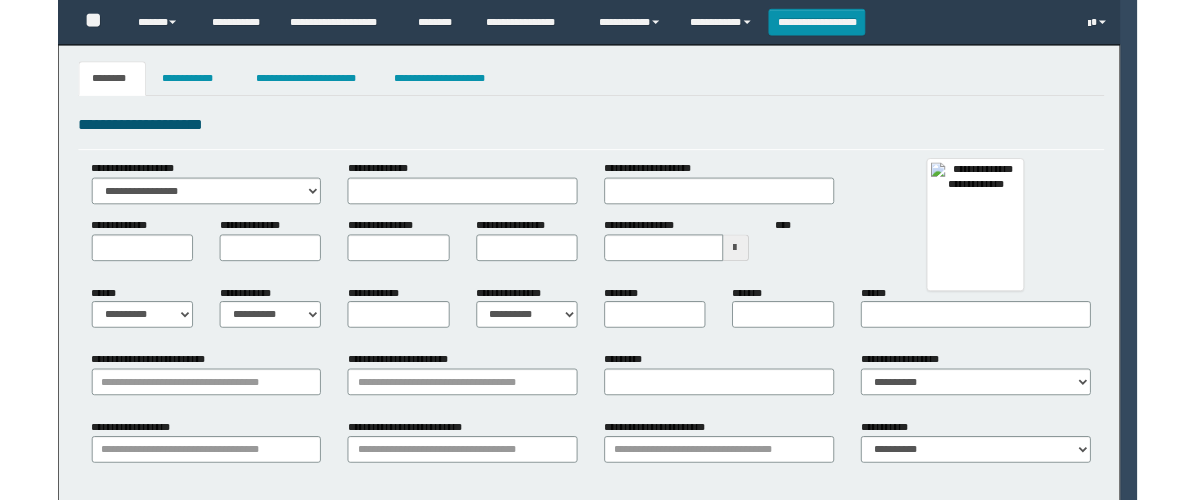 scroll, scrollTop: 0, scrollLeft: 0, axis: both 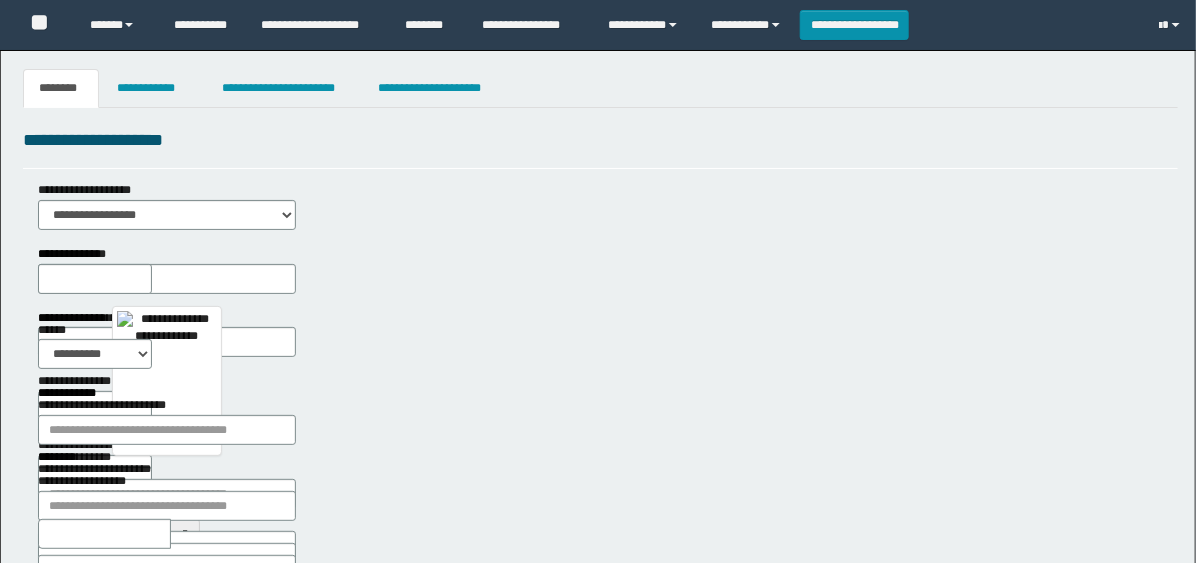 type 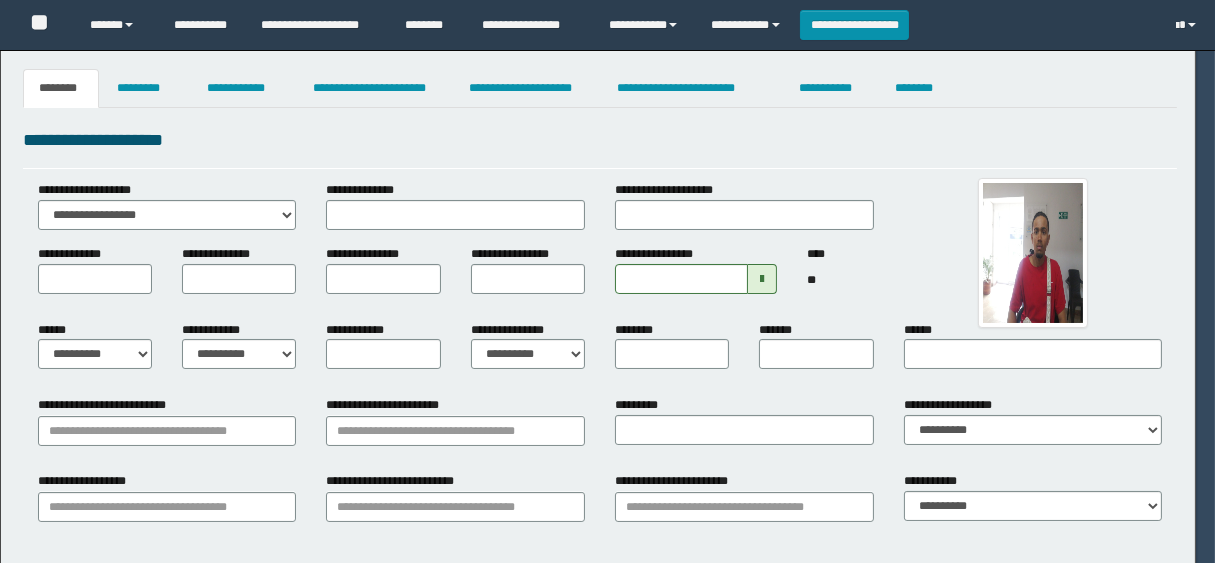 type on "**********" 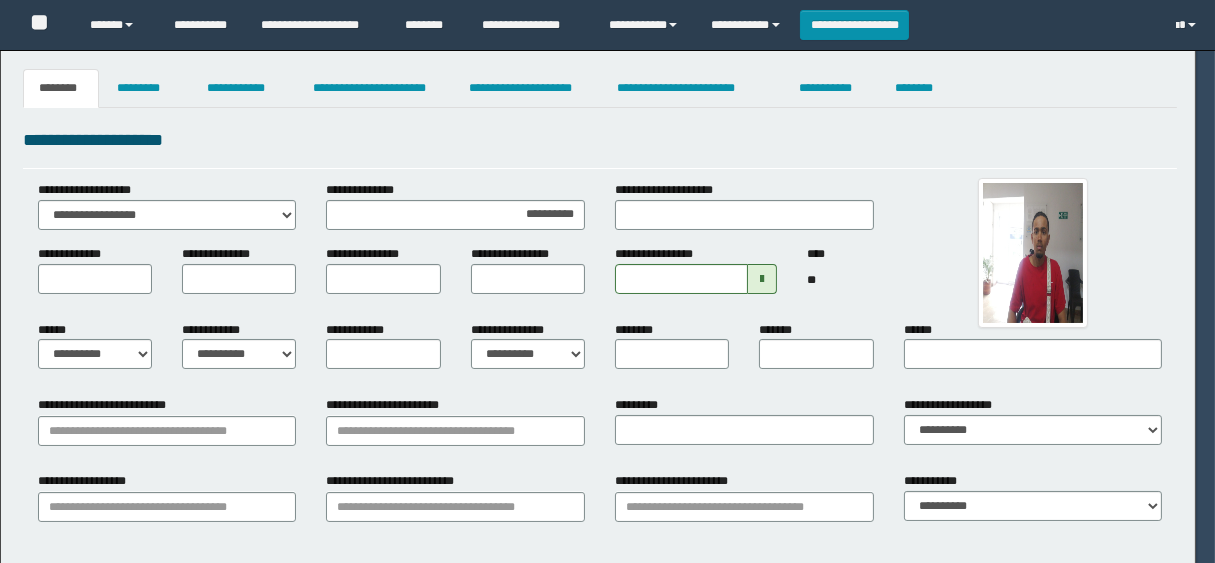 type on "*****" 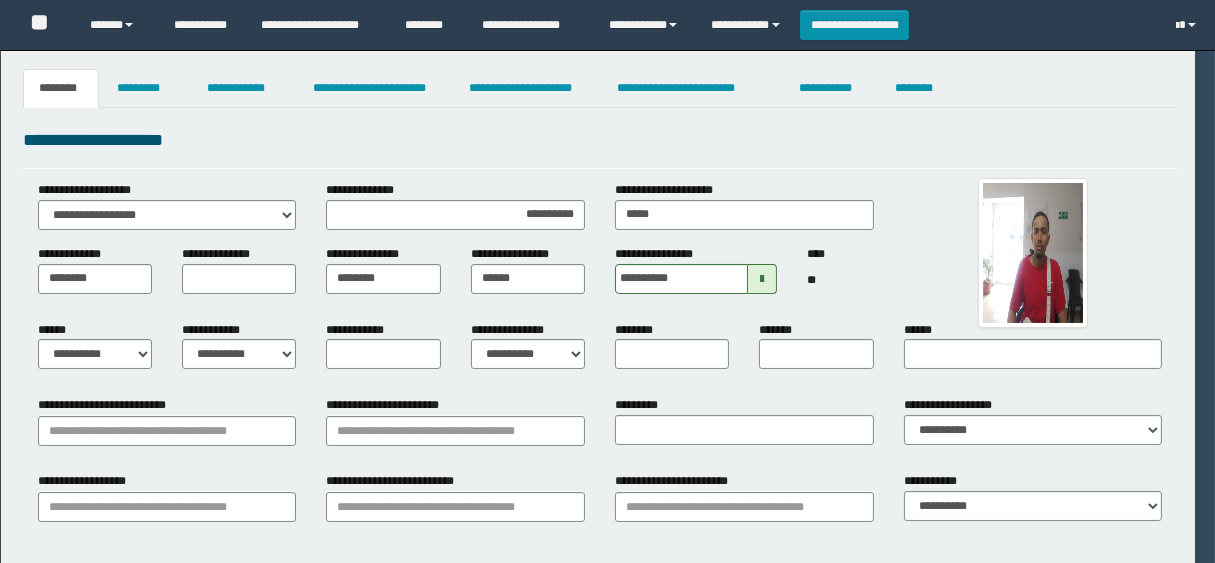 select on "*" 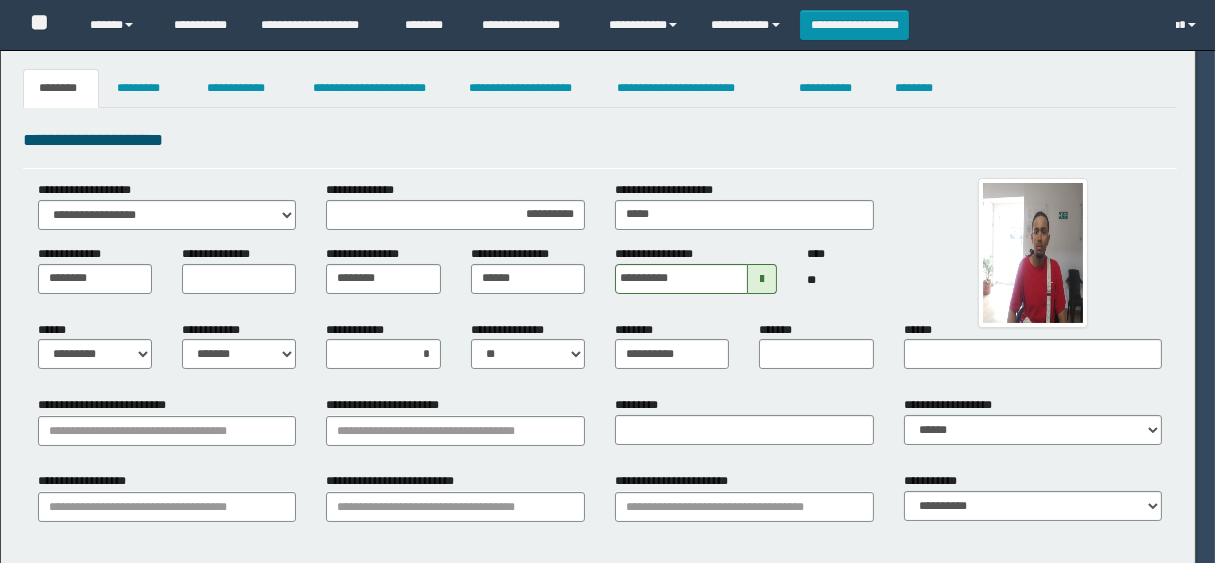 select on "*" 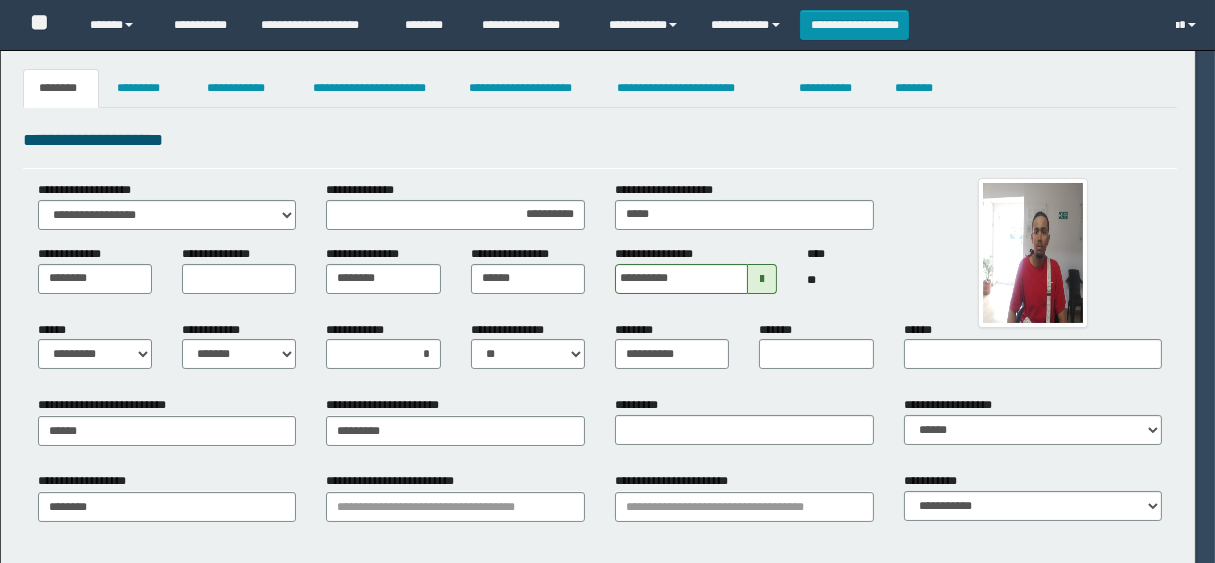 type on "**********" 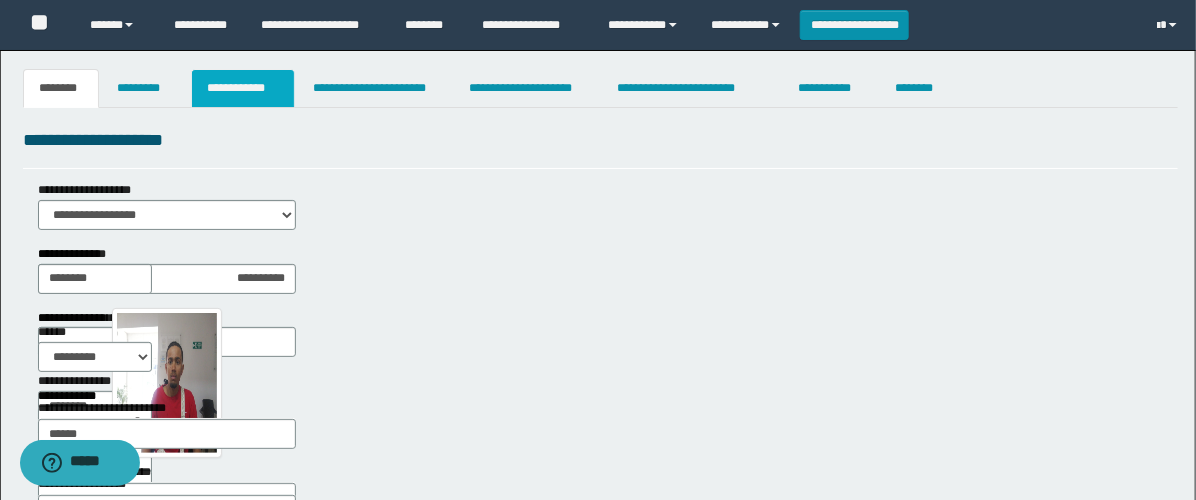 scroll, scrollTop: 0, scrollLeft: 0, axis: both 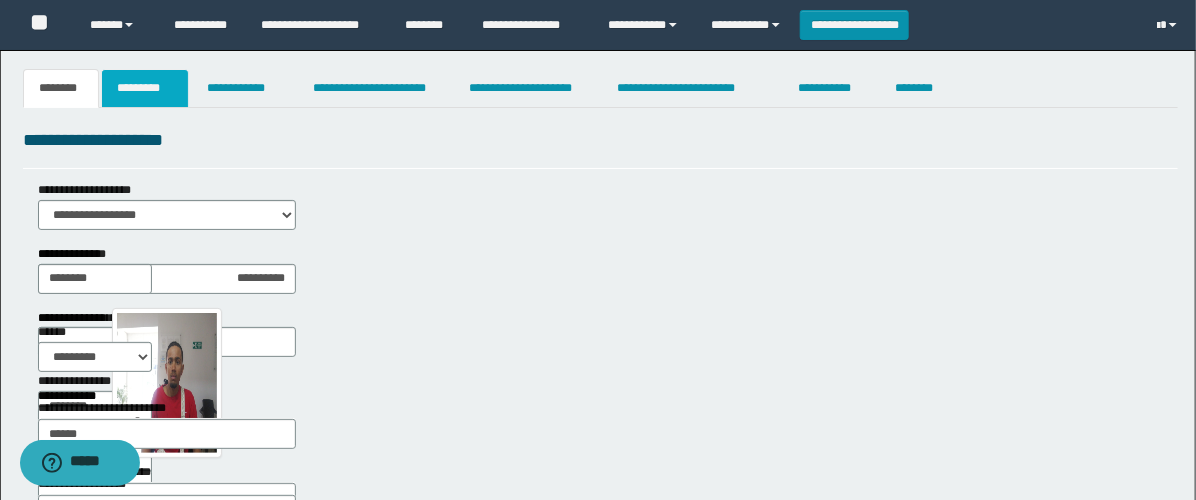 click on "*********" at bounding box center (145, 88) 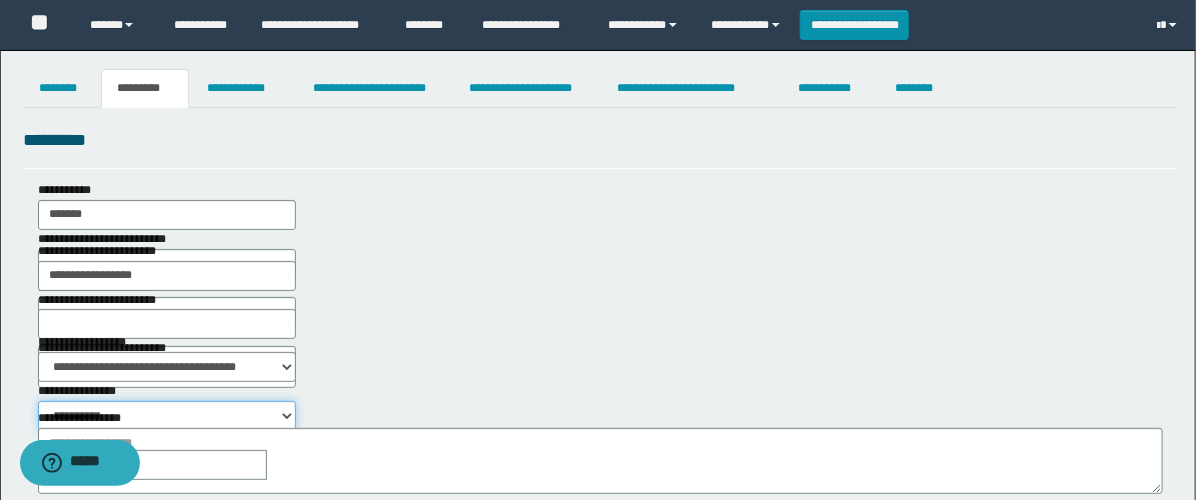 click on "**********" at bounding box center (167, 416) 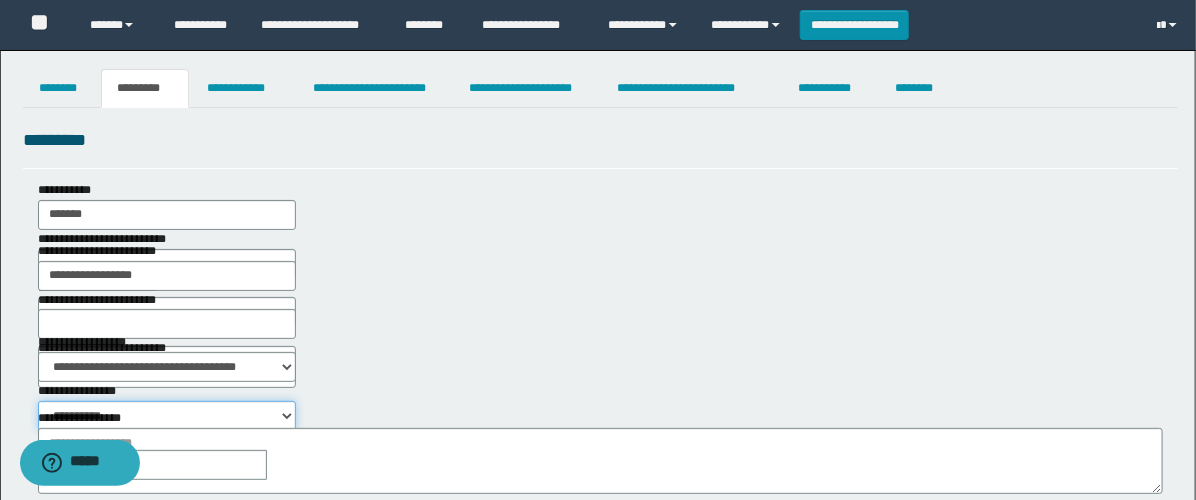 select on "****" 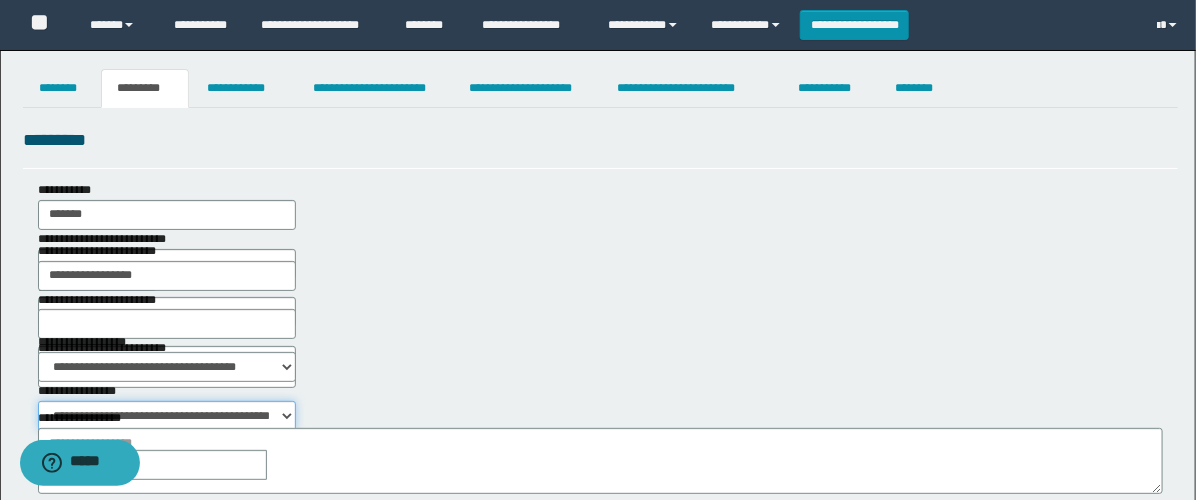 click on "**********" at bounding box center (167, 416) 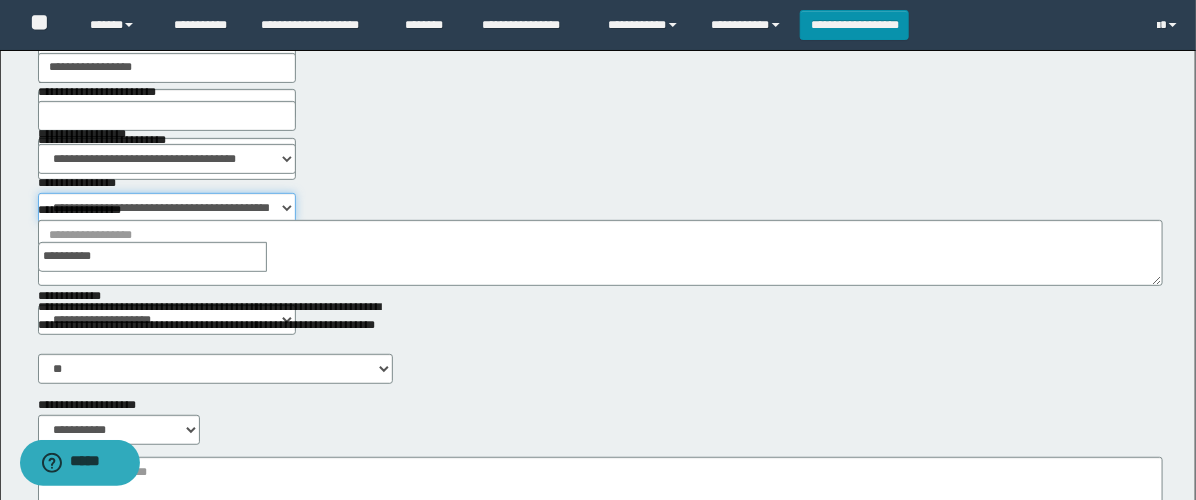 scroll, scrollTop: 222, scrollLeft: 0, axis: vertical 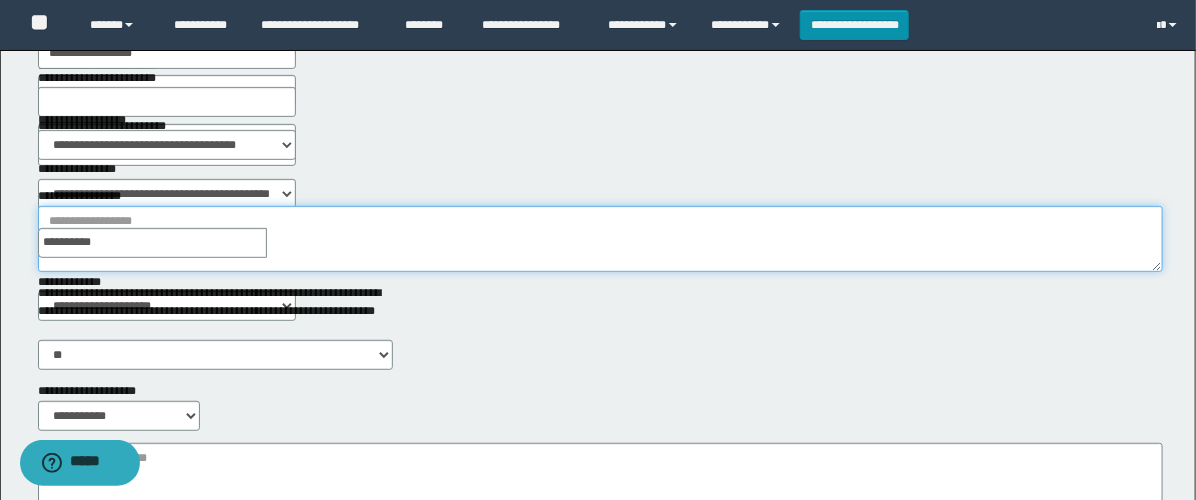 click on "**********" at bounding box center [600, 239] 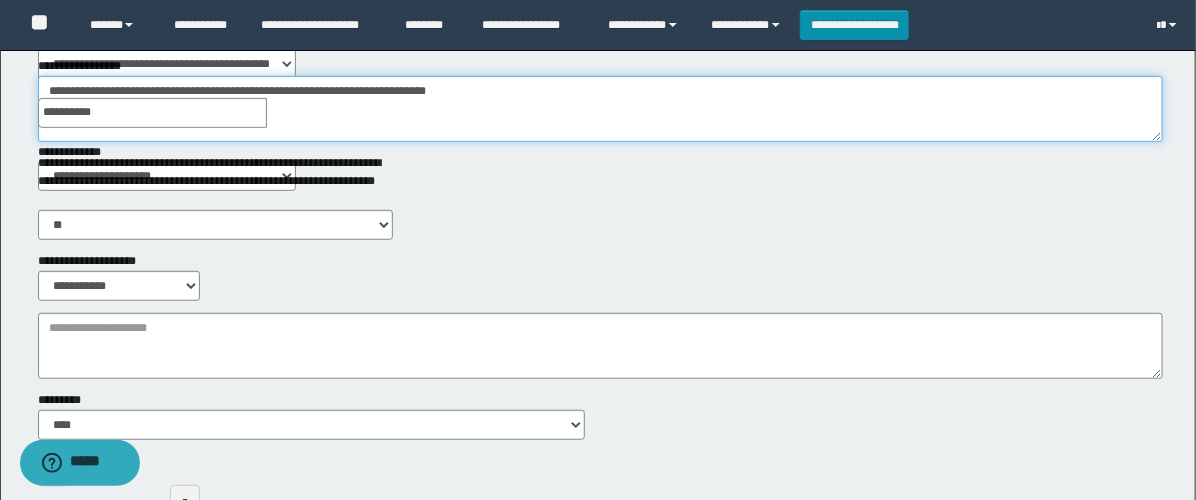 scroll, scrollTop: 444, scrollLeft: 0, axis: vertical 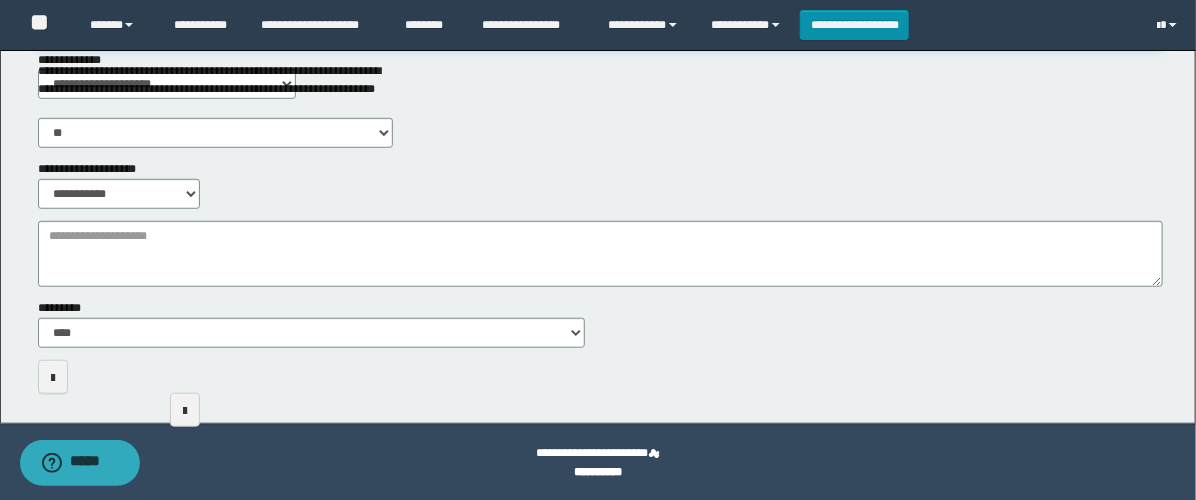 type on "**********" 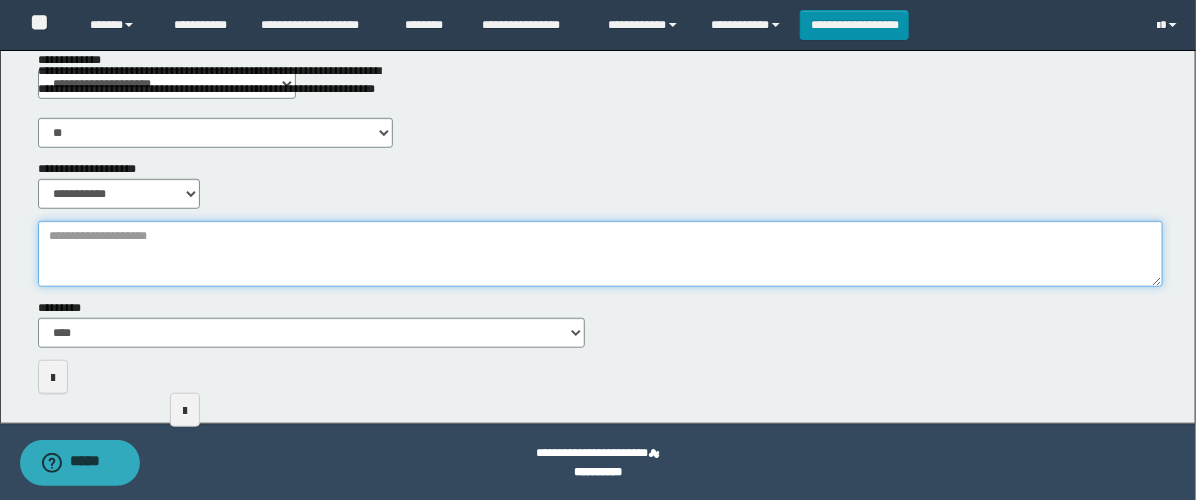 click on "**********" at bounding box center [600, 254] 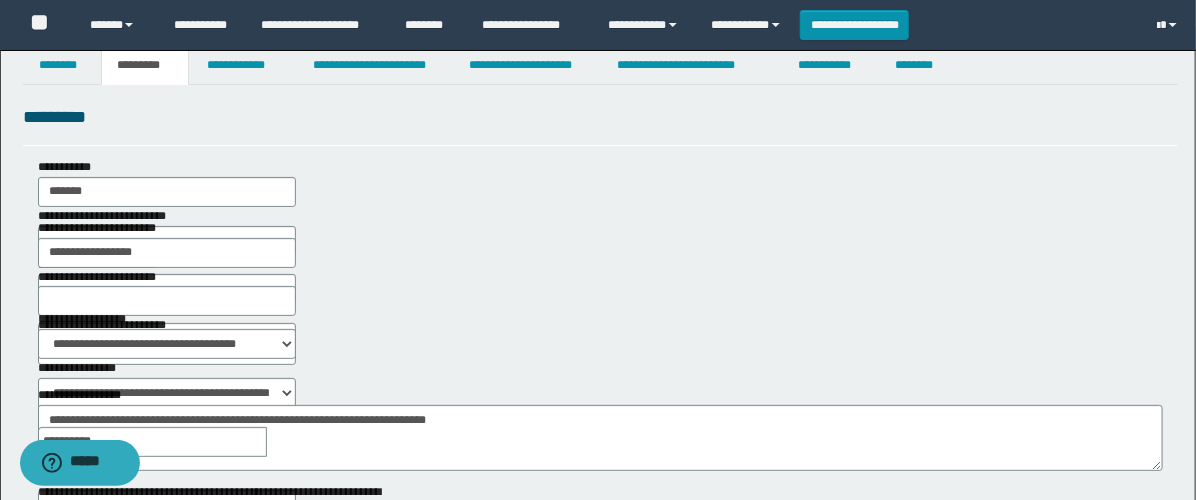 scroll, scrollTop: 0, scrollLeft: 0, axis: both 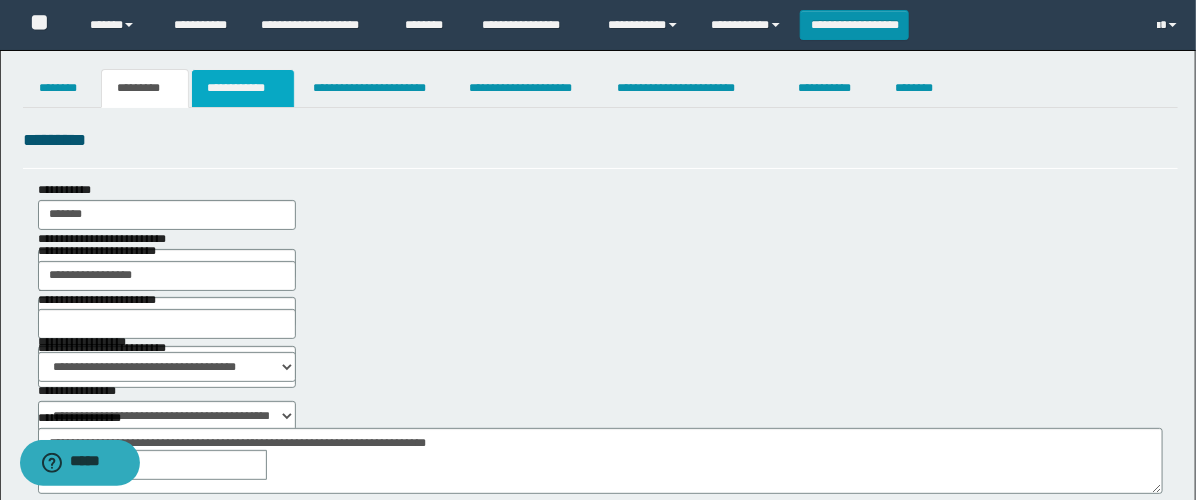 type on "**********" 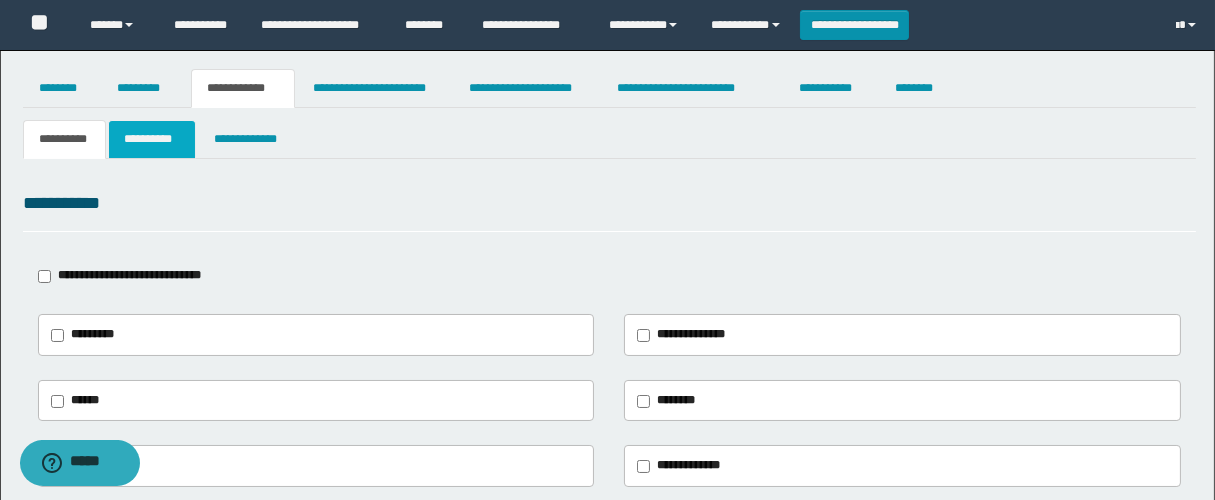 click on "**********" at bounding box center [152, 139] 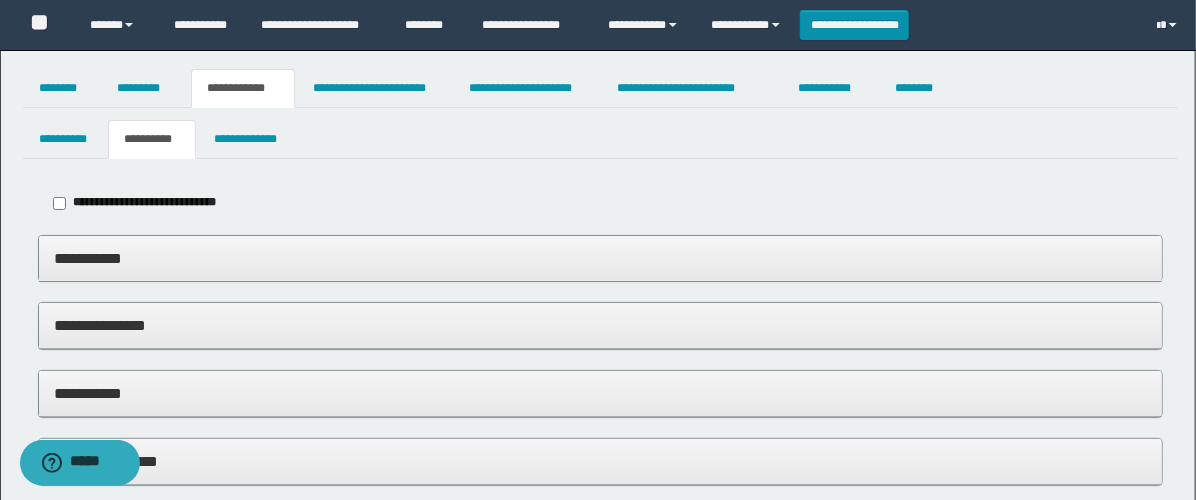 click on "**********" at bounding box center [600, 393] 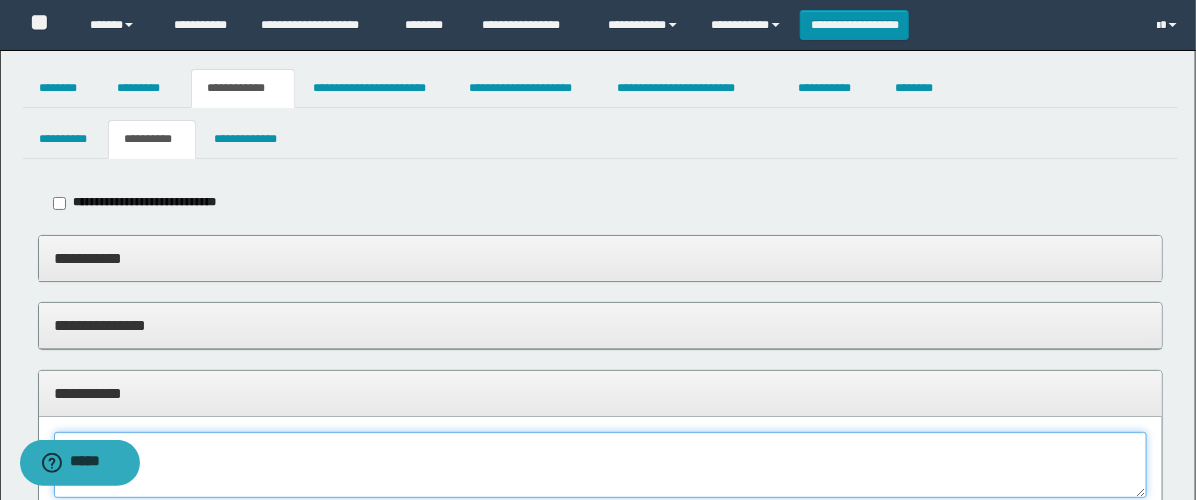click at bounding box center (600, 465) 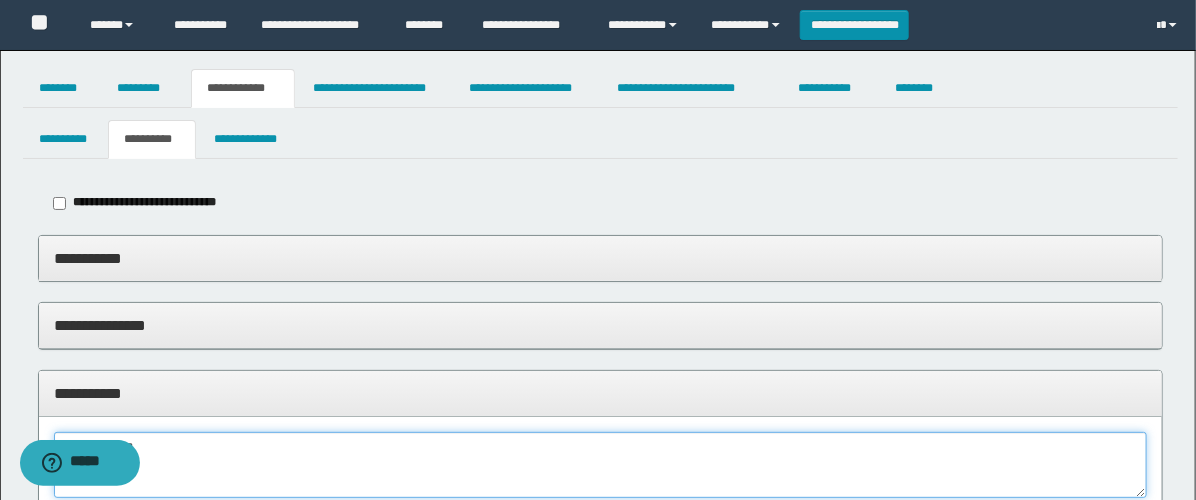 type on "**********" 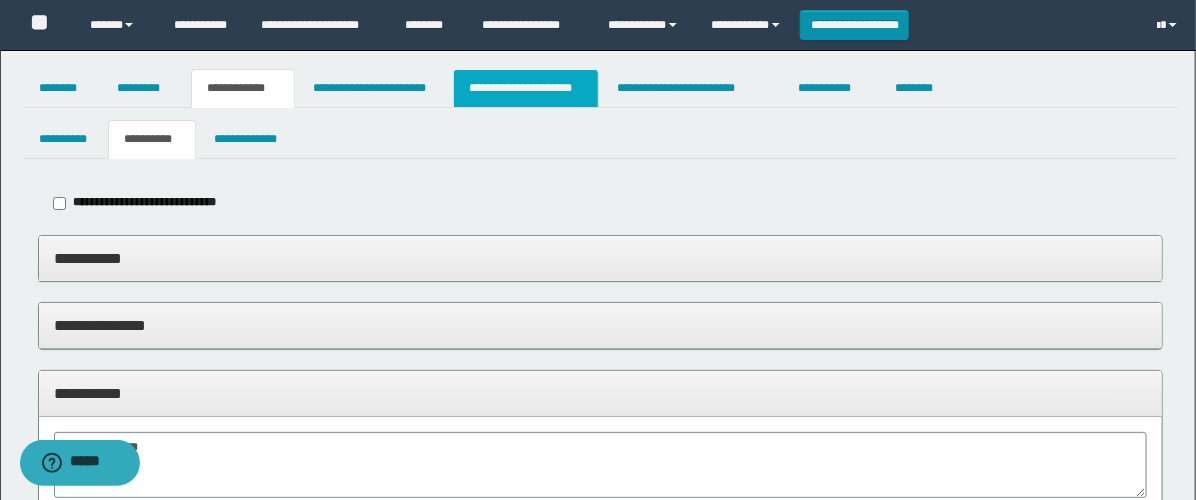 click on "**********" at bounding box center [526, 88] 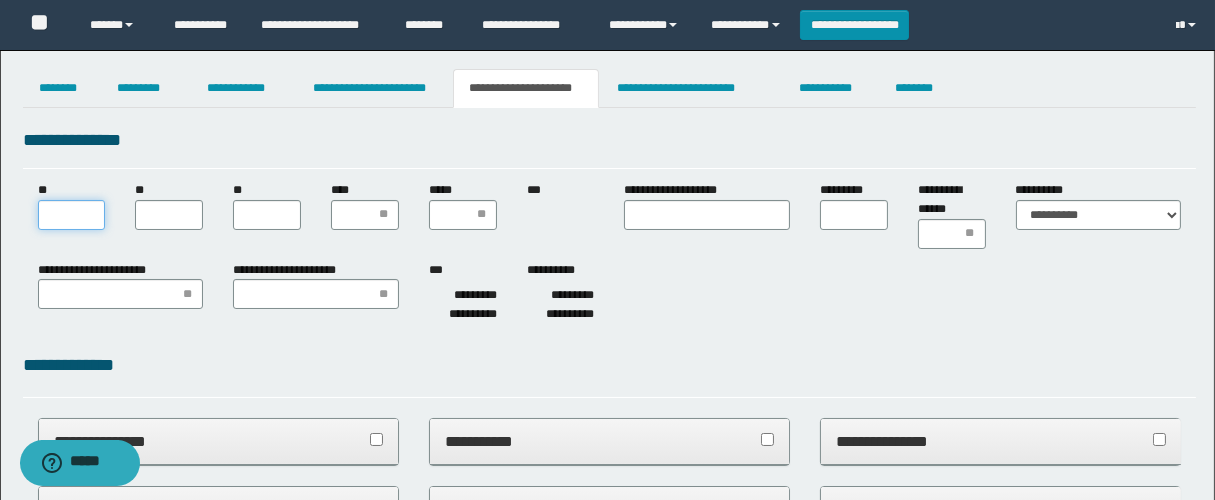 click on "**" at bounding box center (72, 215) 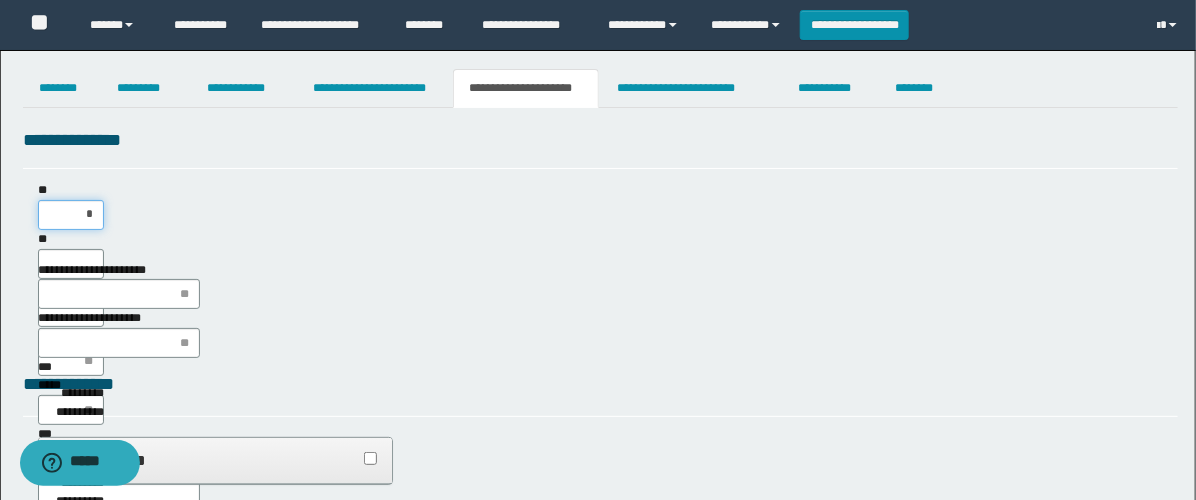 scroll, scrollTop: 0, scrollLeft: 0, axis: both 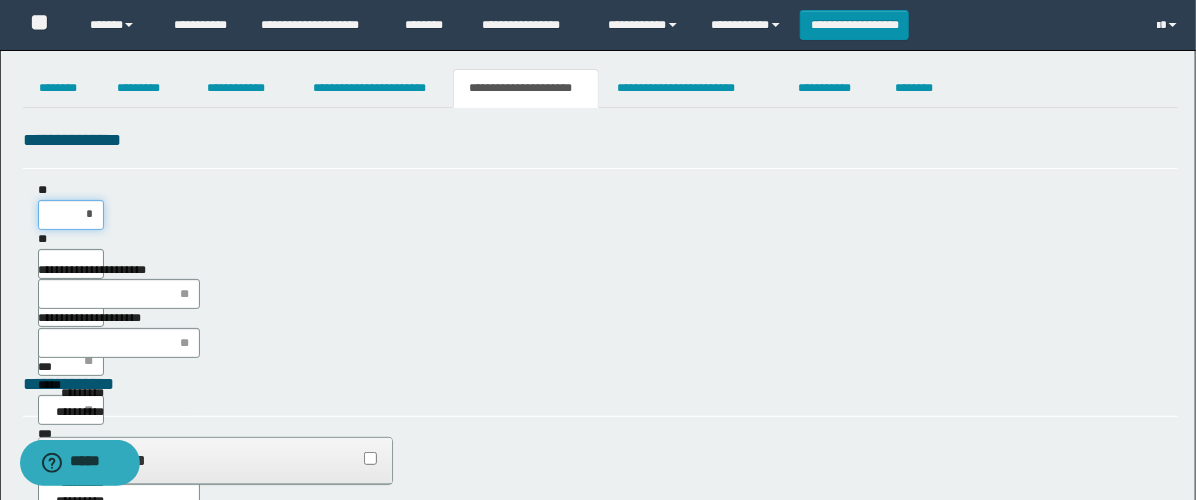 type on "**" 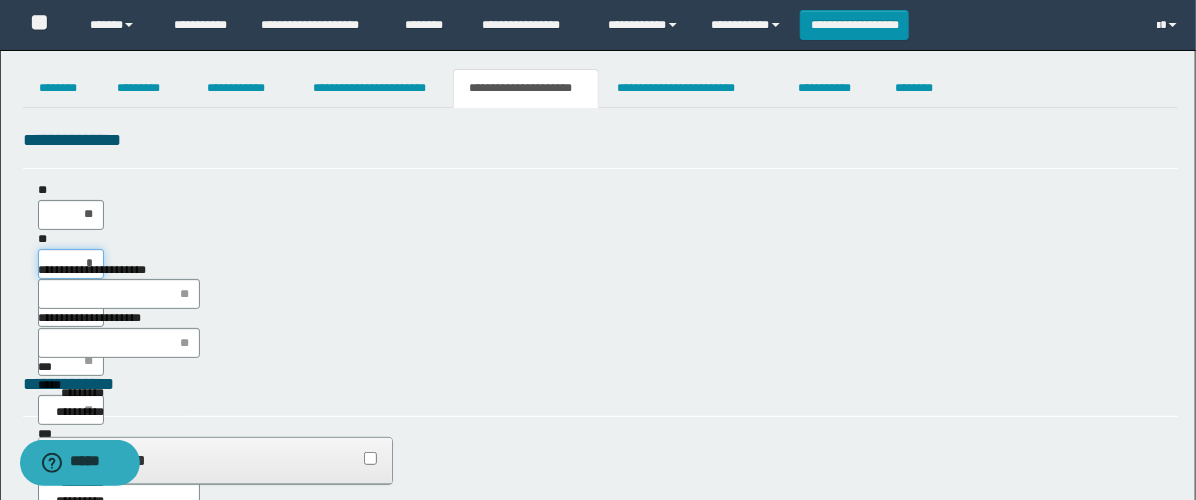 type on "**" 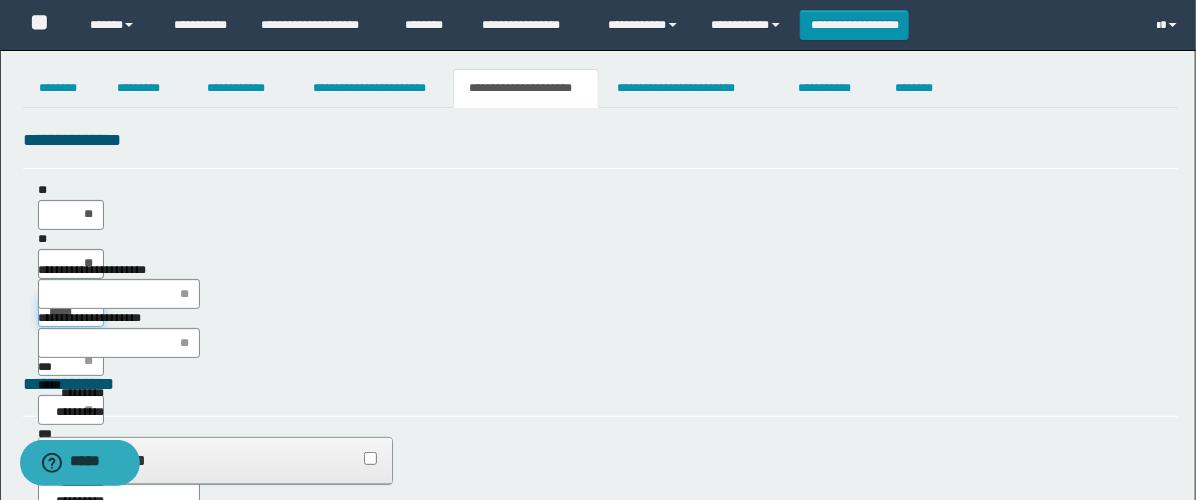 type on "******" 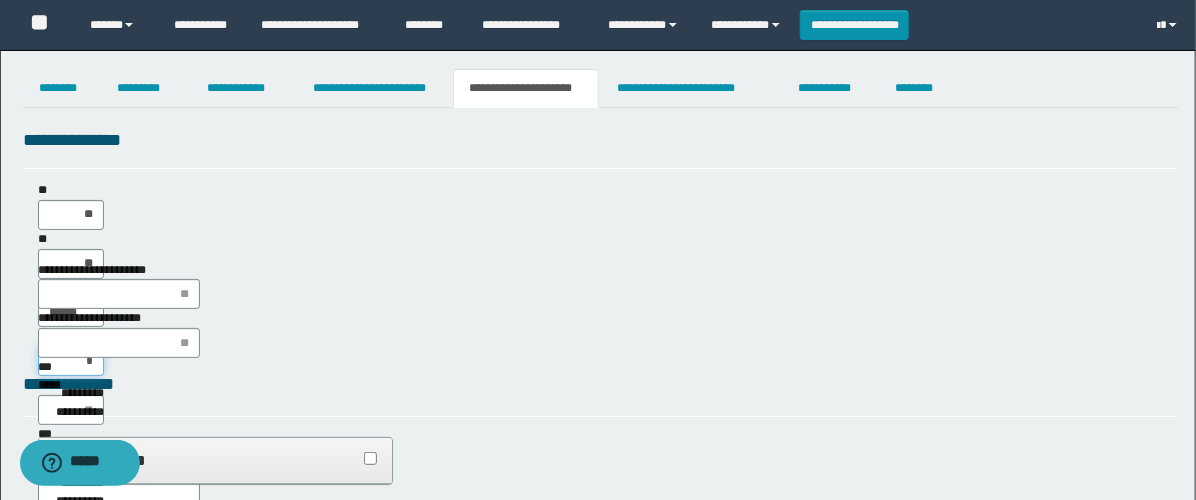 type on "**" 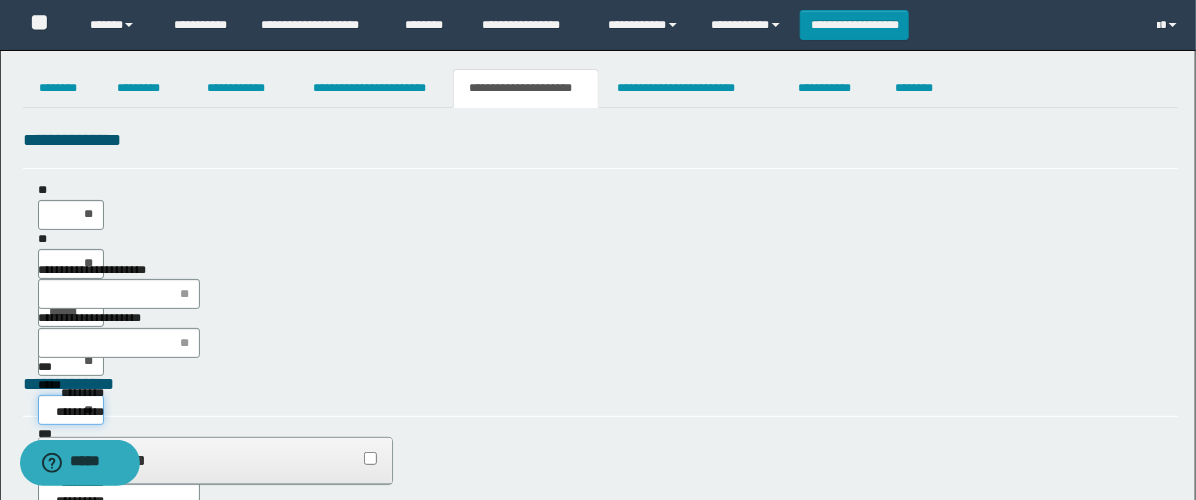 type on "***" 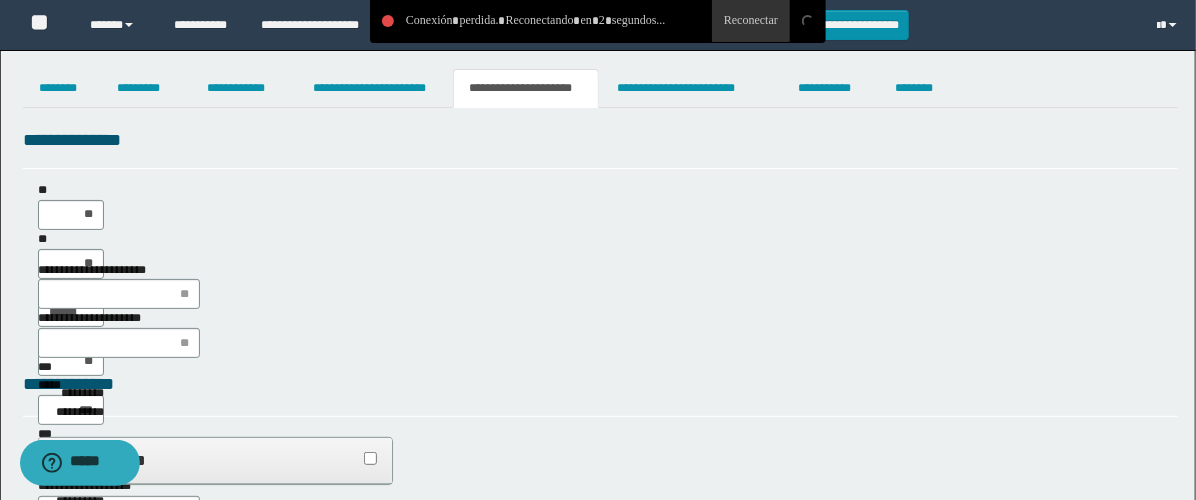 type on "**" 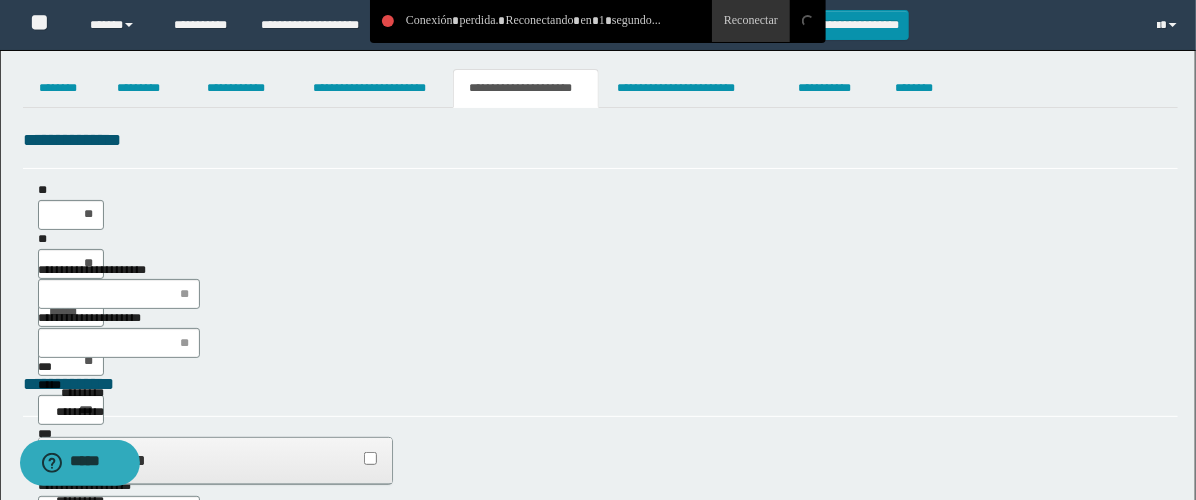 type on "**" 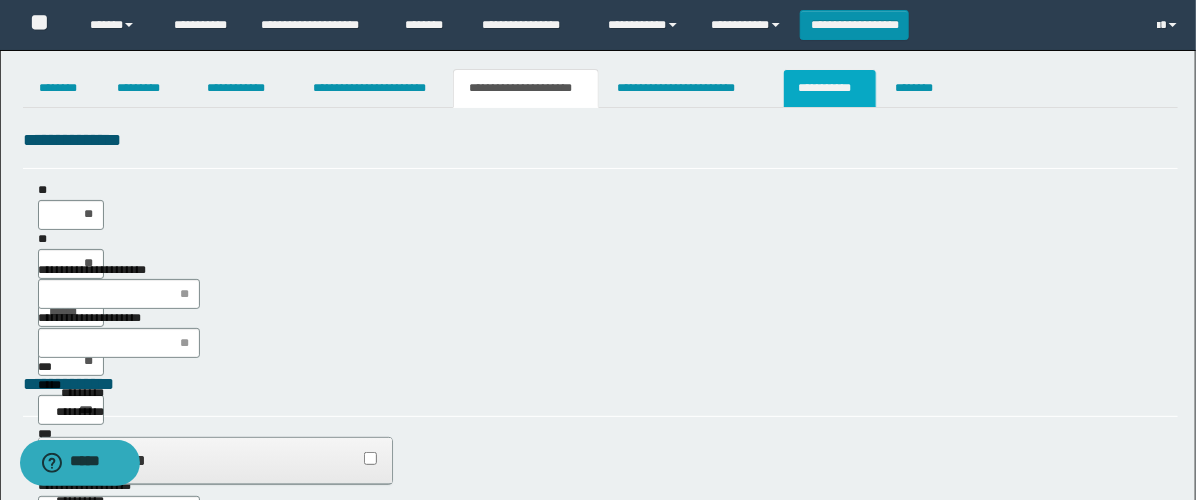 click on "**********" at bounding box center (830, 88) 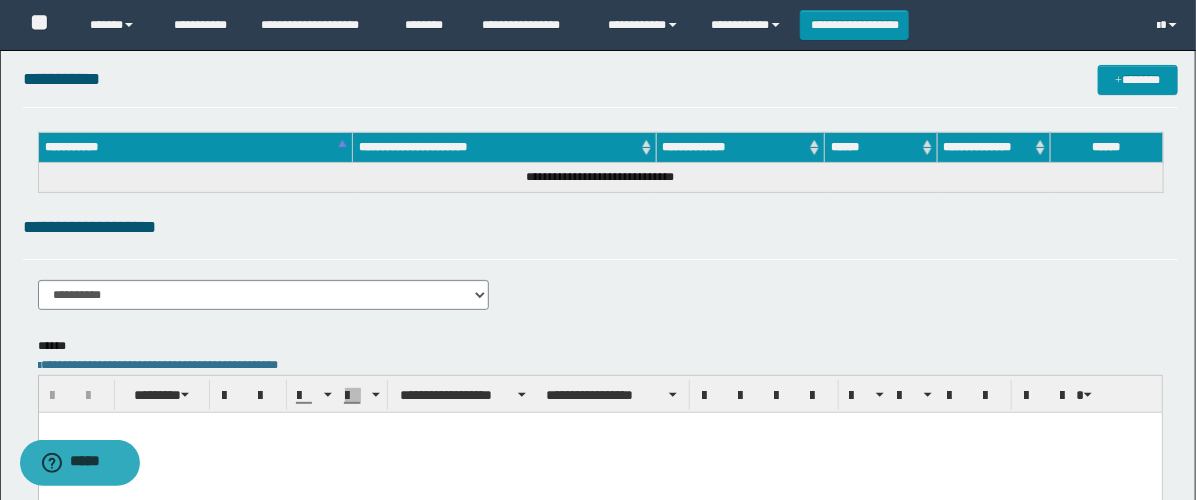 scroll, scrollTop: 111, scrollLeft: 0, axis: vertical 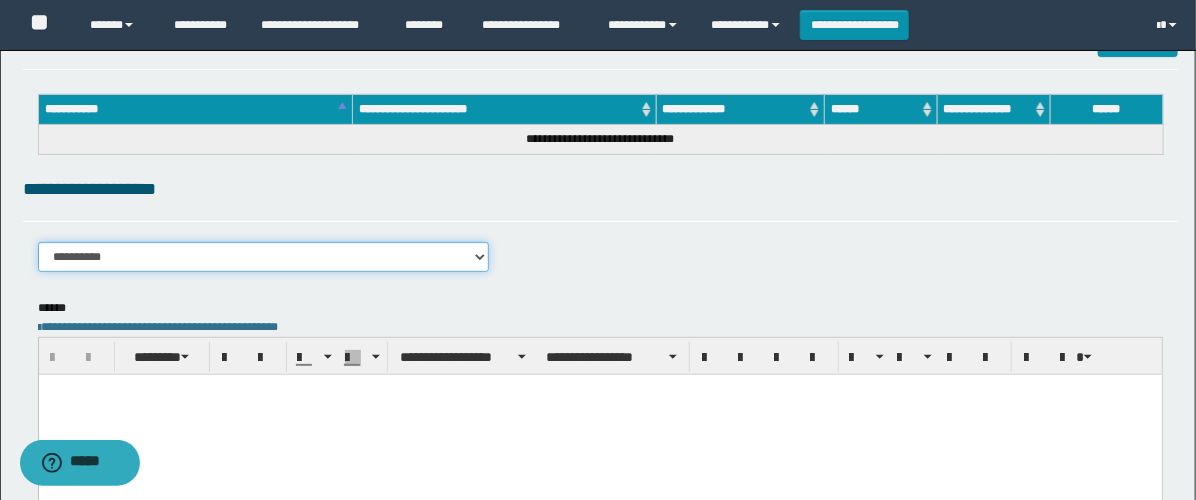 click on "**********" at bounding box center [263, 257] 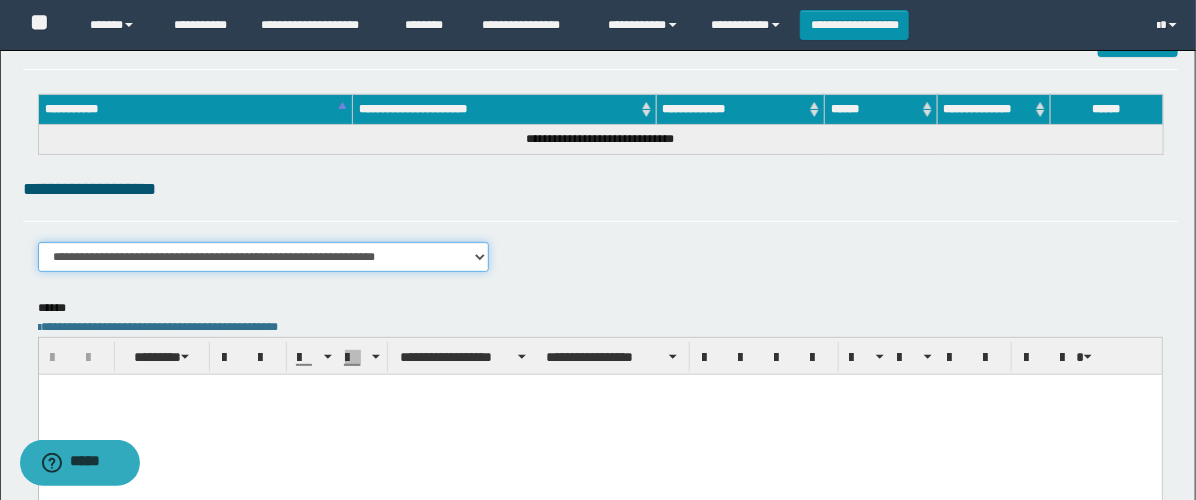click on "**********" at bounding box center (263, 257) 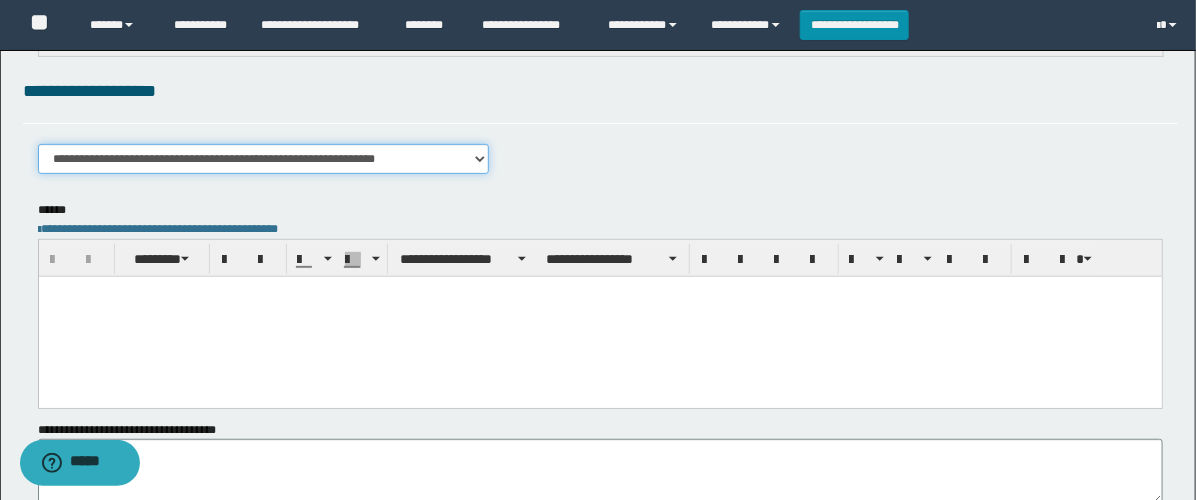 scroll, scrollTop: 333, scrollLeft: 0, axis: vertical 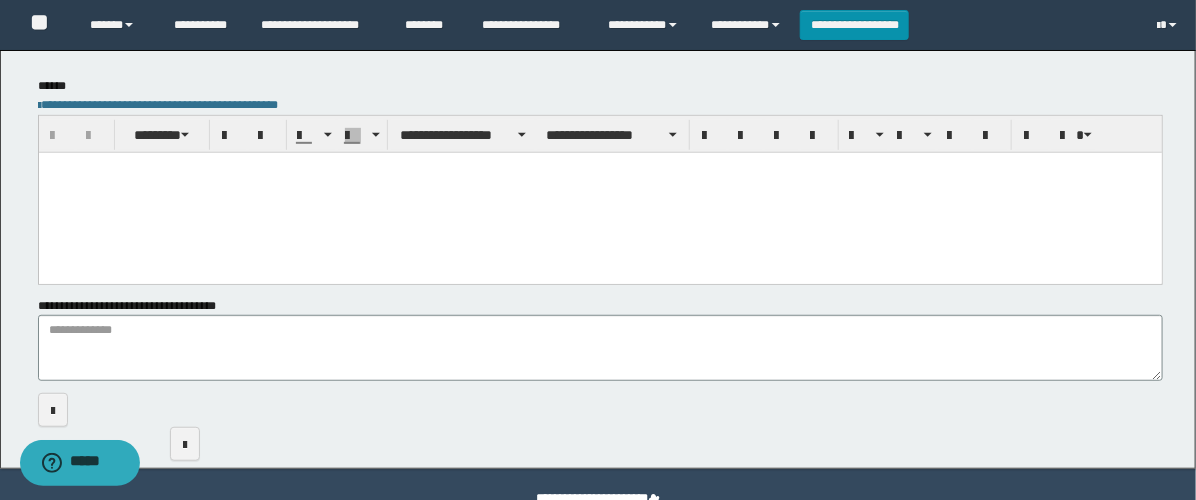 click at bounding box center [599, 193] 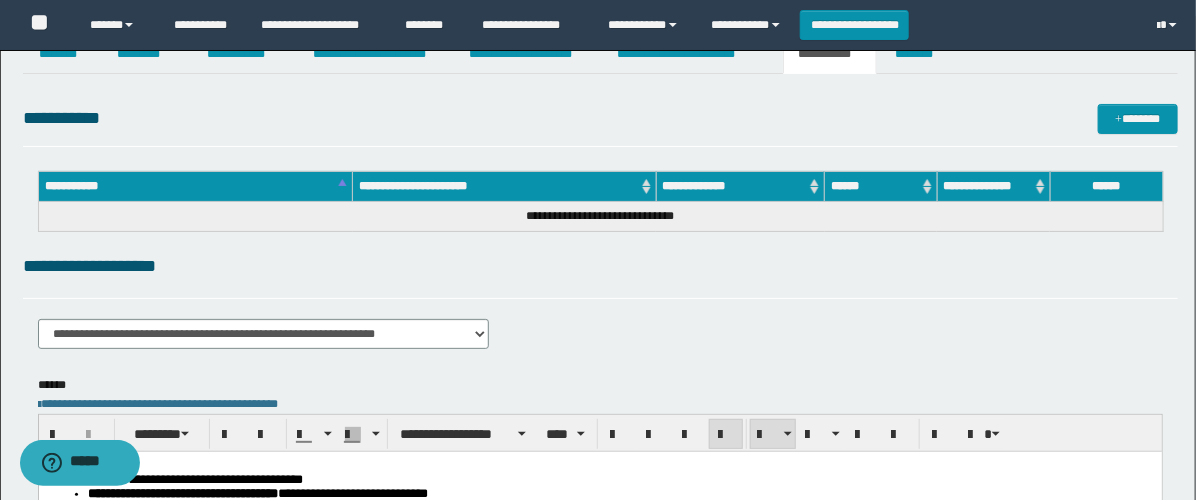 scroll, scrollTop: 0, scrollLeft: 0, axis: both 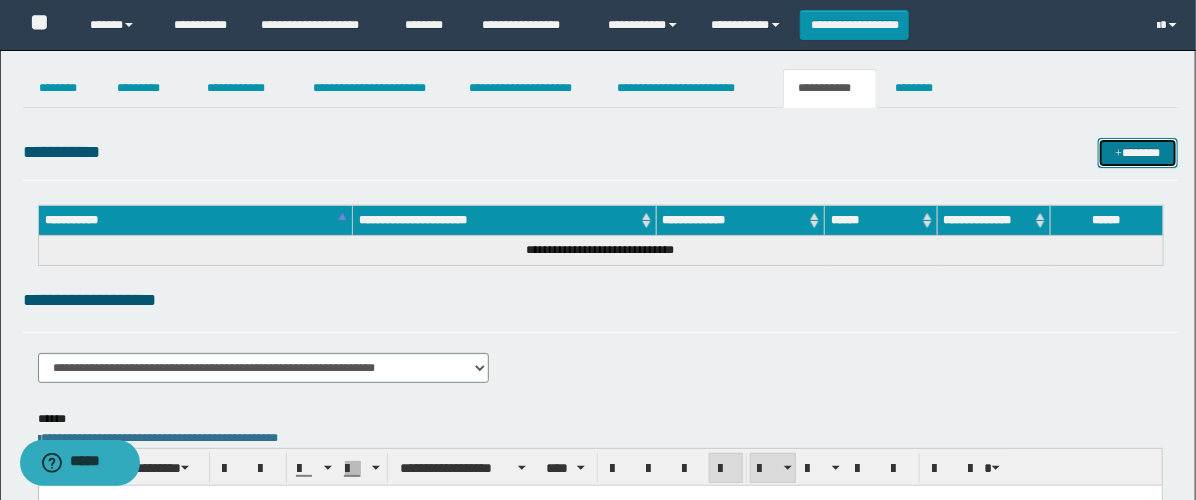 click on "*******" at bounding box center [1138, 153] 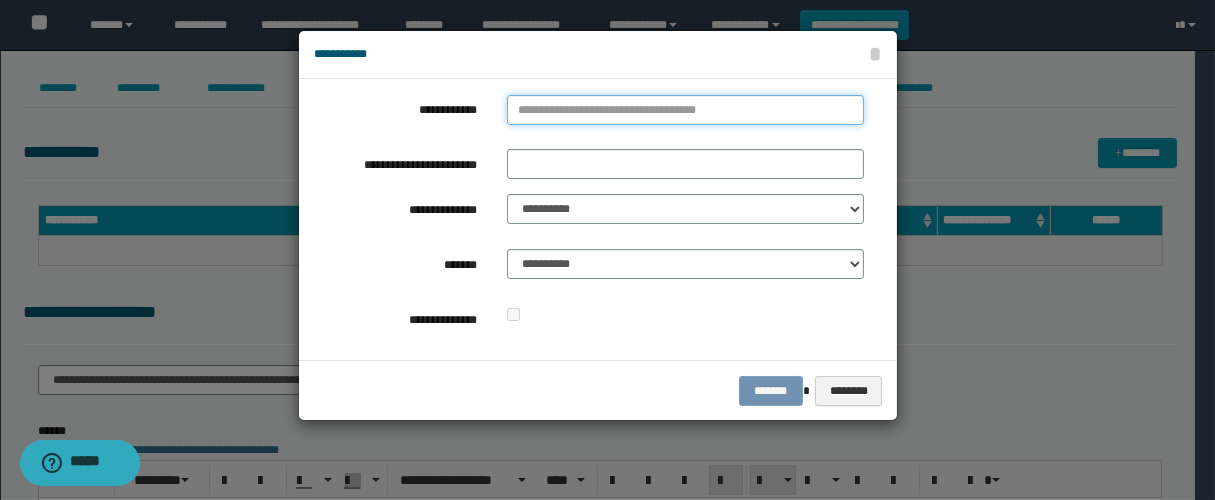 click on "**********" at bounding box center [685, 110] 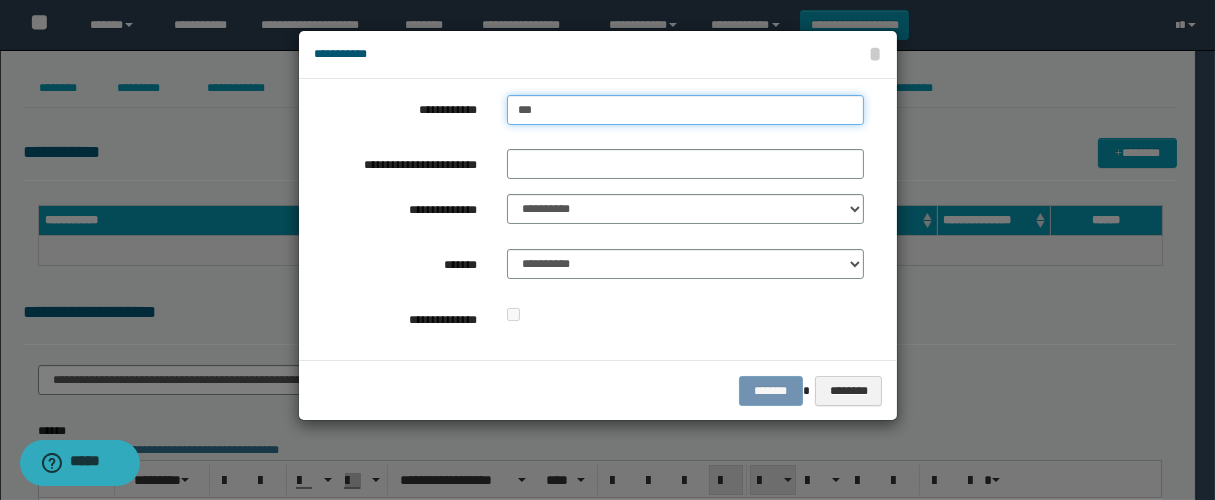 type on "****" 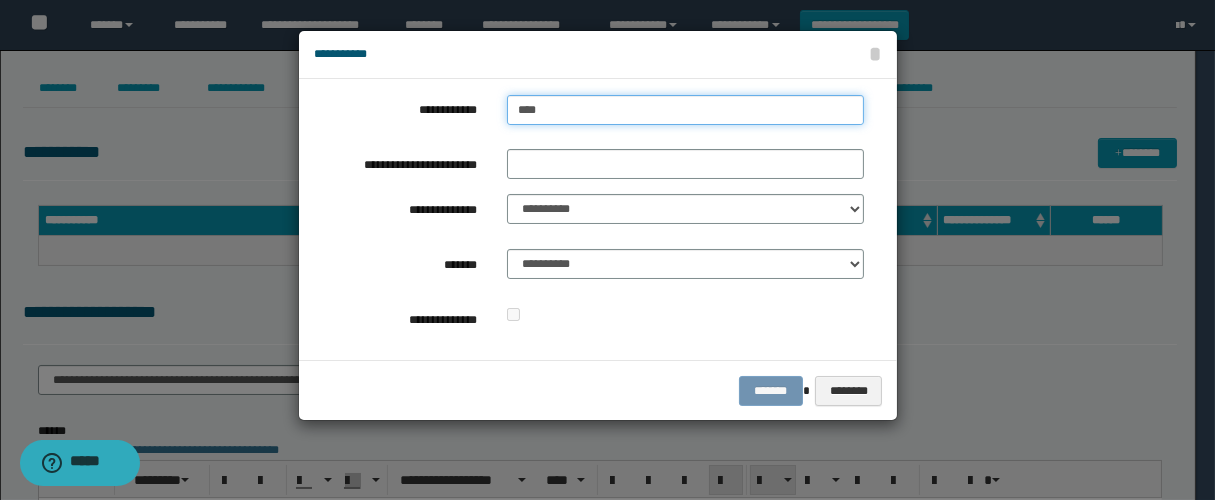 type on "****" 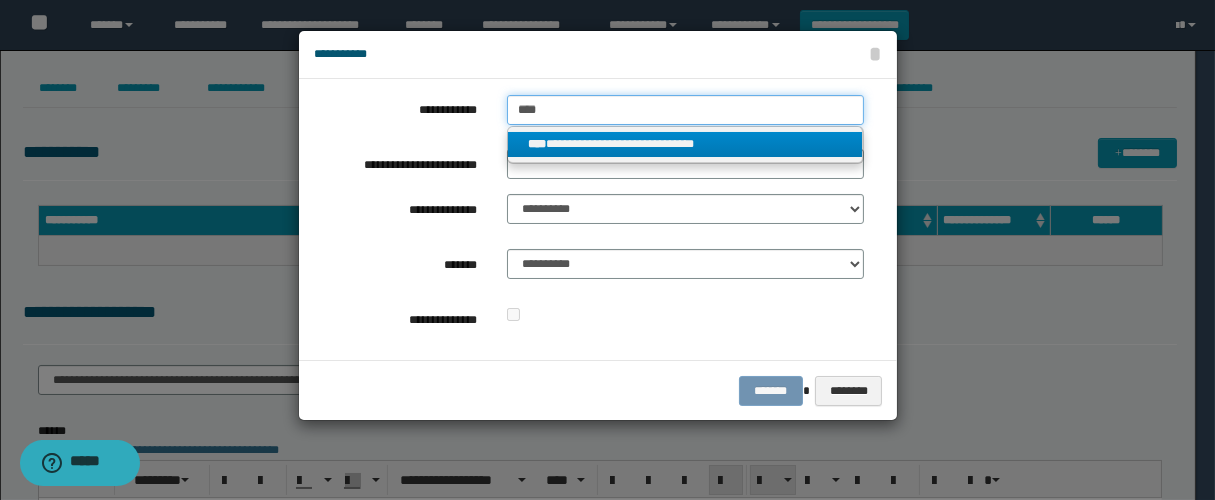 type on "****" 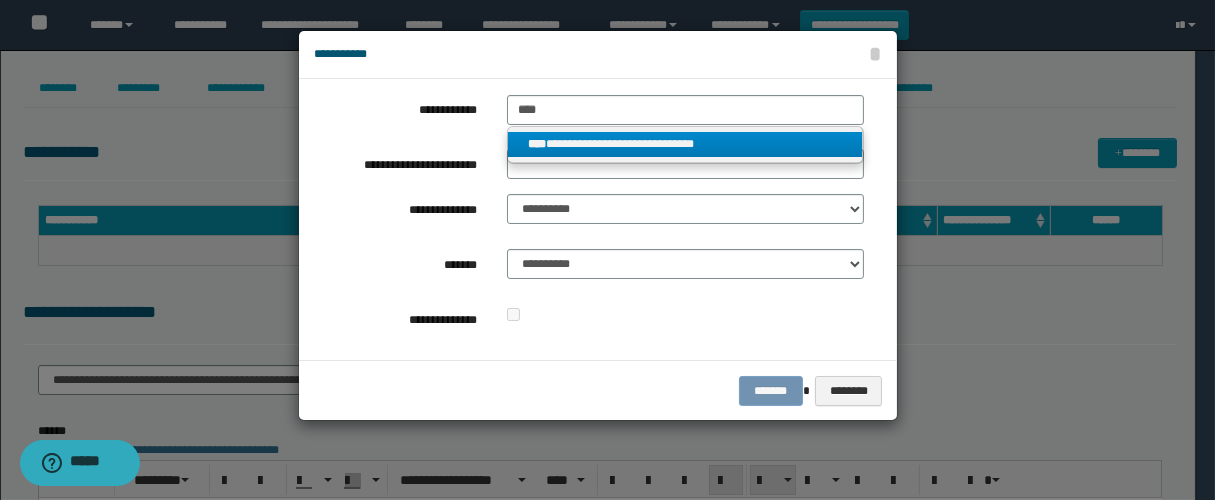 click on "**********" at bounding box center (685, 144) 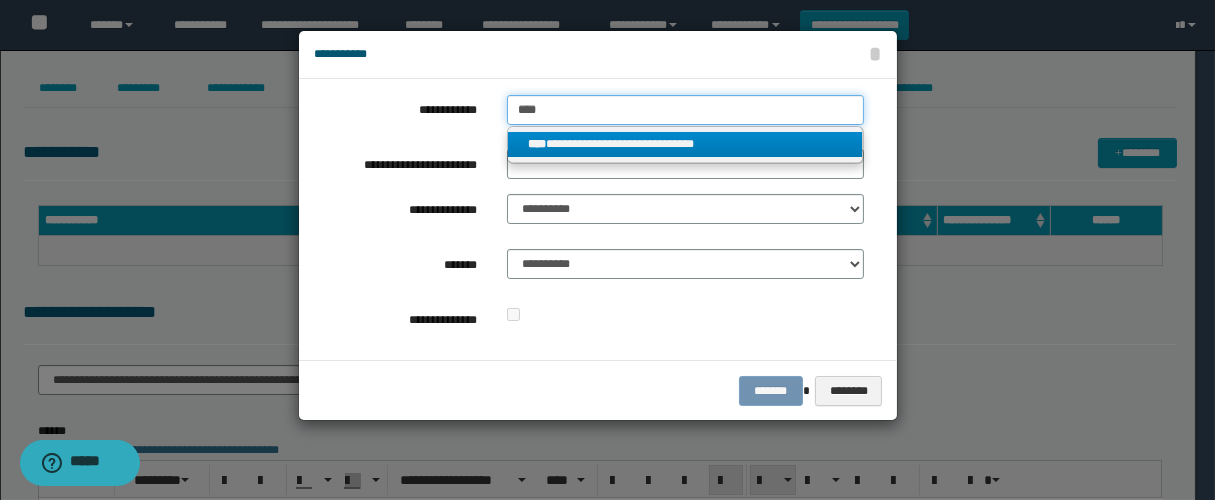 type 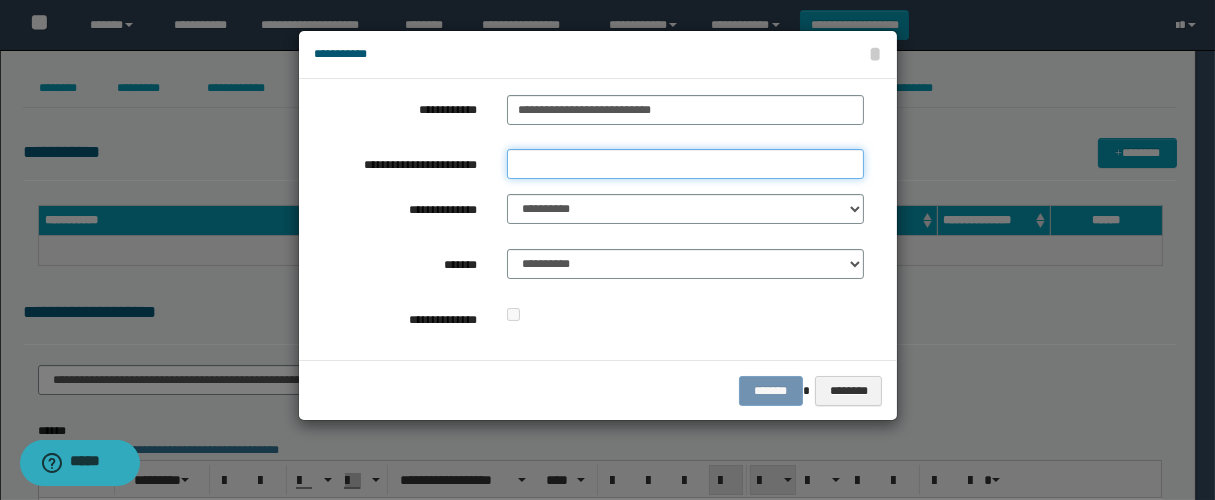 click on "**********" at bounding box center [685, 164] 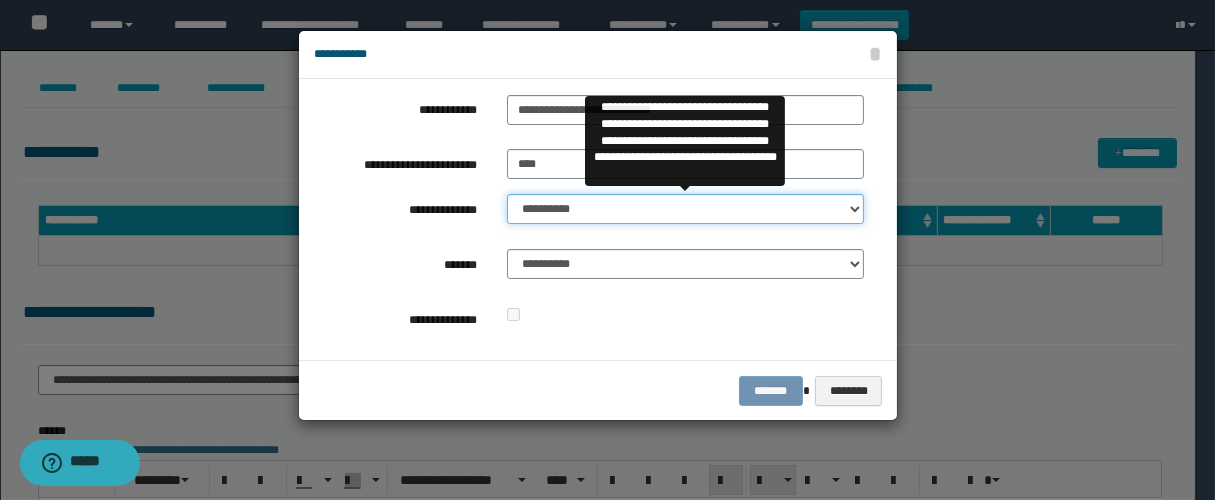 click on "**********" at bounding box center (685, 209) 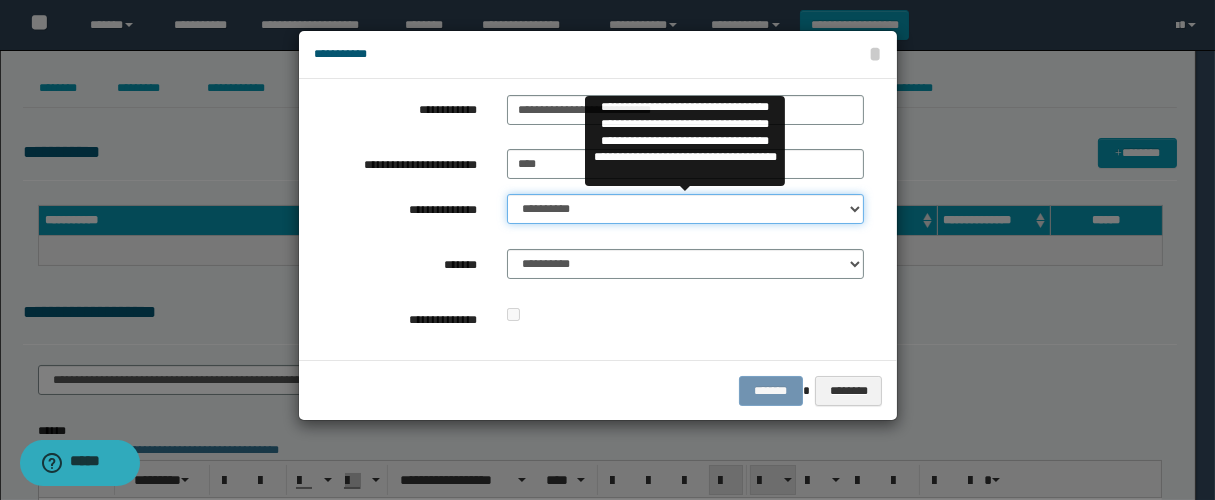 select on "**" 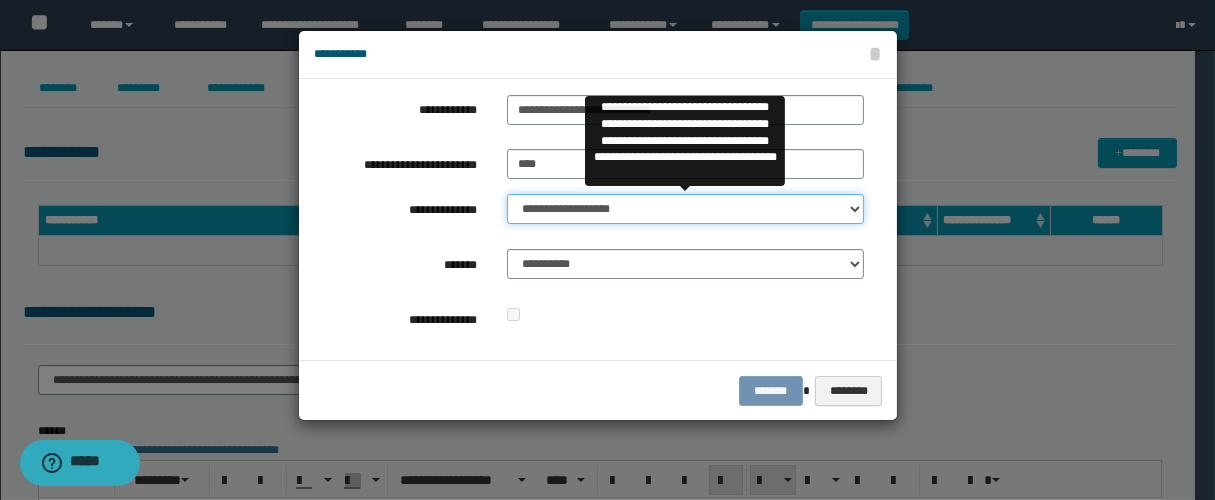 click on "**********" at bounding box center (685, 209) 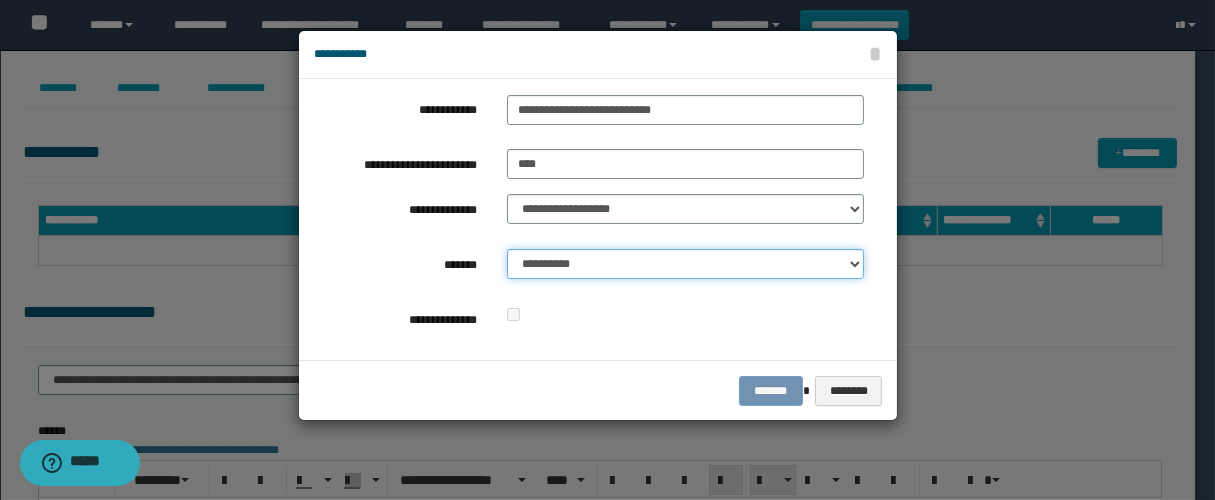 click on "**********" at bounding box center (685, 264) 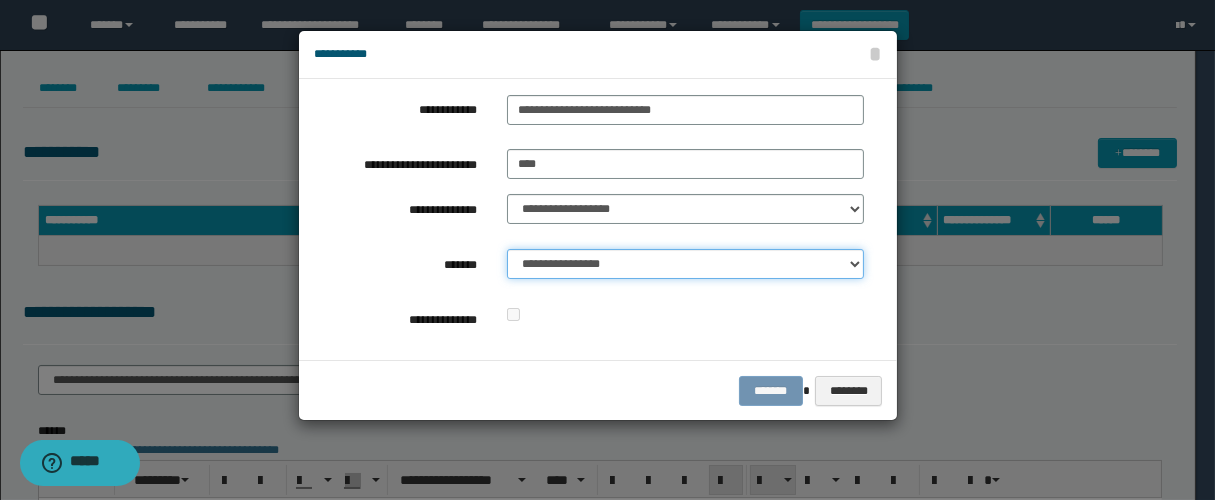 click on "**********" at bounding box center [685, 264] 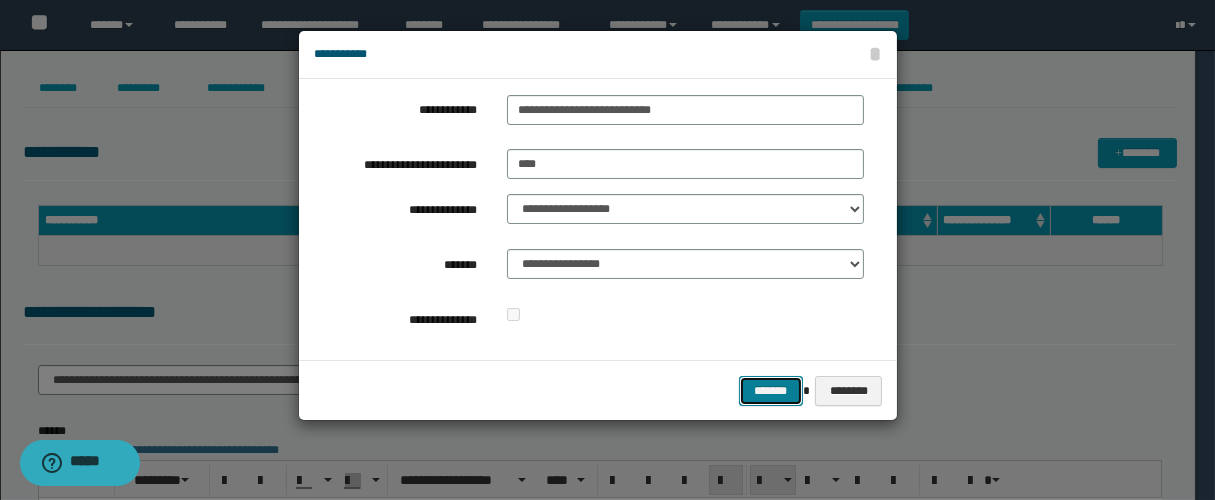 click on "*******" at bounding box center [771, 391] 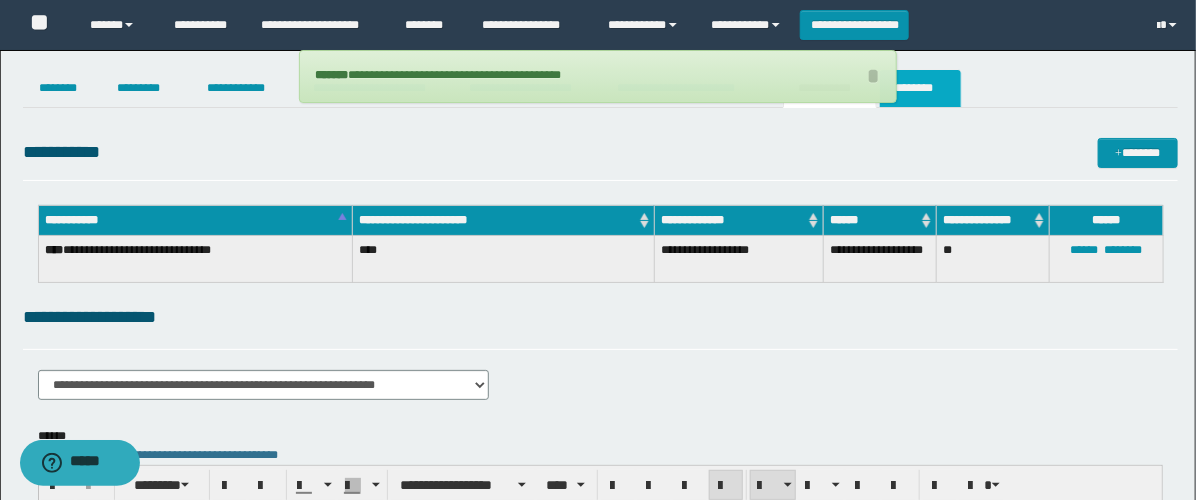 click on "********" at bounding box center [920, 88] 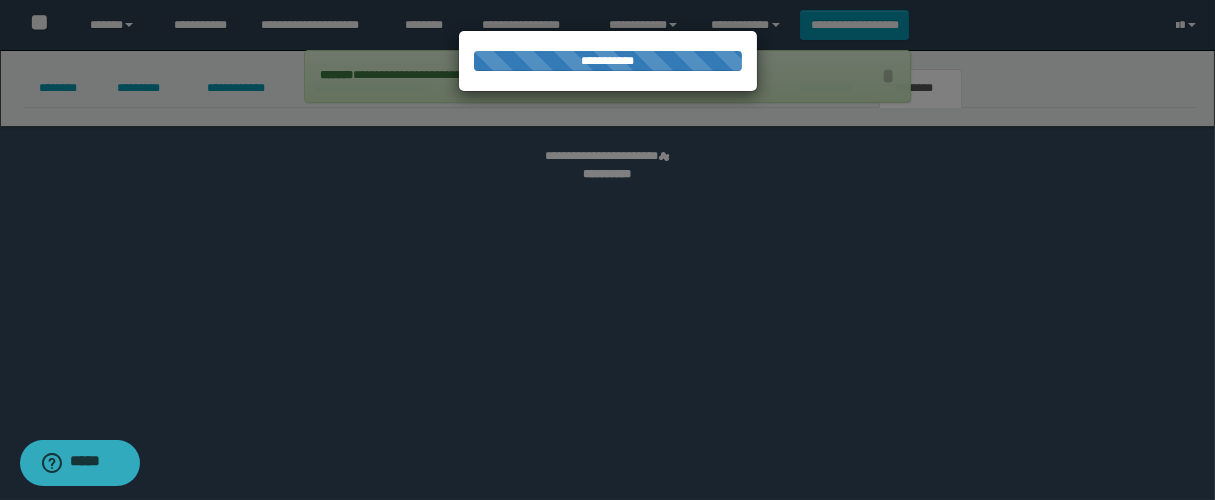 select 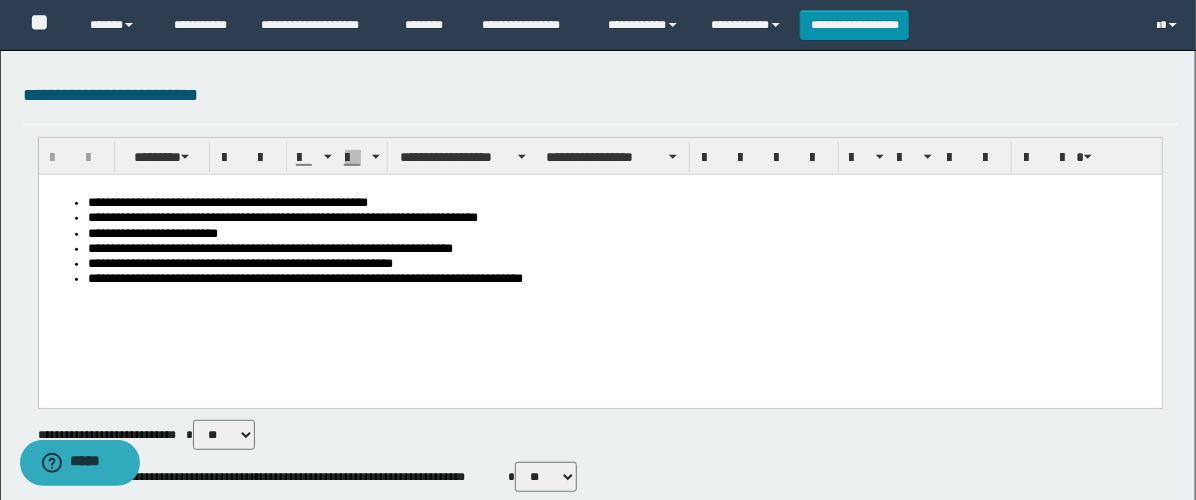 scroll, scrollTop: 0, scrollLeft: 0, axis: both 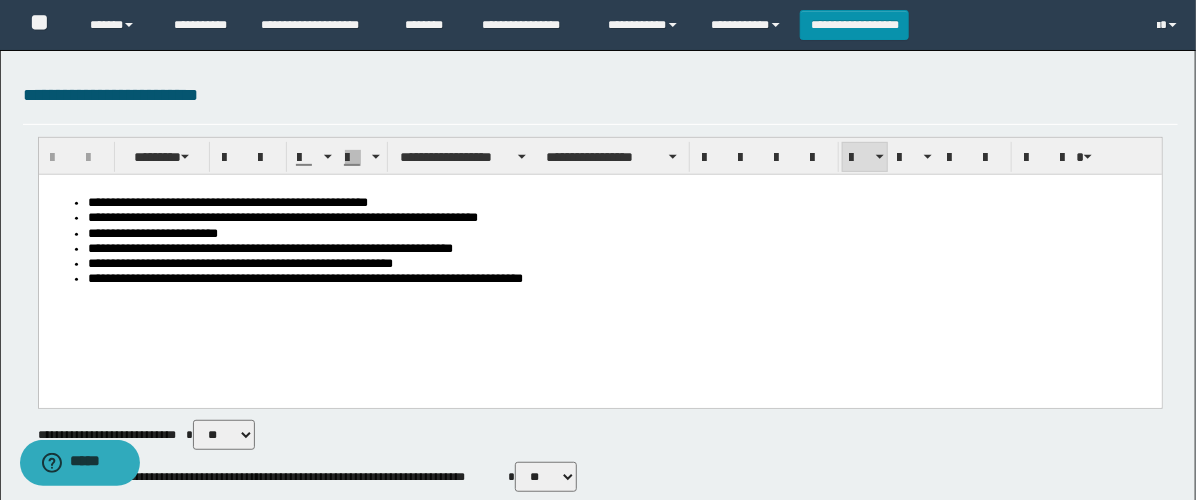 drag, startPoint x: -1, startPoint y: 146, endPoint x: 38, endPoint y: 314, distance: 172.46739 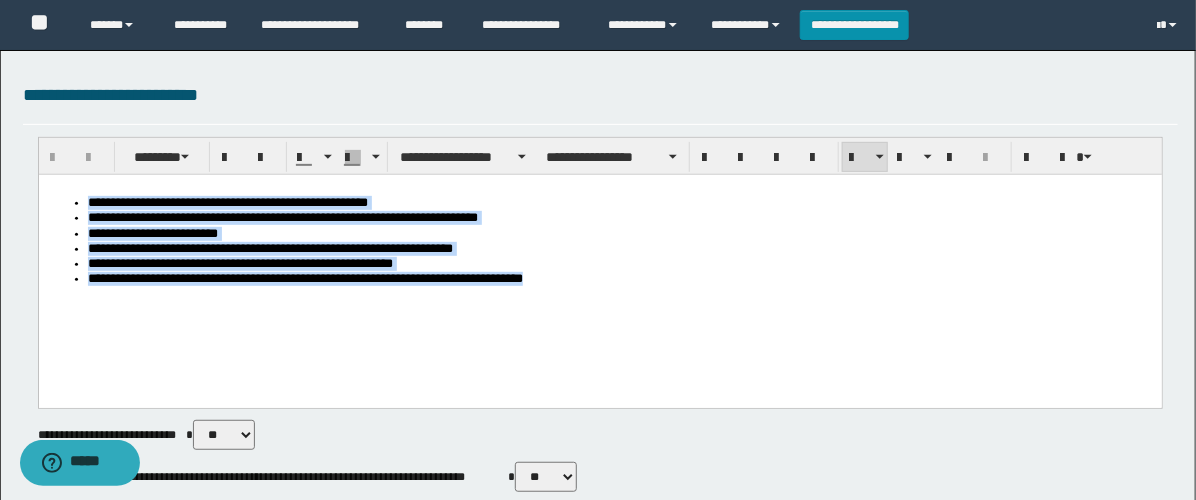 paste 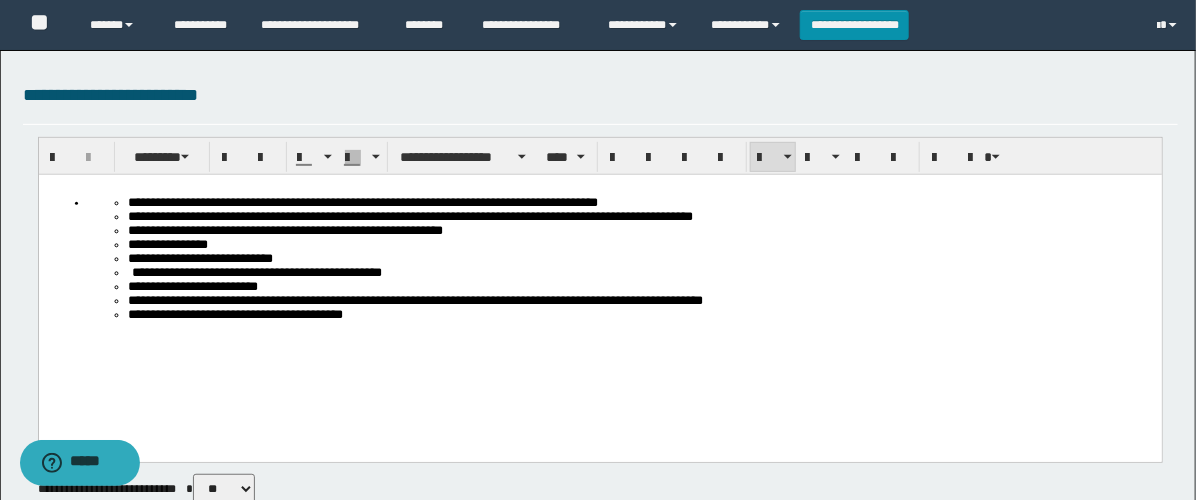 drag, startPoint x: 445, startPoint y: 340, endPoint x: -1, endPoint y: 133, distance: 491.69604 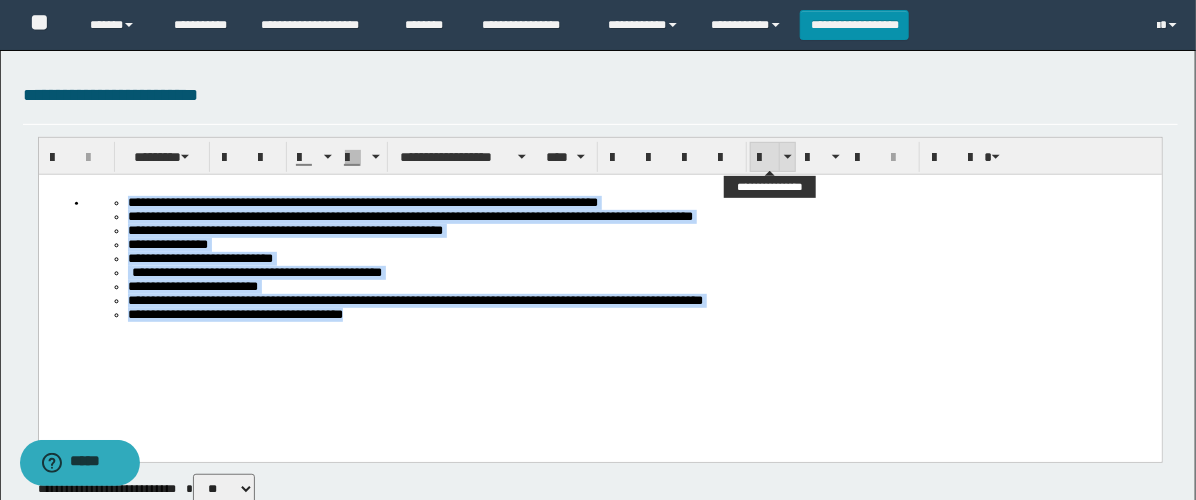 click at bounding box center (765, 157) 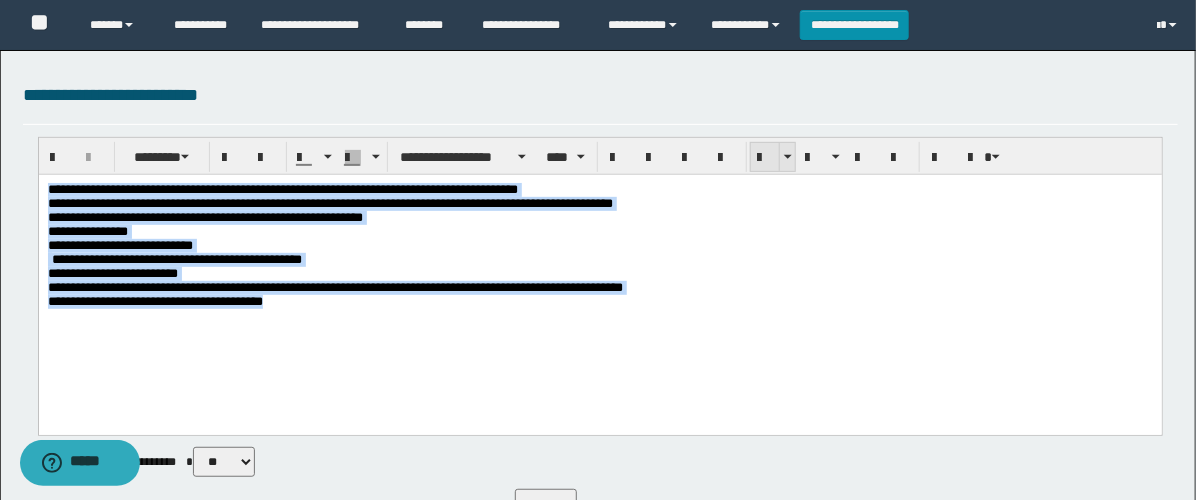 click at bounding box center [765, 157] 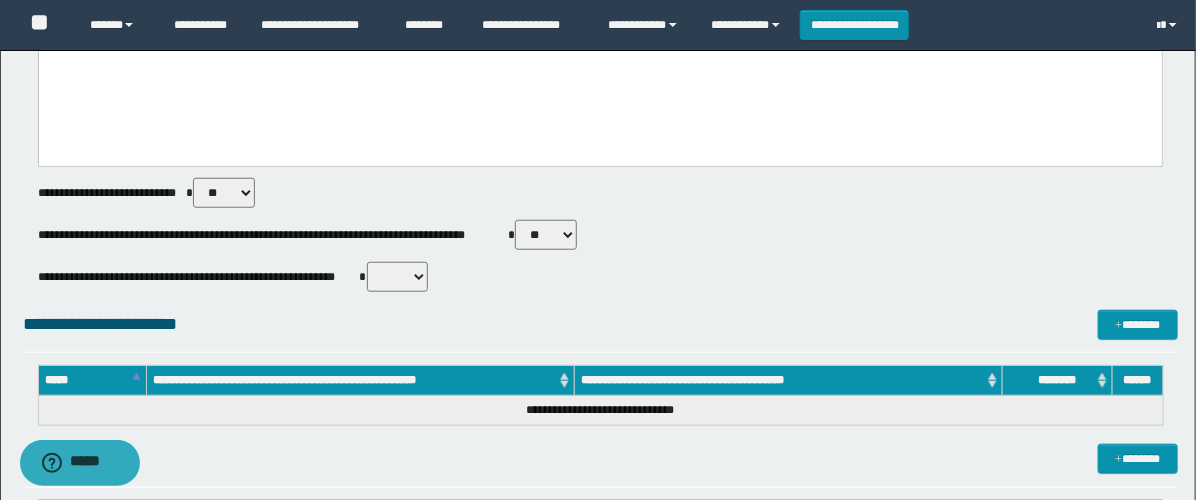 scroll, scrollTop: 555, scrollLeft: 0, axis: vertical 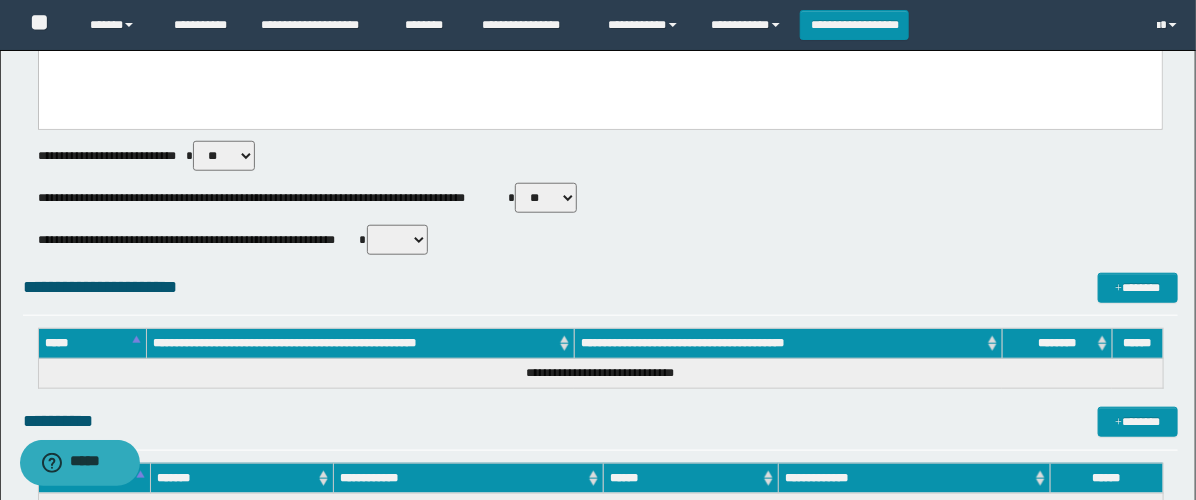 click on "**
**" at bounding box center (546, 198) 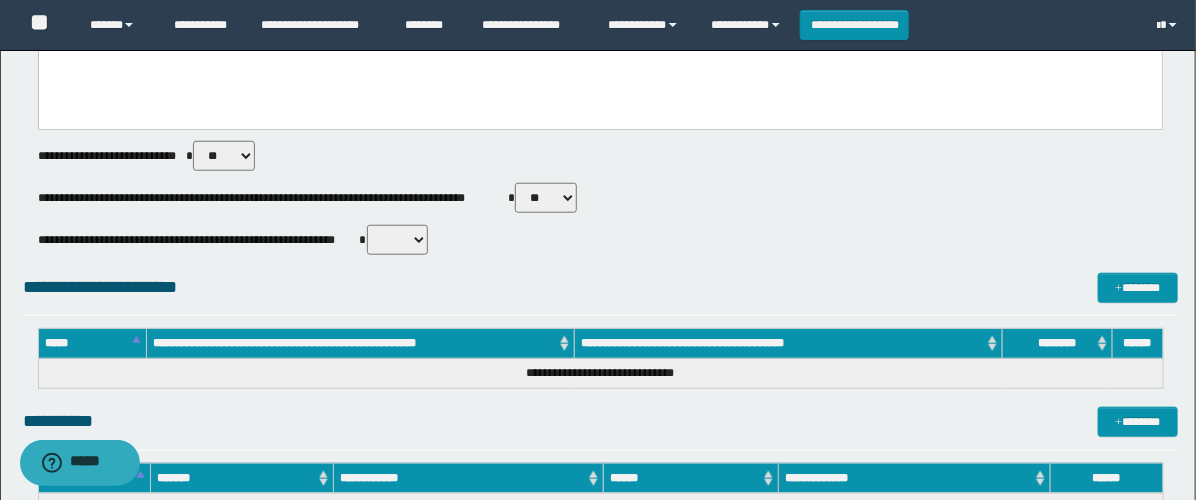 select on "****" 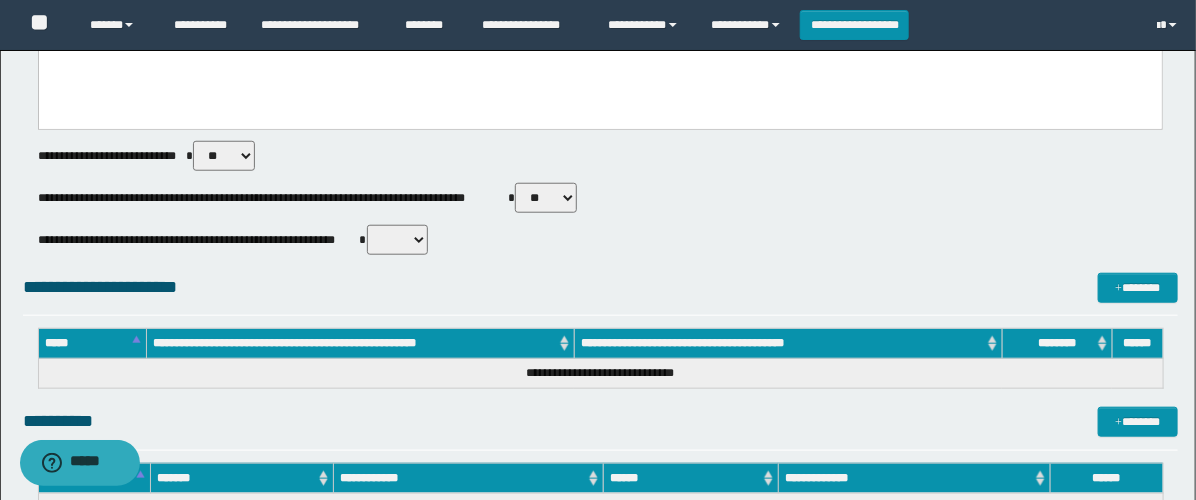 click on "**
**" at bounding box center (546, 198) 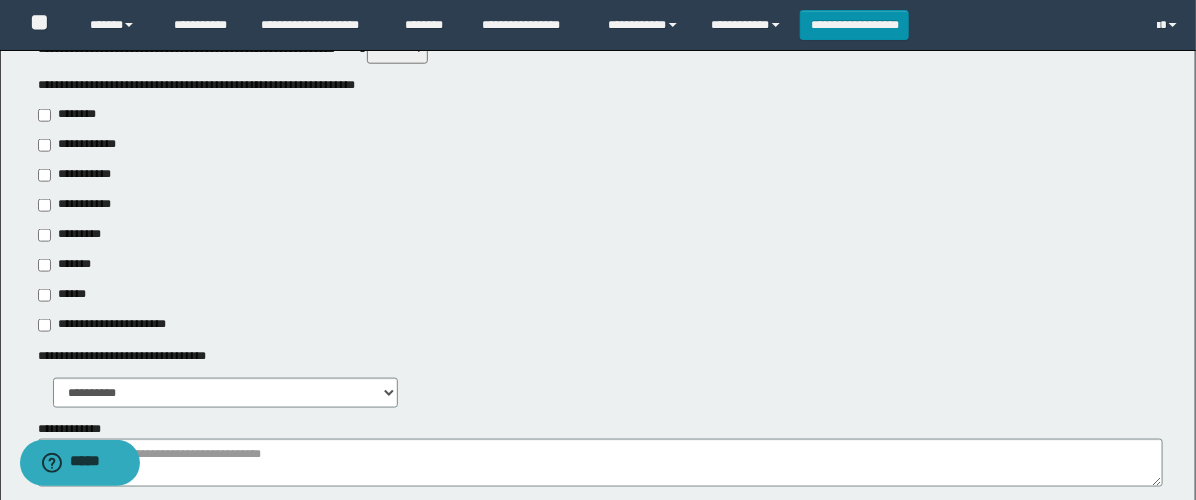 scroll, scrollTop: 777, scrollLeft: 0, axis: vertical 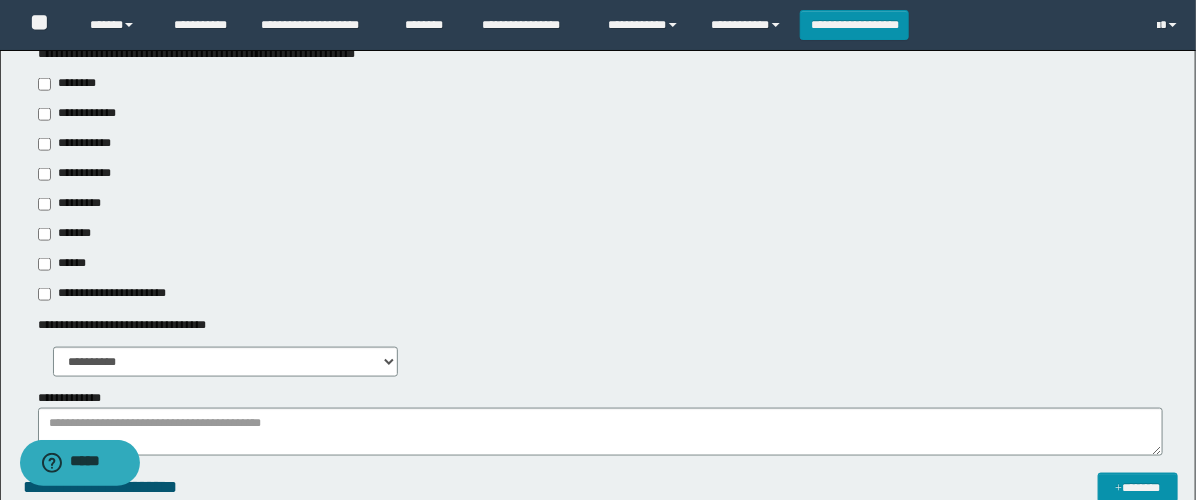 click on "**********" at bounding box center (76, 174) 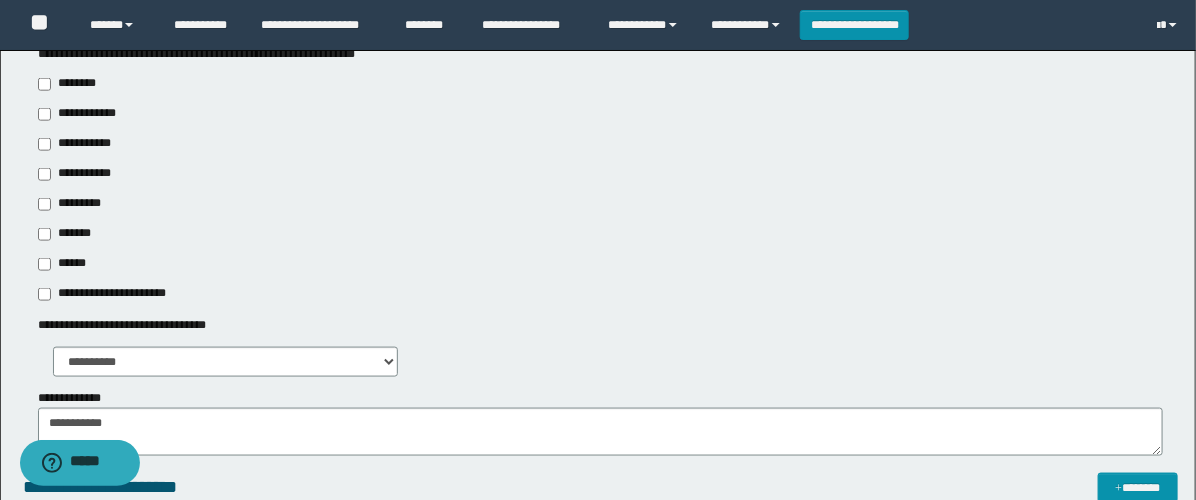 click on "**********" at bounding box center [81, 144] 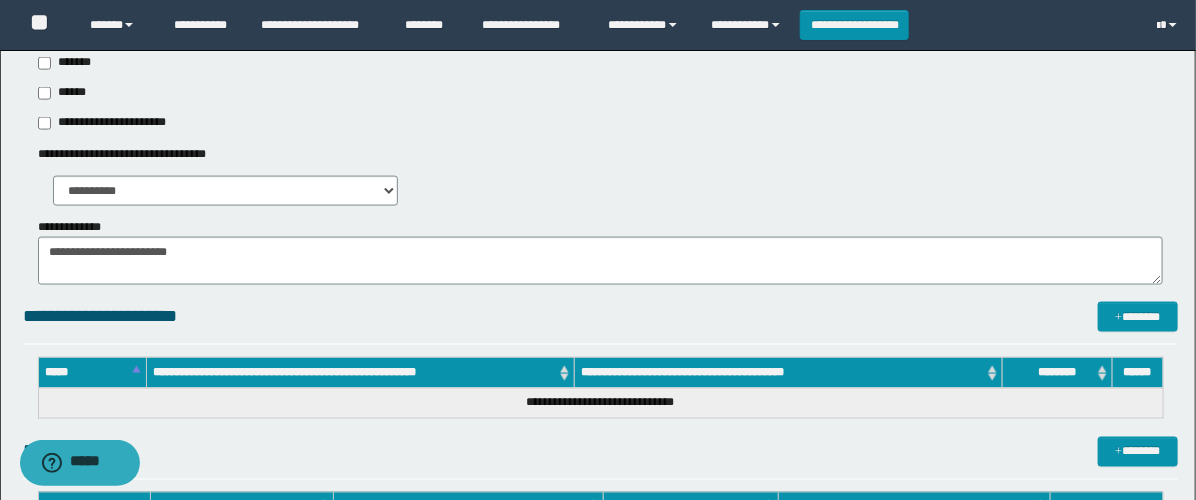 scroll, scrollTop: 1000, scrollLeft: 0, axis: vertical 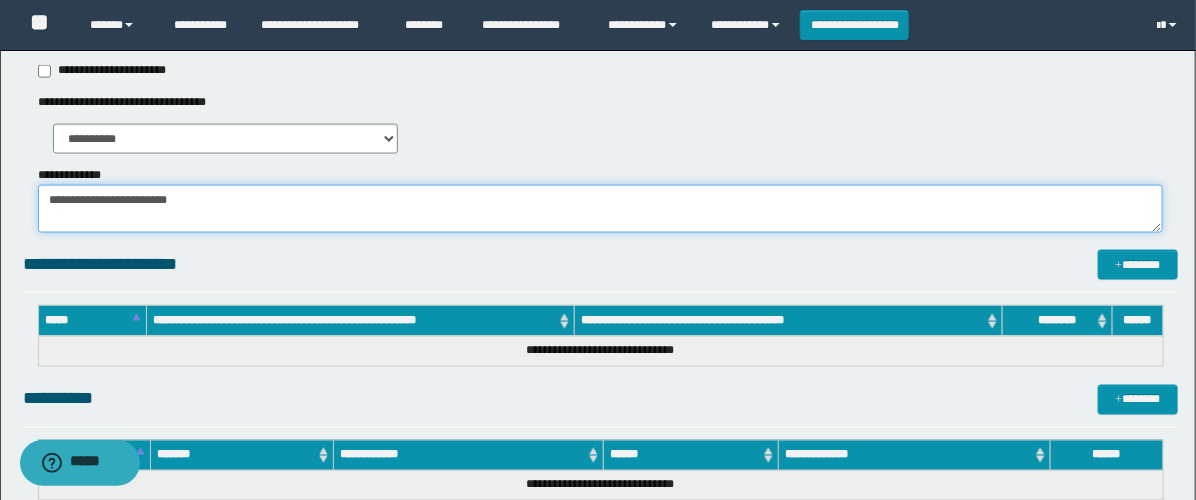 click on "**********" at bounding box center (600, 209) 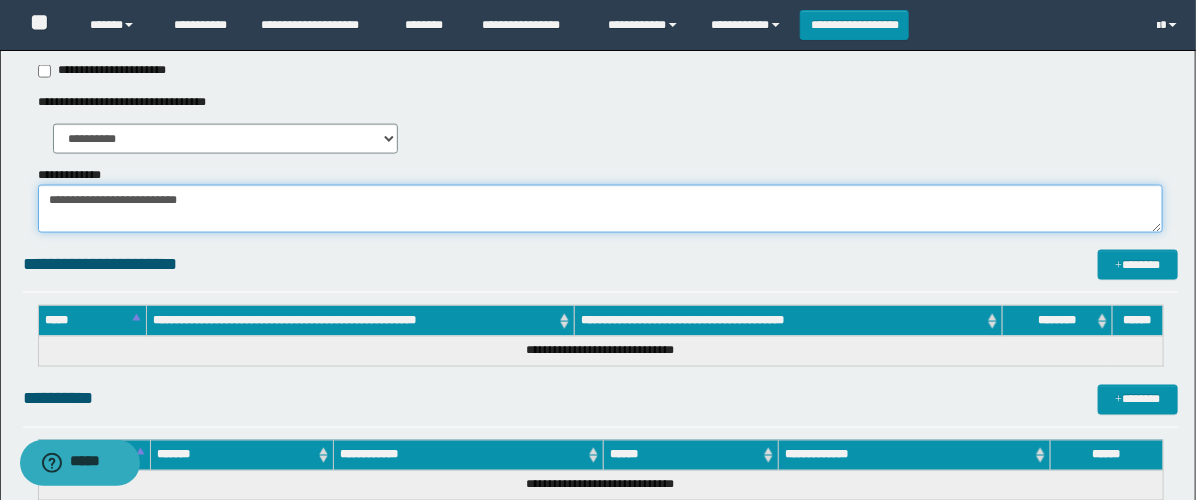 paste on "**********" 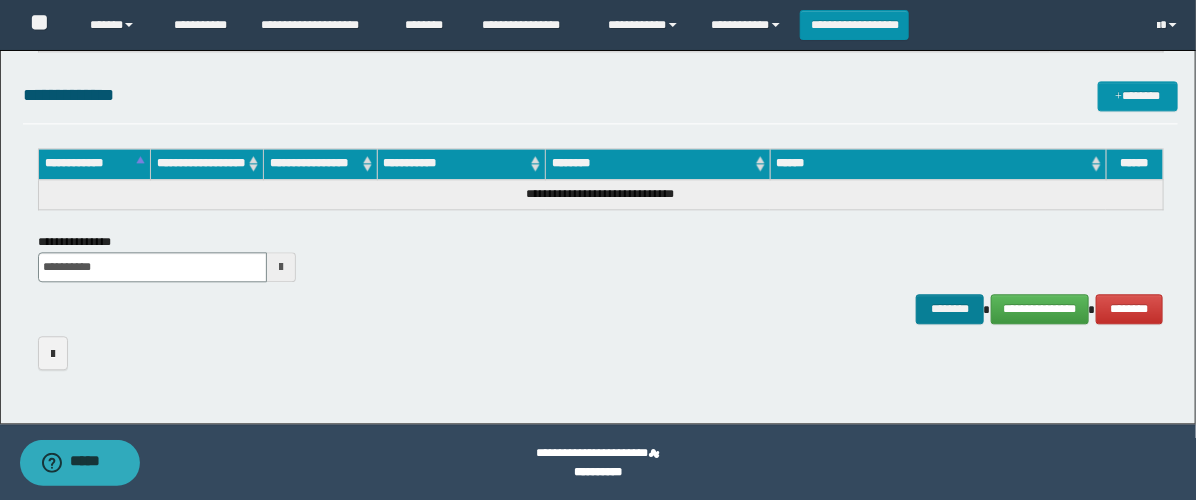 scroll, scrollTop: 1598, scrollLeft: 0, axis: vertical 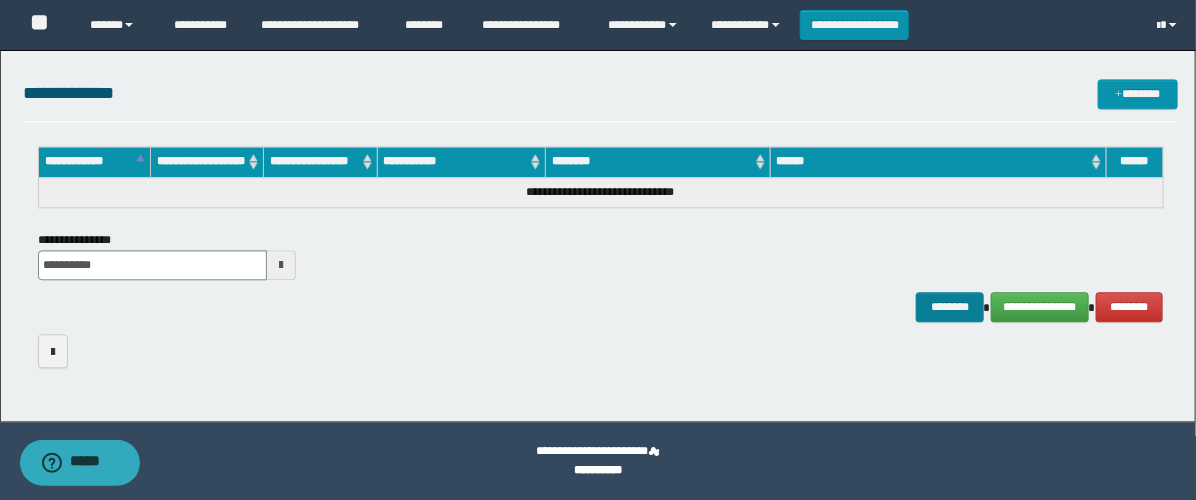 type on "**********" 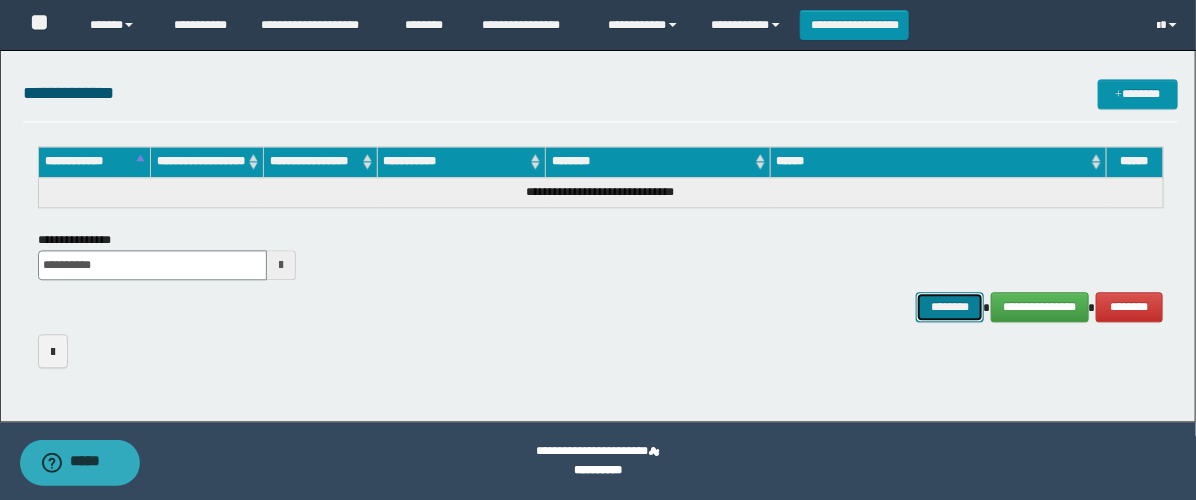 click on "********" at bounding box center (950, 307) 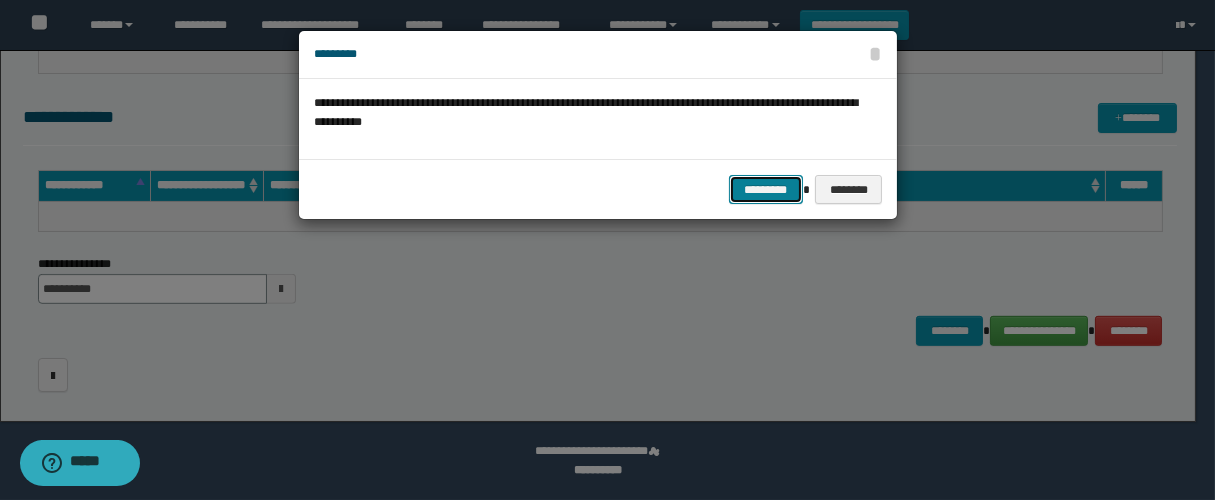 click on "*********" at bounding box center [766, 190] 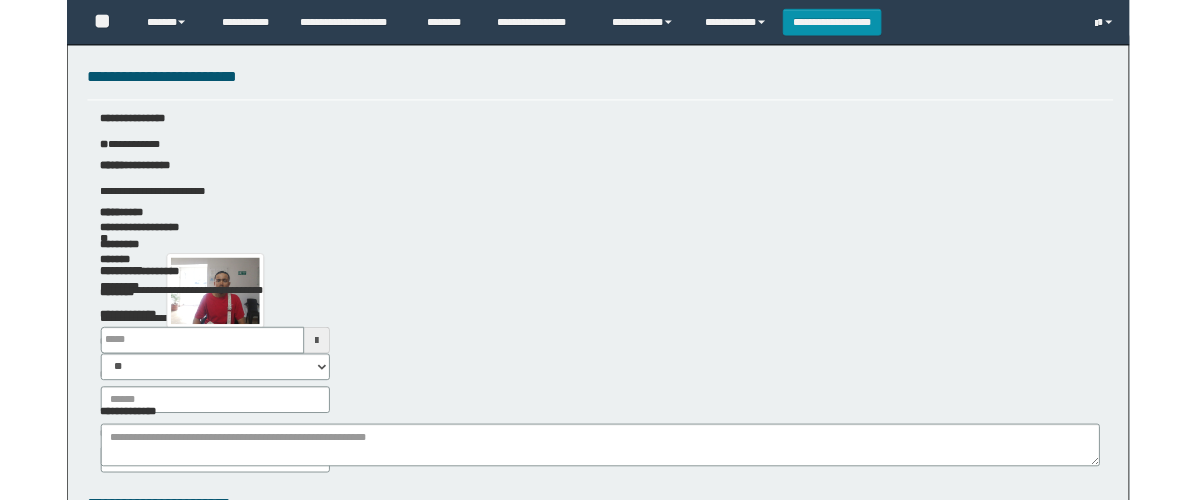 scroll, scrollTop: 0, scrollLeft: 0, axis: both 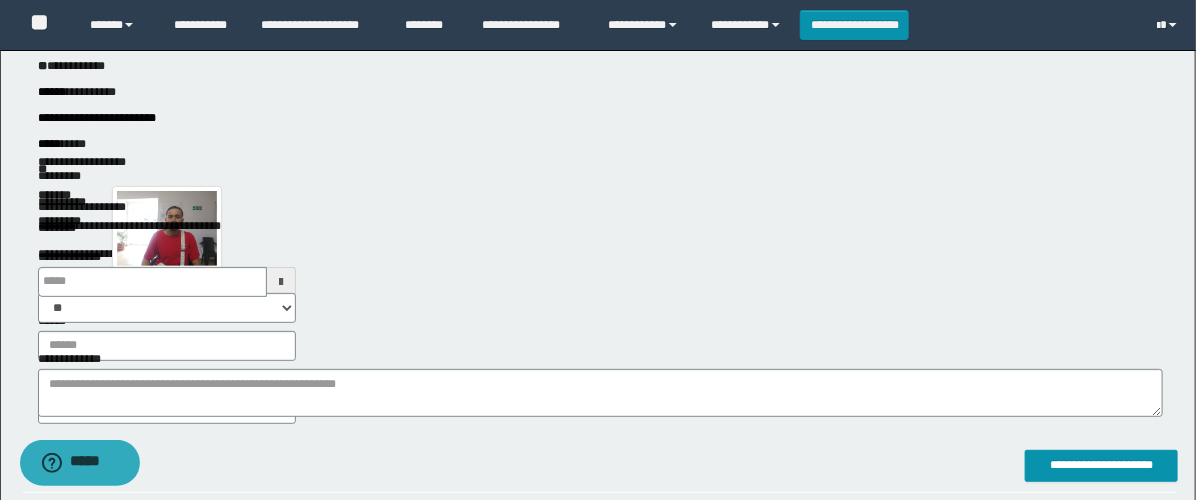 type 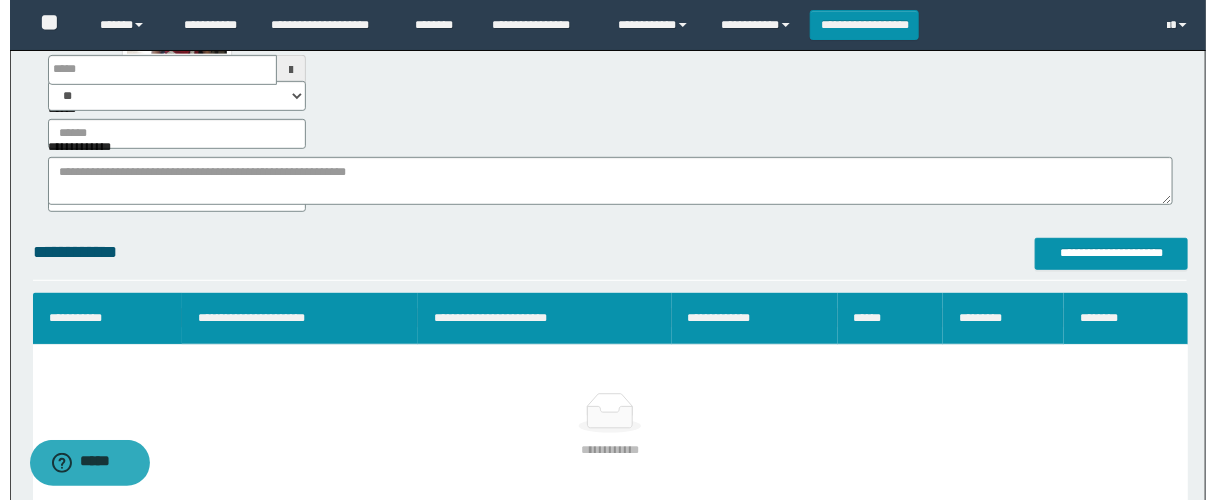 scroll, scrollTop: 444, scrollLeft: 0, axis: vertical 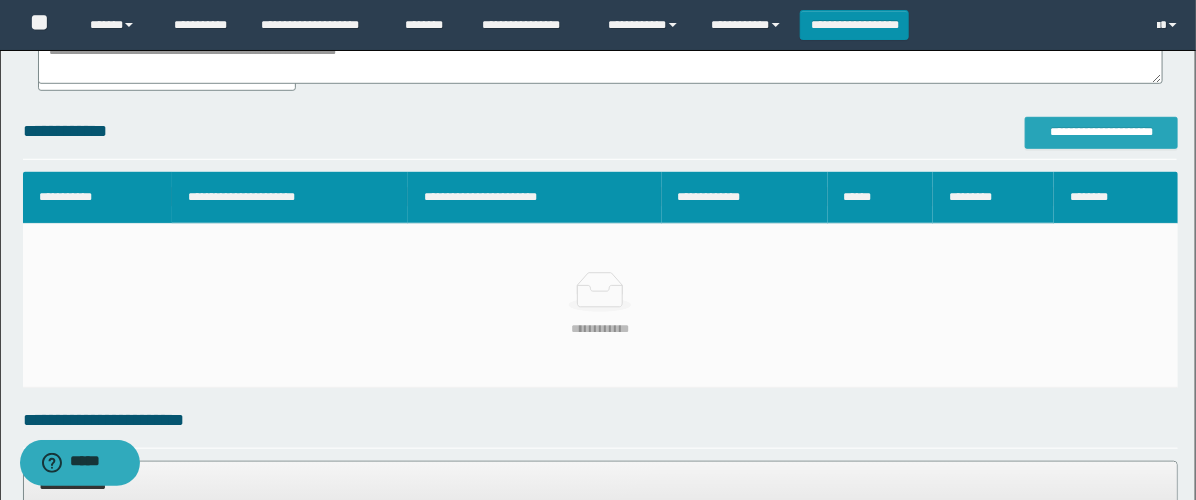 click on "**********" at bounding box center [1101, 132] 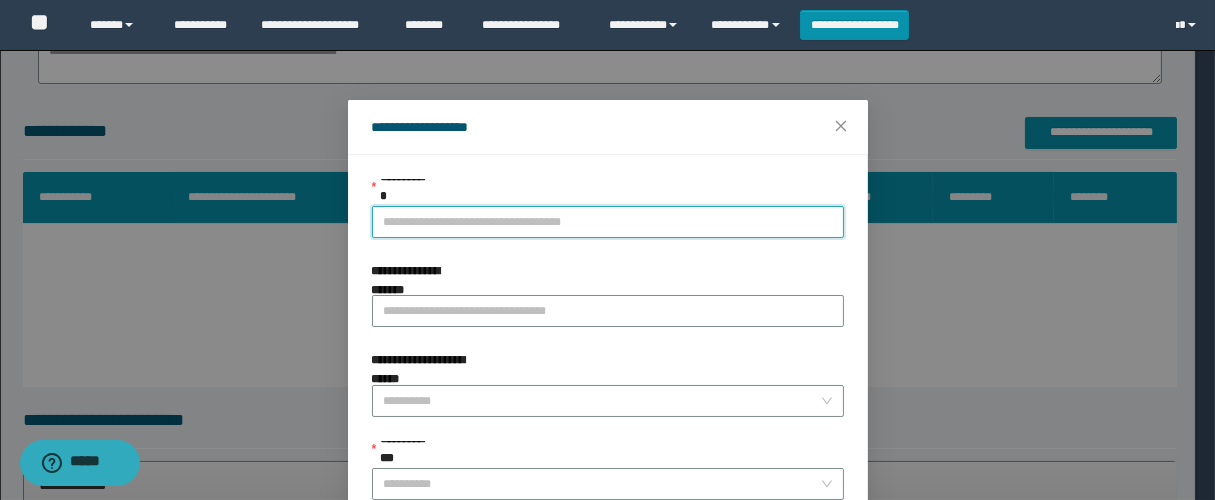 click on "**********" at bounding box center (608, 222) 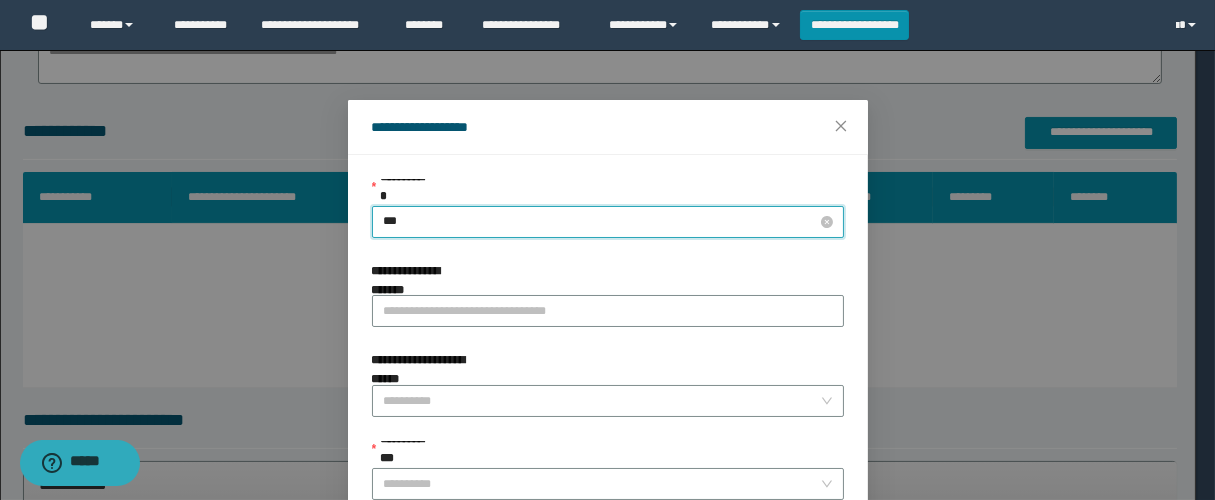 type on "****" 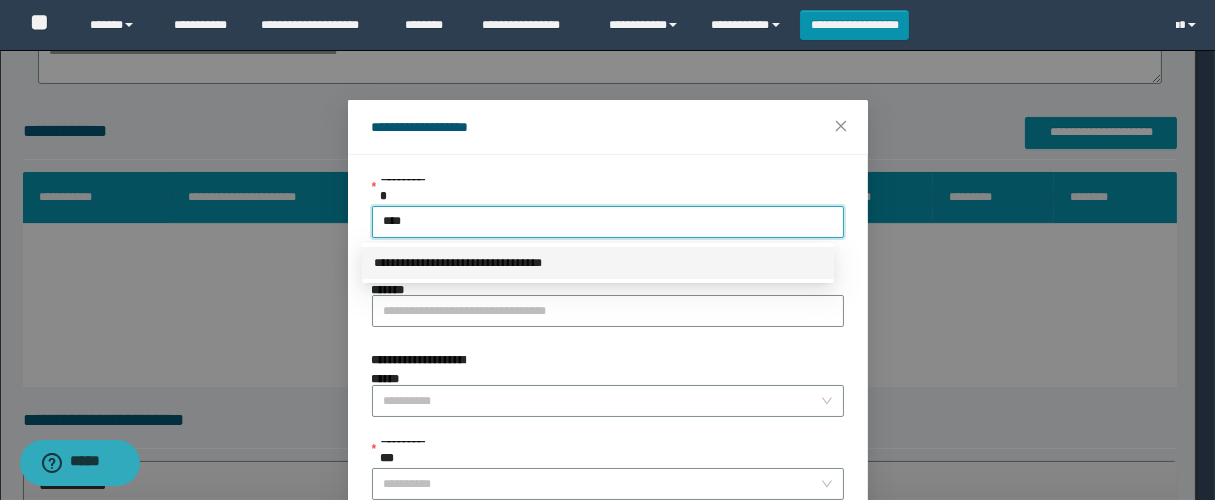 click on "**********" at bounding box center [598, 263] 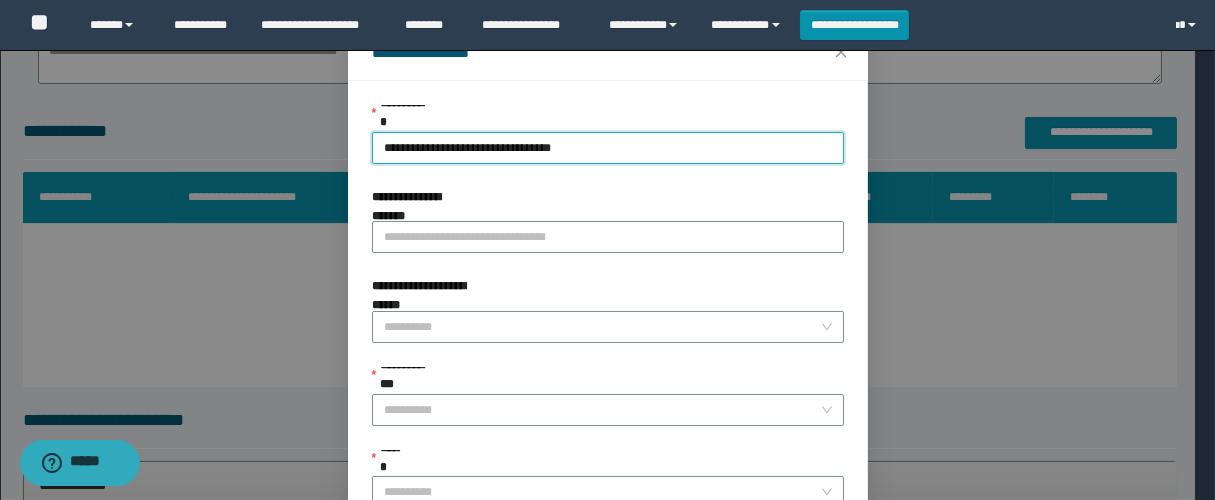 scroll, scrollTop: 253, scrollLeft: 0, axis: vertical 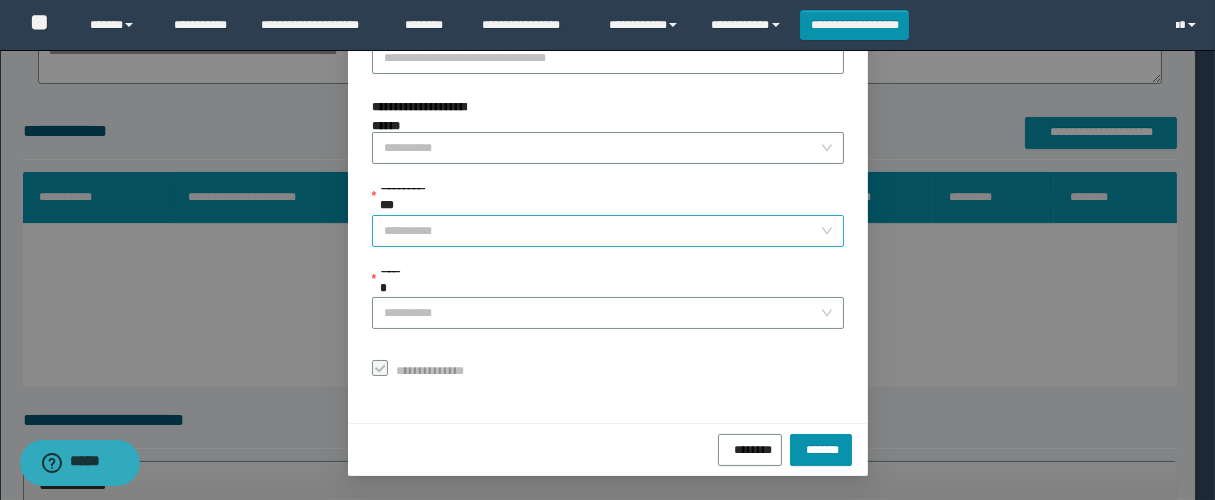 click on "**********" at bounding box center (602, 231) 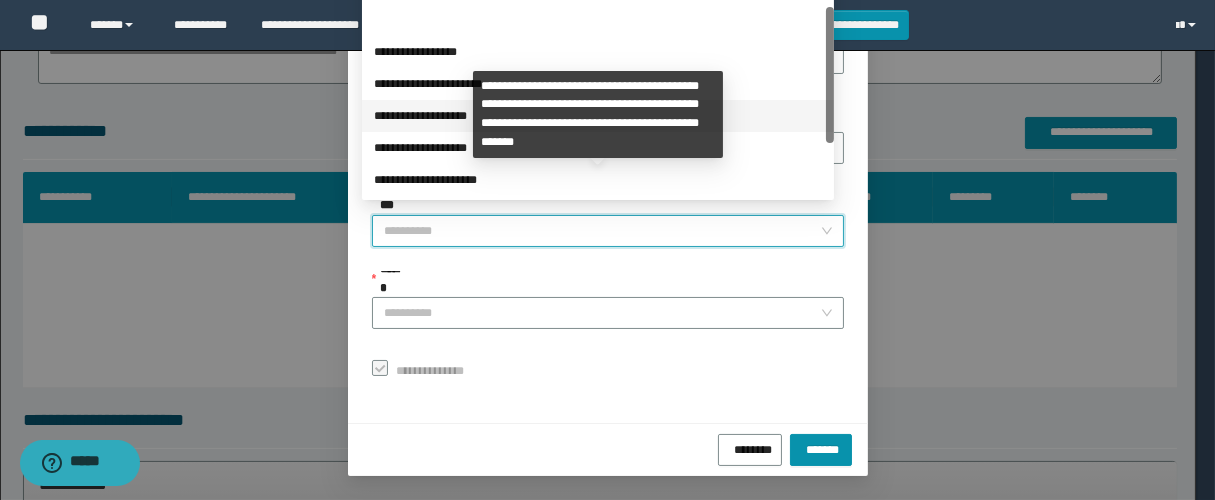 scroll, scrollTop: 224, scrollLeft: 0, axis: vertical 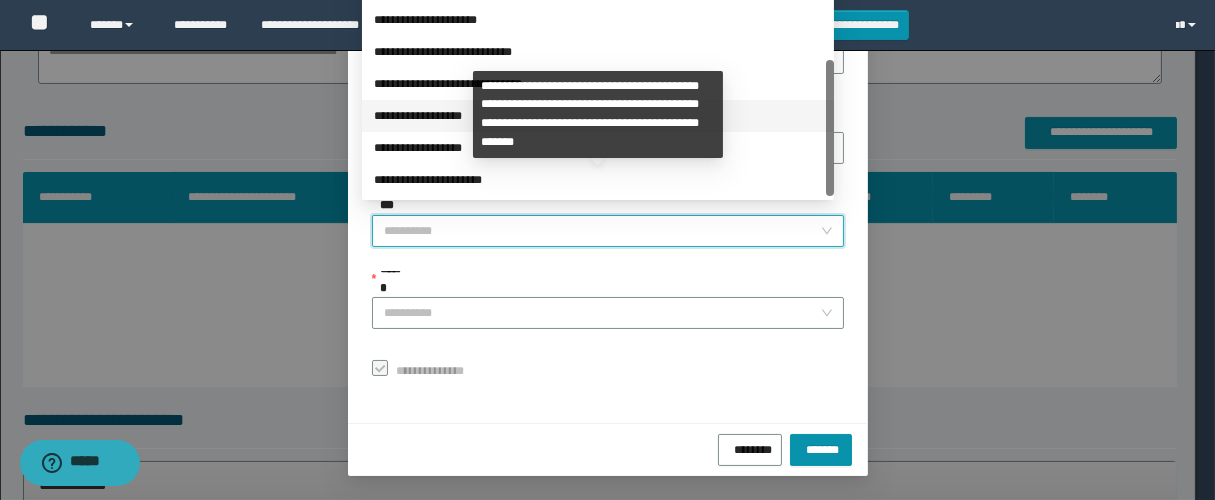 click on "**********" at bounding box center [598, 116] 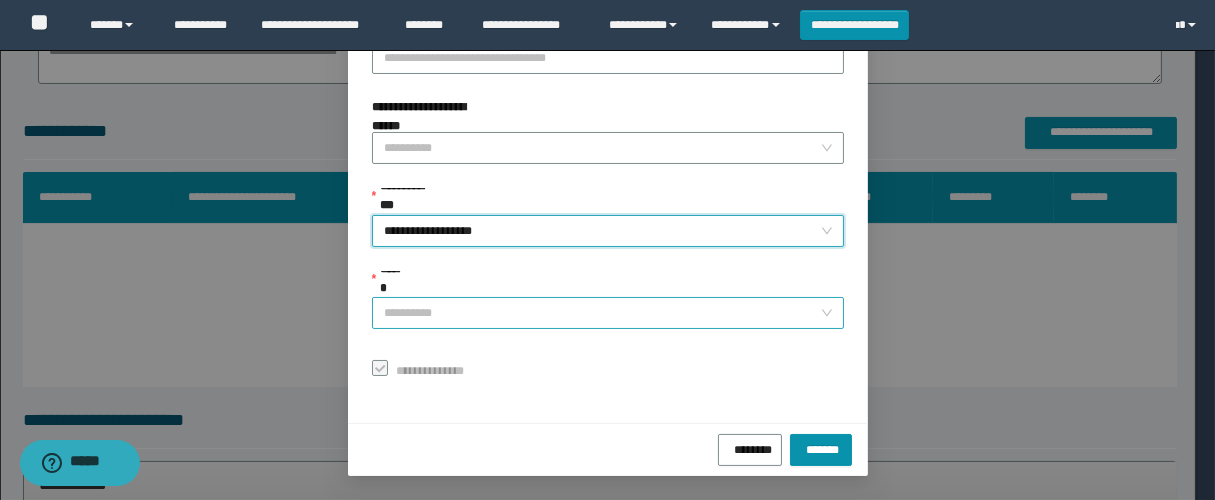 click on "******" at bounding box center (602, 313) 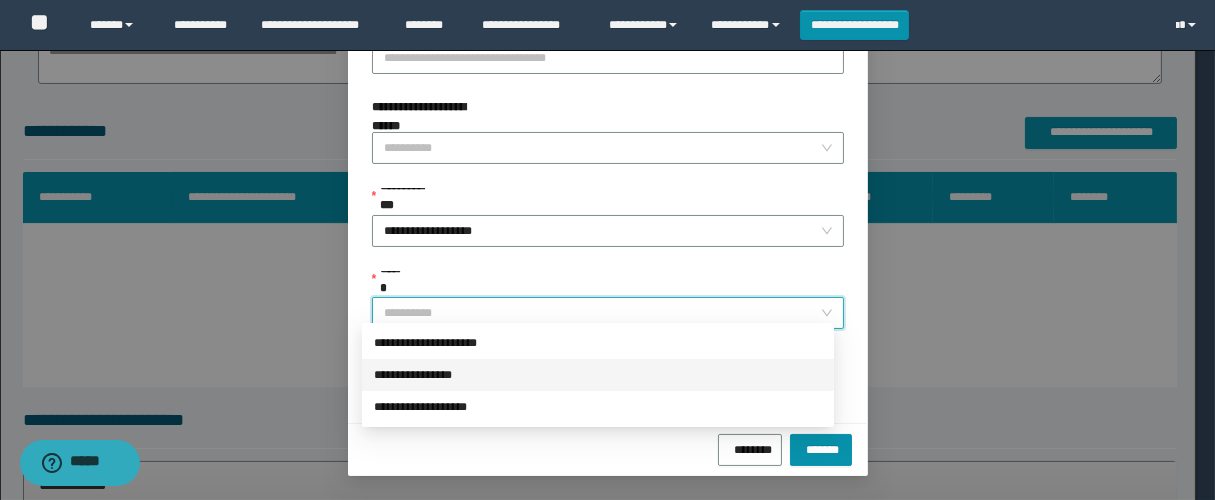 click on "**********" at bounding box center [598, 375] 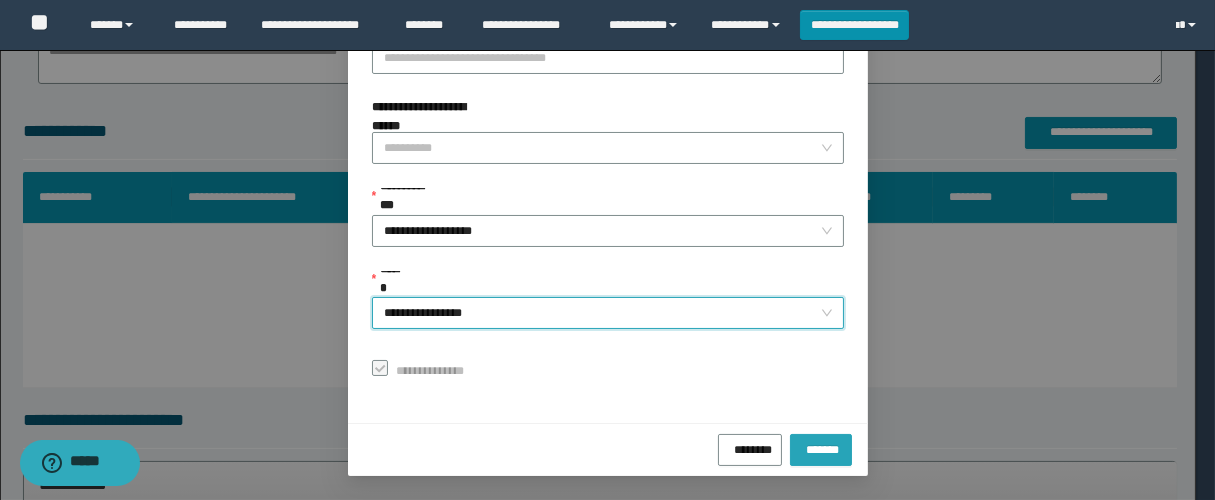 click on "*******" at bounding box center [821, 447] 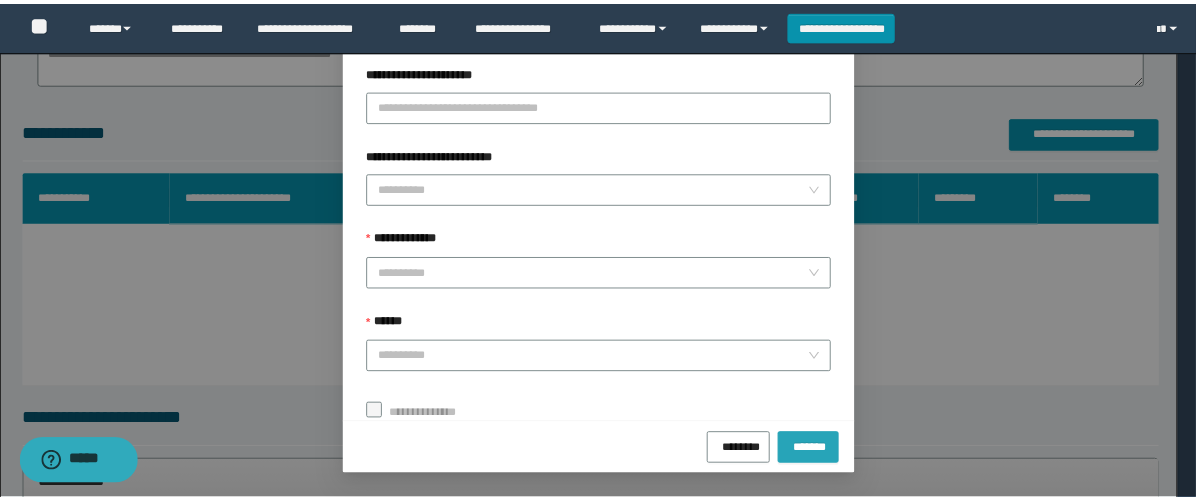 scroll, scrollTop: 305, scrollLeft: 0, axis: vertical 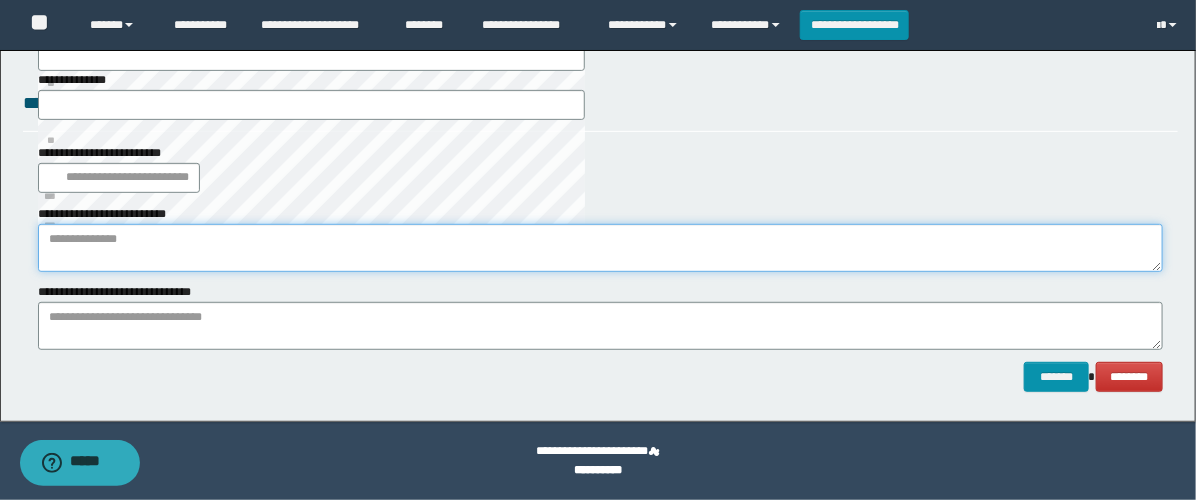 click at bounding box center (600, 248) 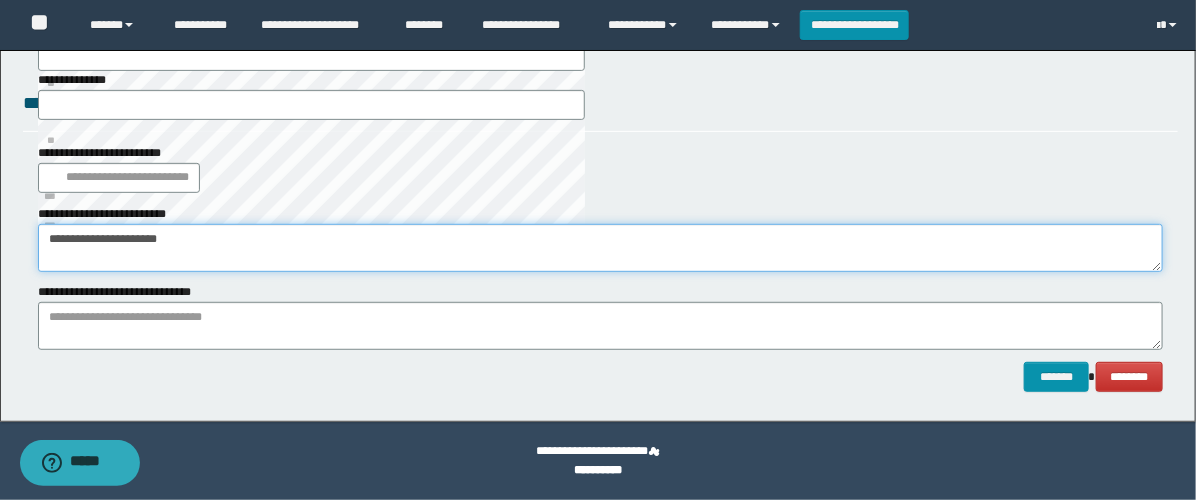 type on "**********" 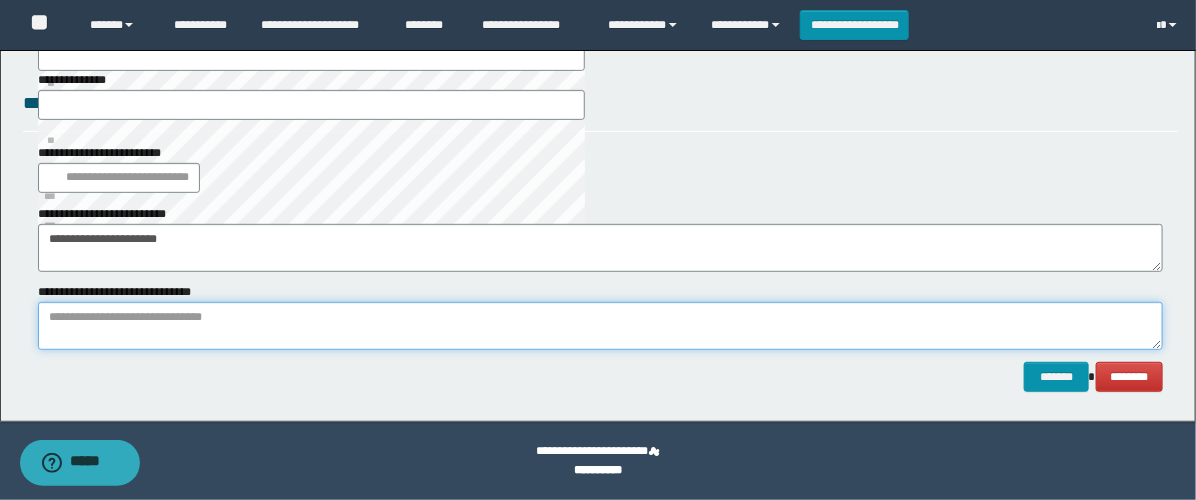 click at bounding box center [600, 326] 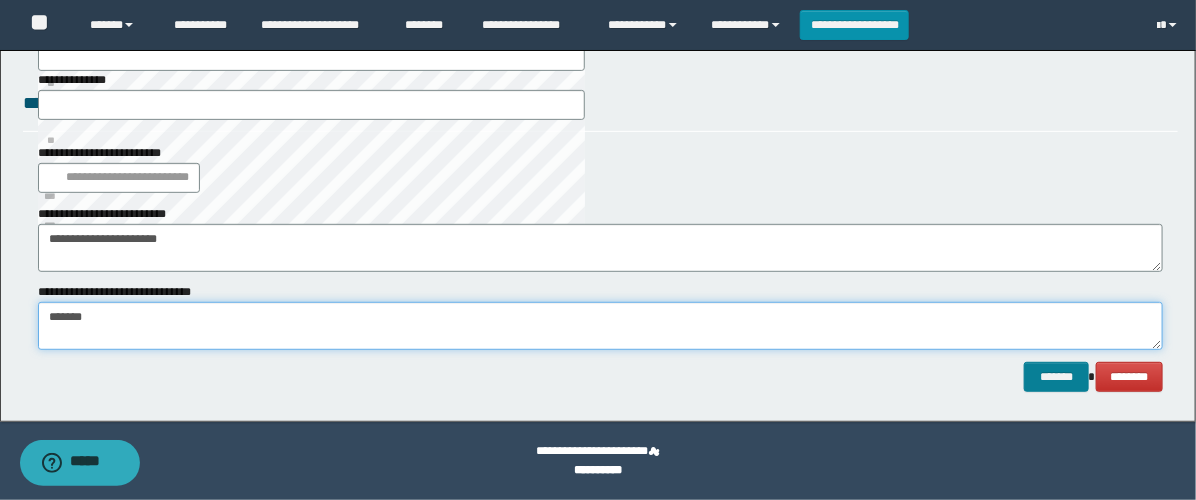 type on "******" 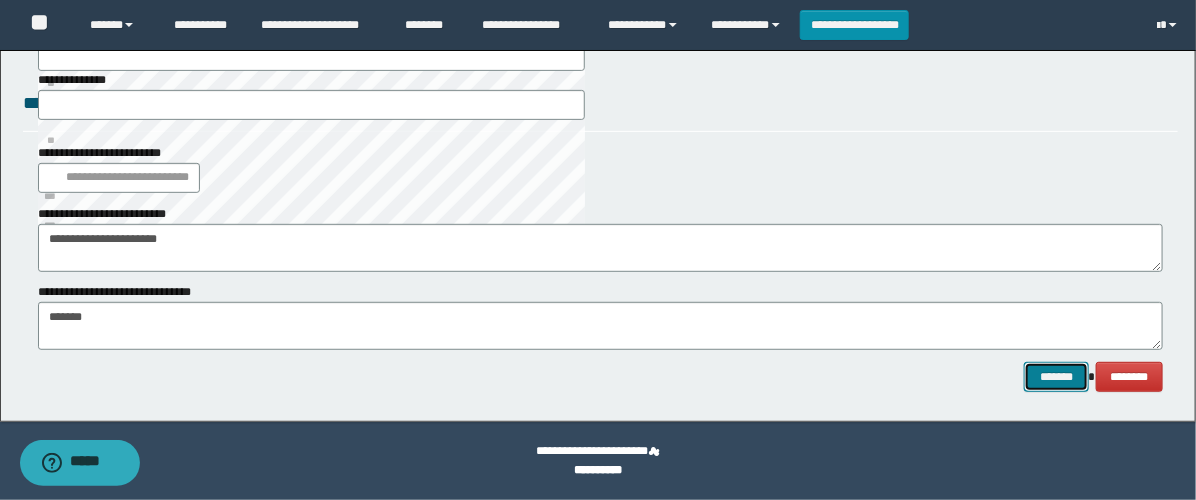 click on "*******" at bounding box center [1056, 377] 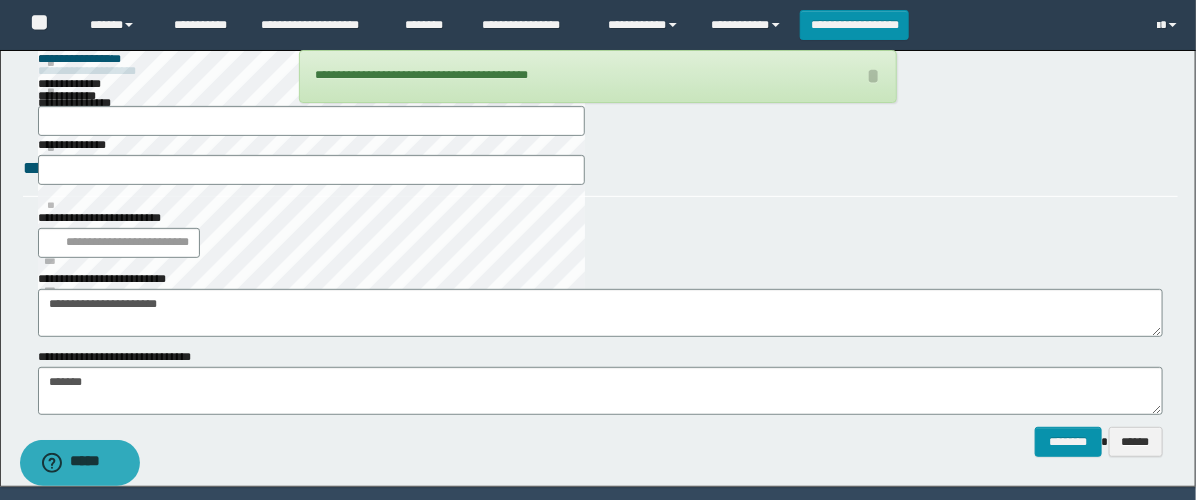 scroll, scrollTop: 2946, scrollLeft: 0, axis: vertical 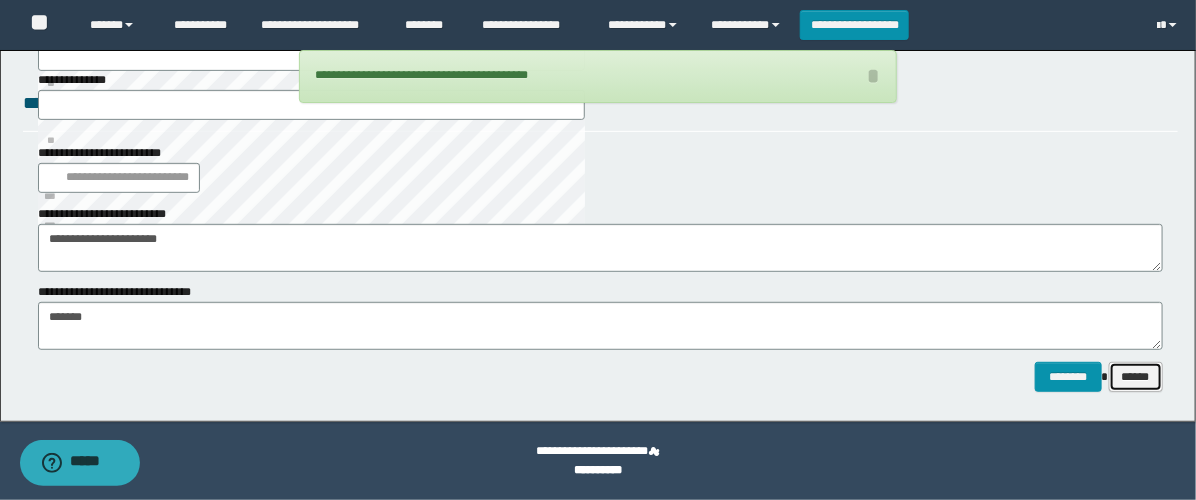 click on "******" at bounding box center (1136, 377) 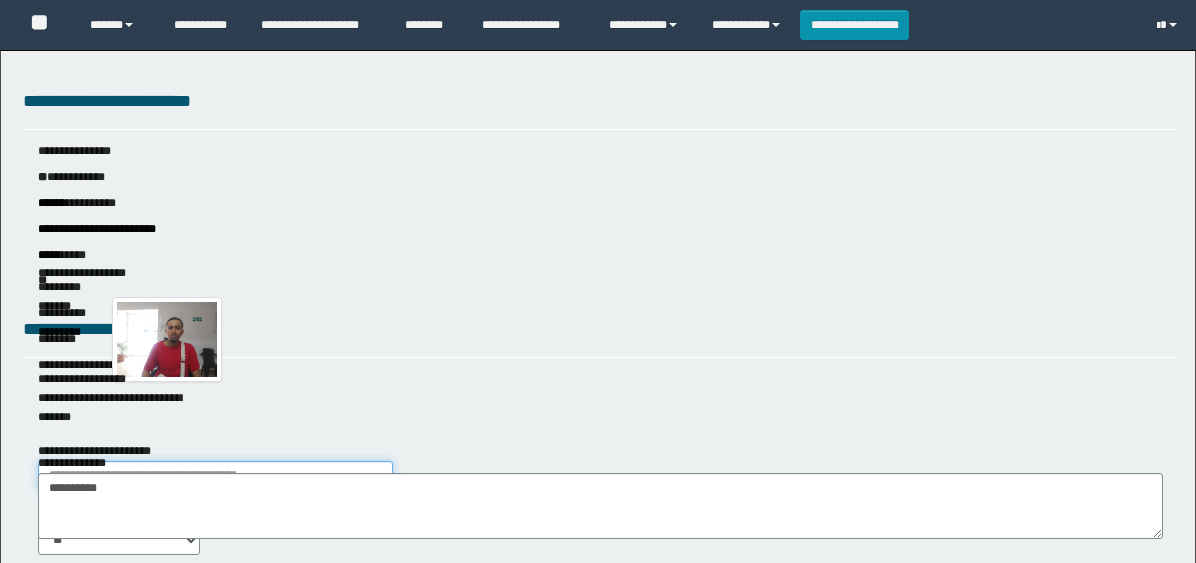 click on "**********" at bounding box center [215, 476] 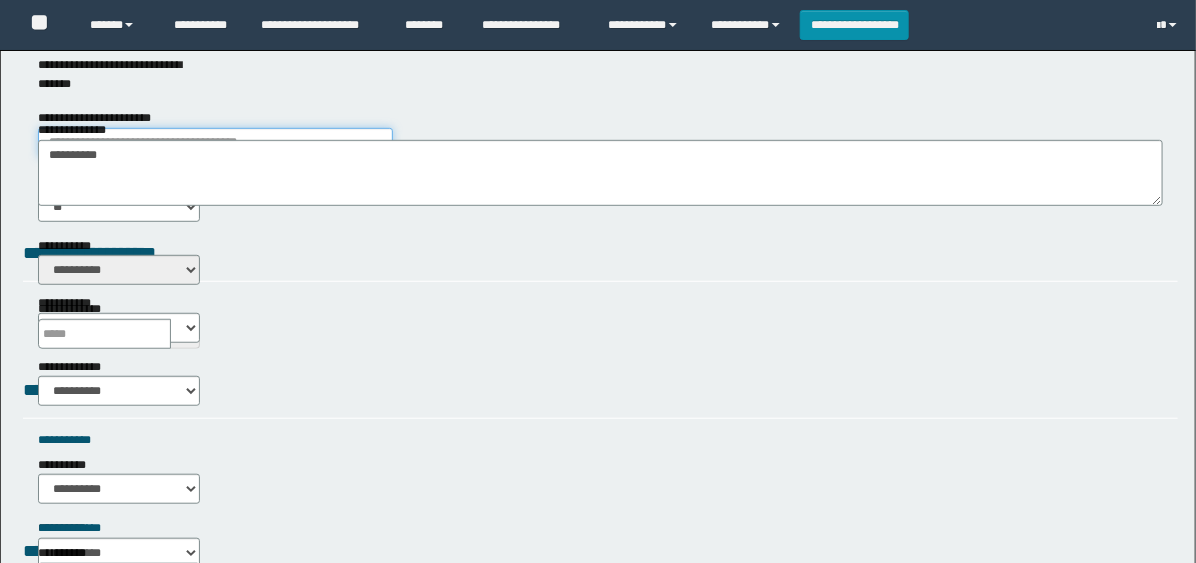type on "**********" 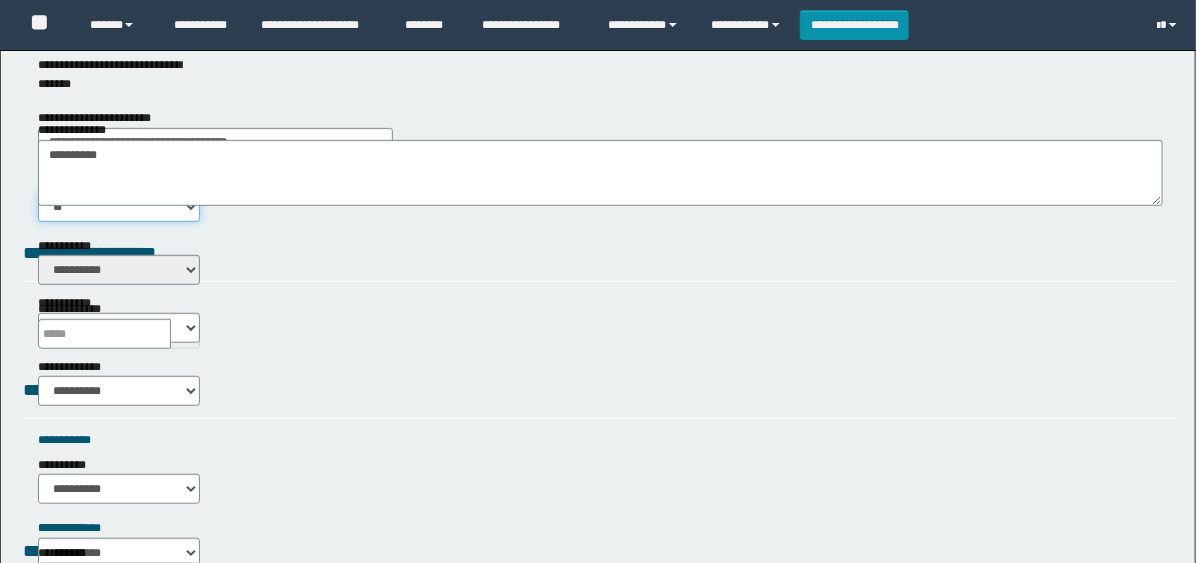 click on "**
**" at bounding box center (119, 207) 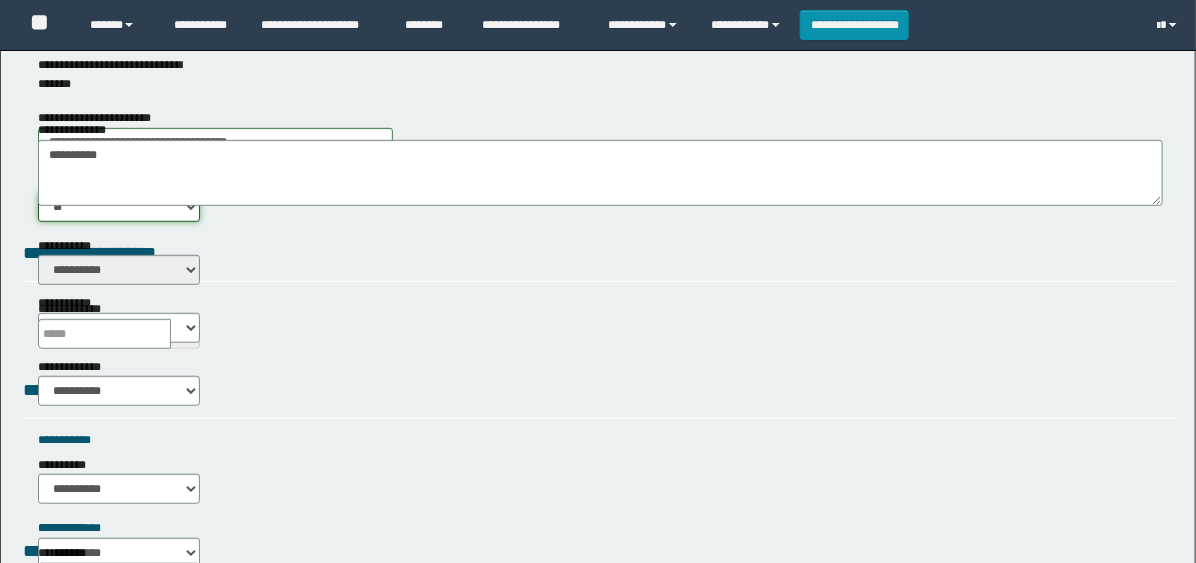 scroll, scrollTop: 333, scrollLeft: 0, axis: vertical 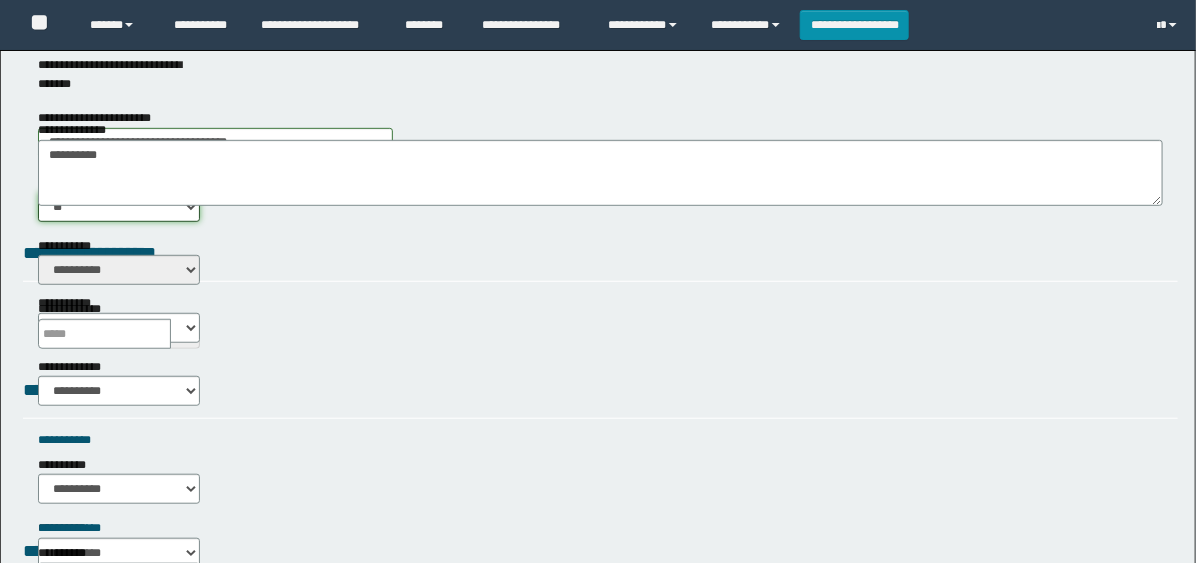 select on "****" 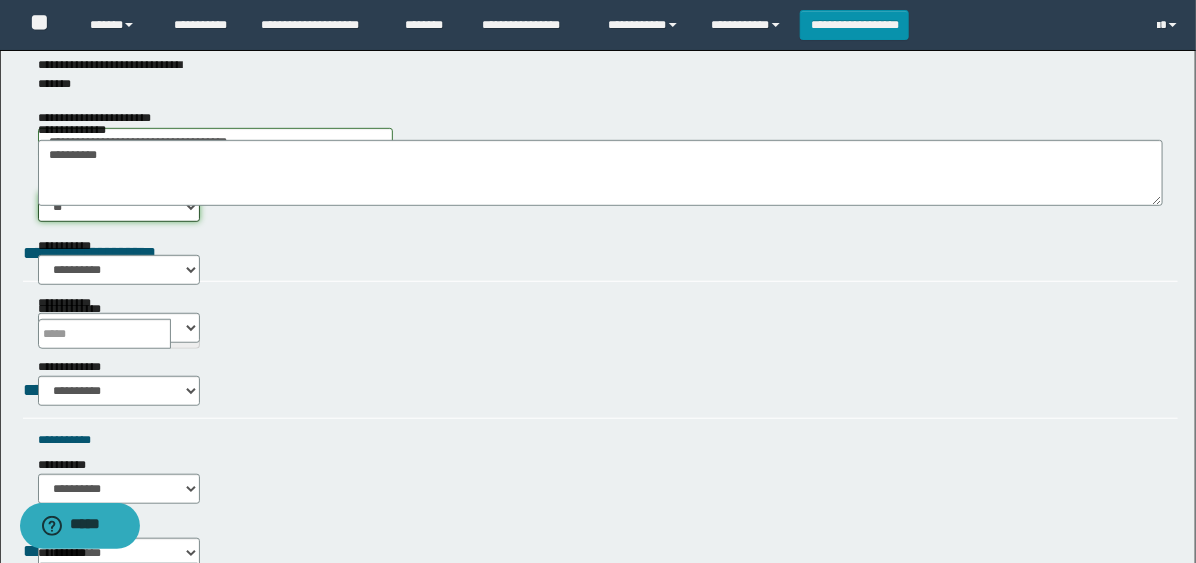 scroll, scrollTop: 0, scrollLeft: 0, axis: both 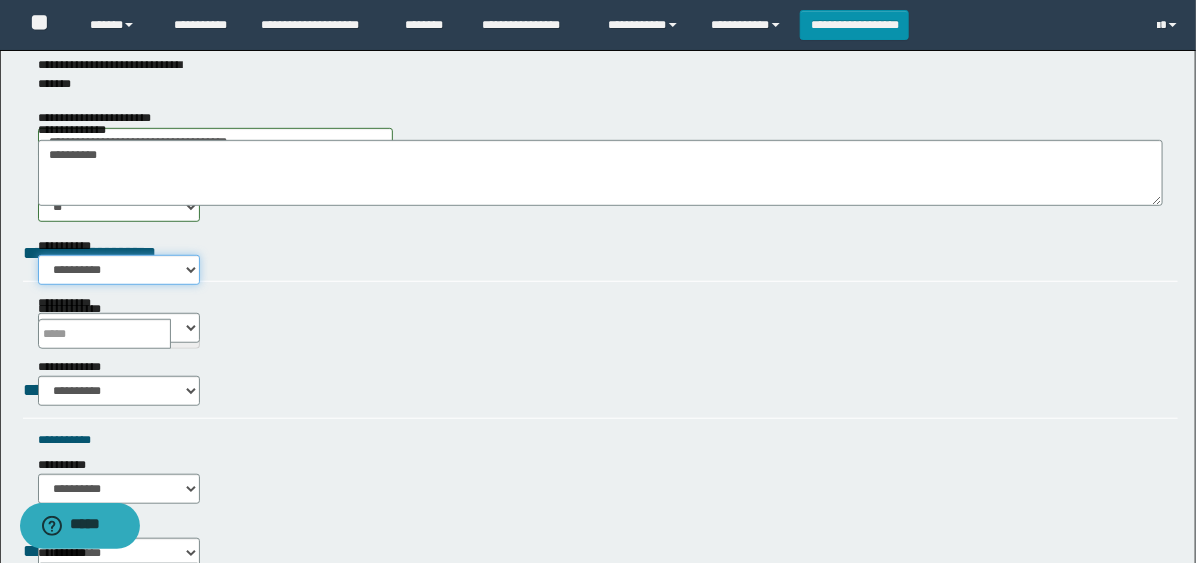 drag, startPoint x: 916, startPoint y: 83, endPoint x: 928, endPoint y: 82, distance: 12.0415945 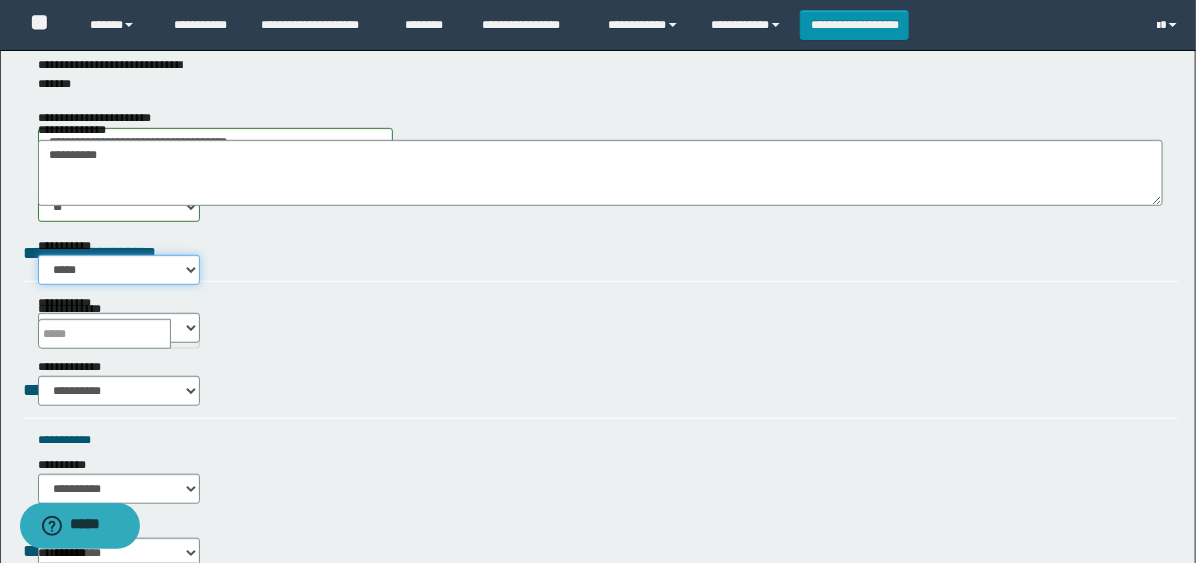 click on "**********" at bounding box center [119, 270] 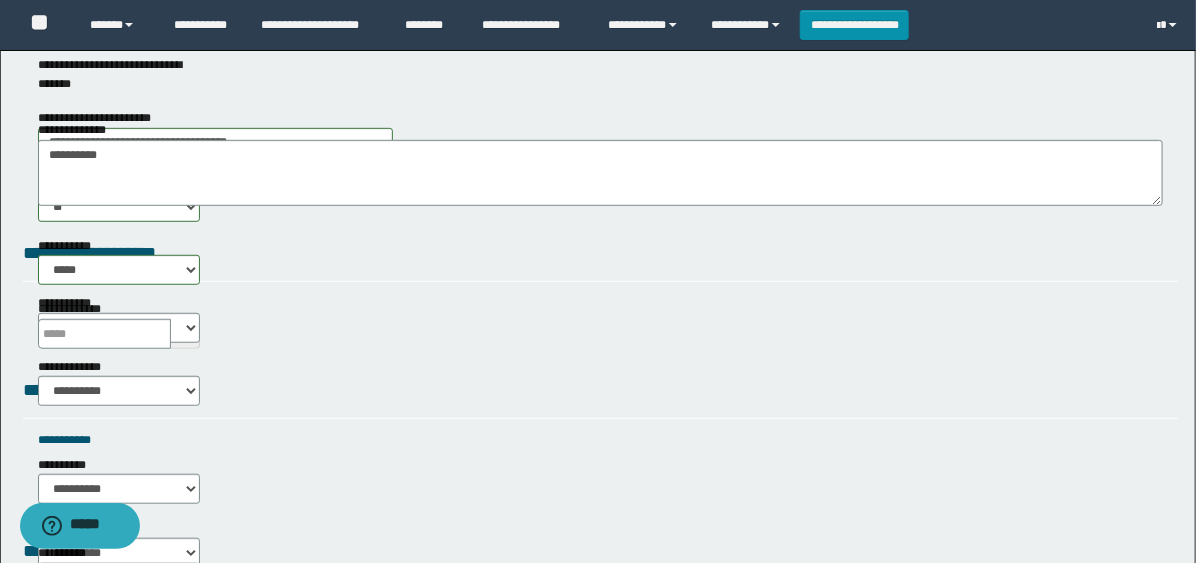 click at bounding box center (185, 334) 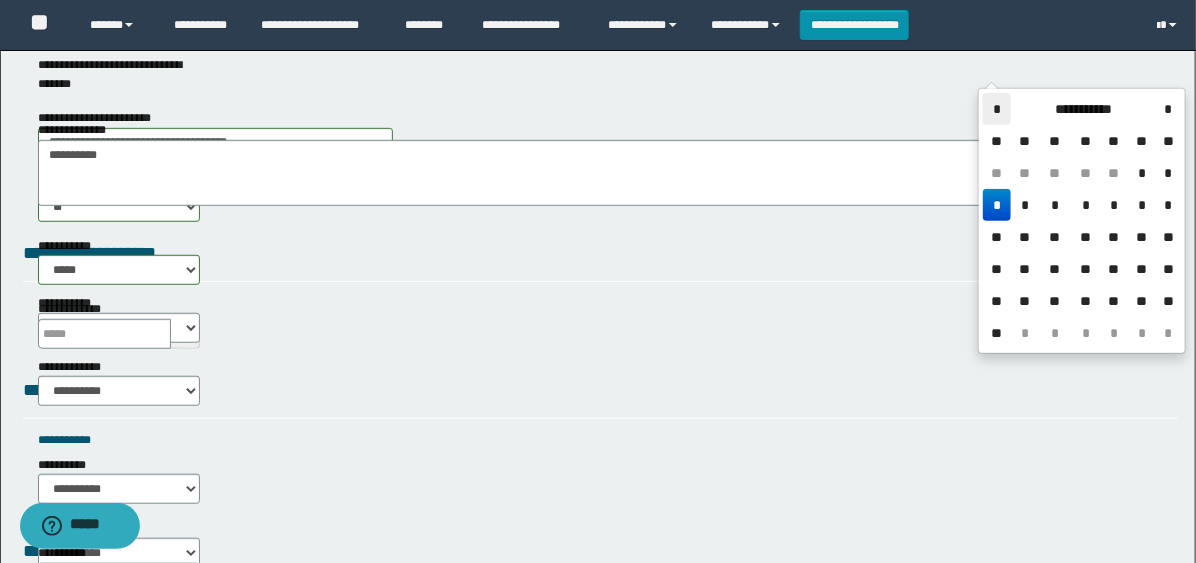 click on "*" at bounding box center (997, 109) 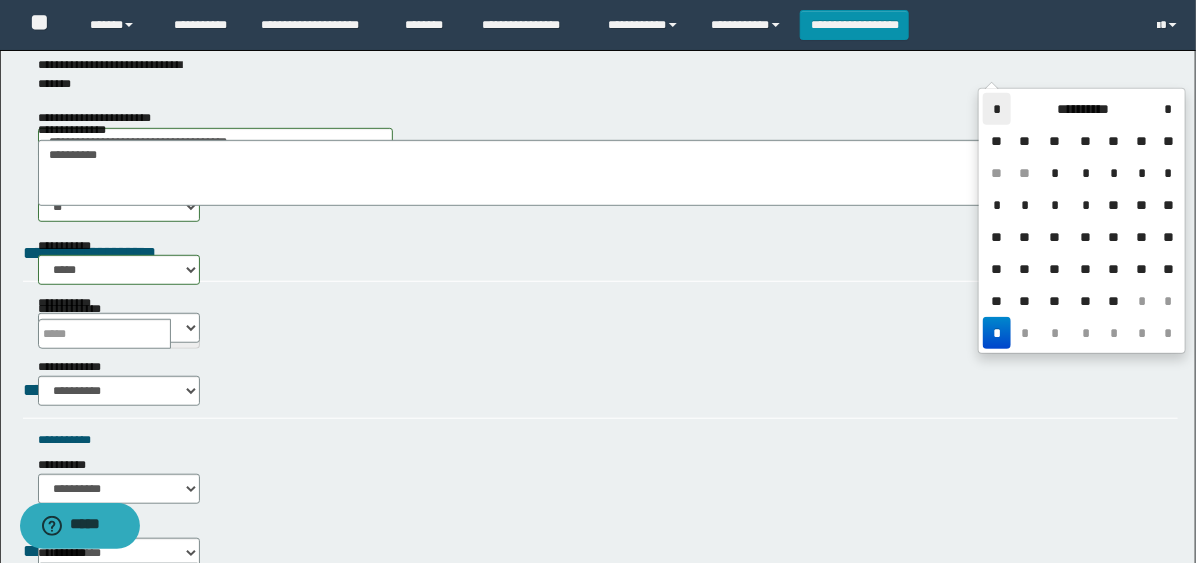 click on "*" at bounding box center (997, 109) 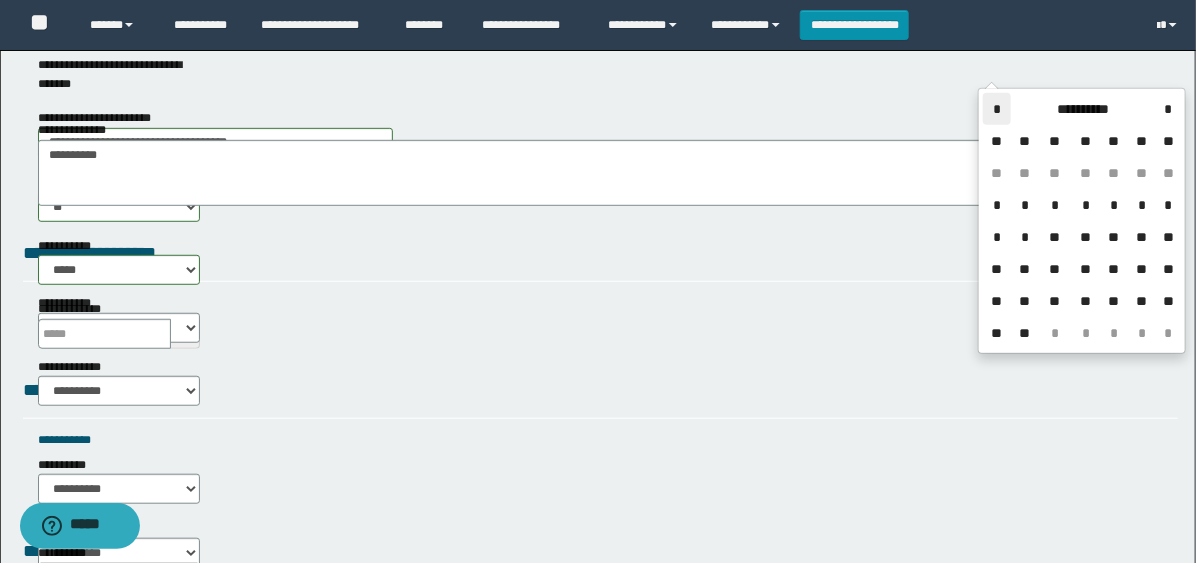click on "*" at bounding box center (997, 109) 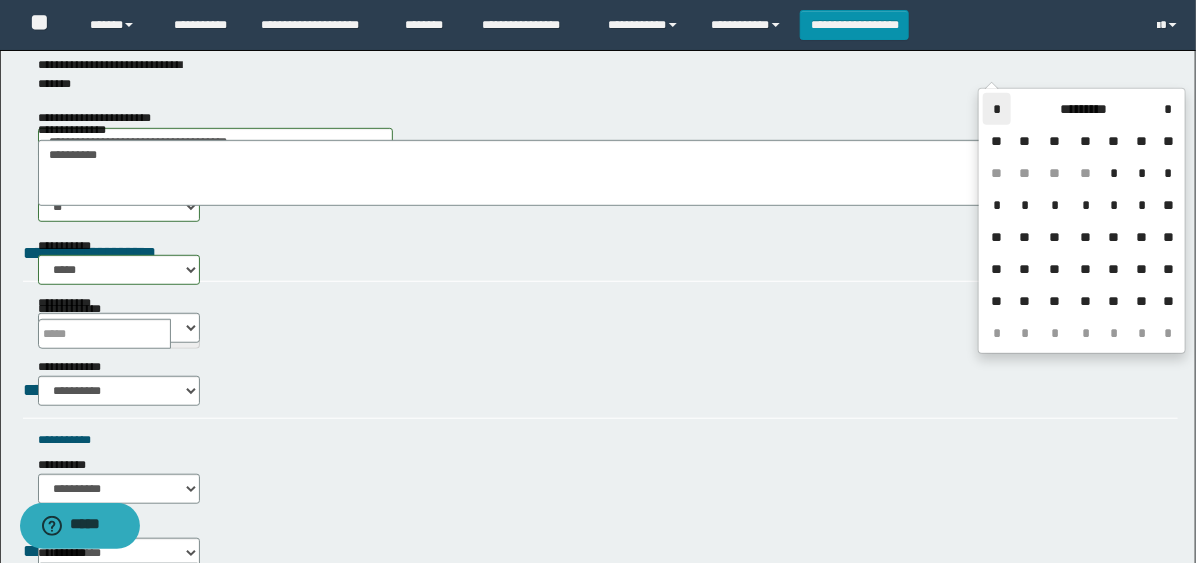 click on "*" at bounding box center [997, 109] 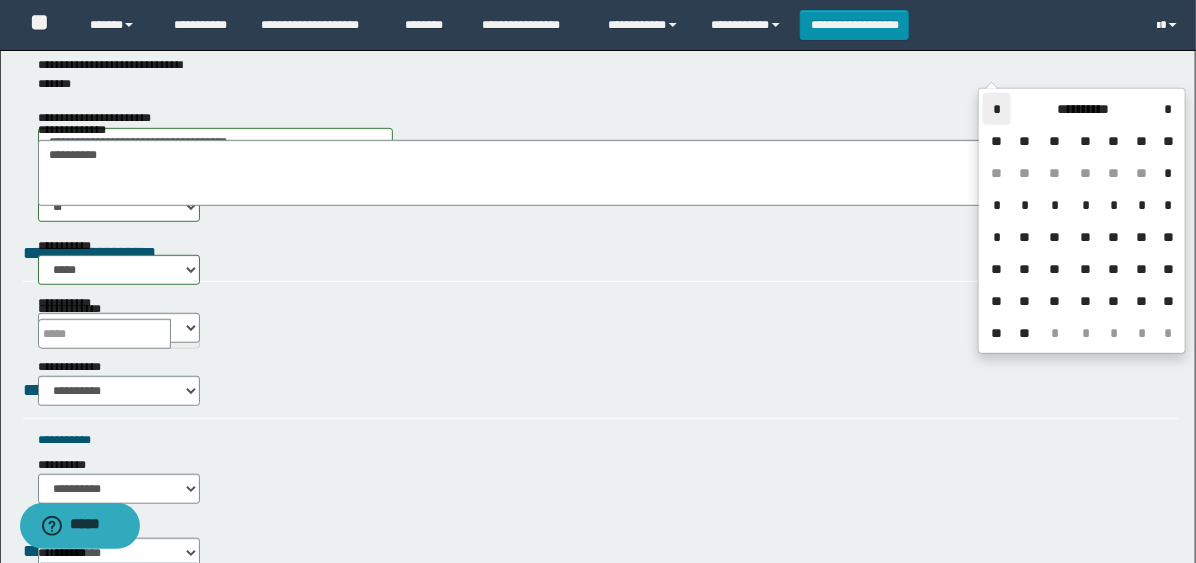 click on "*" at bounding box center (997, 109) 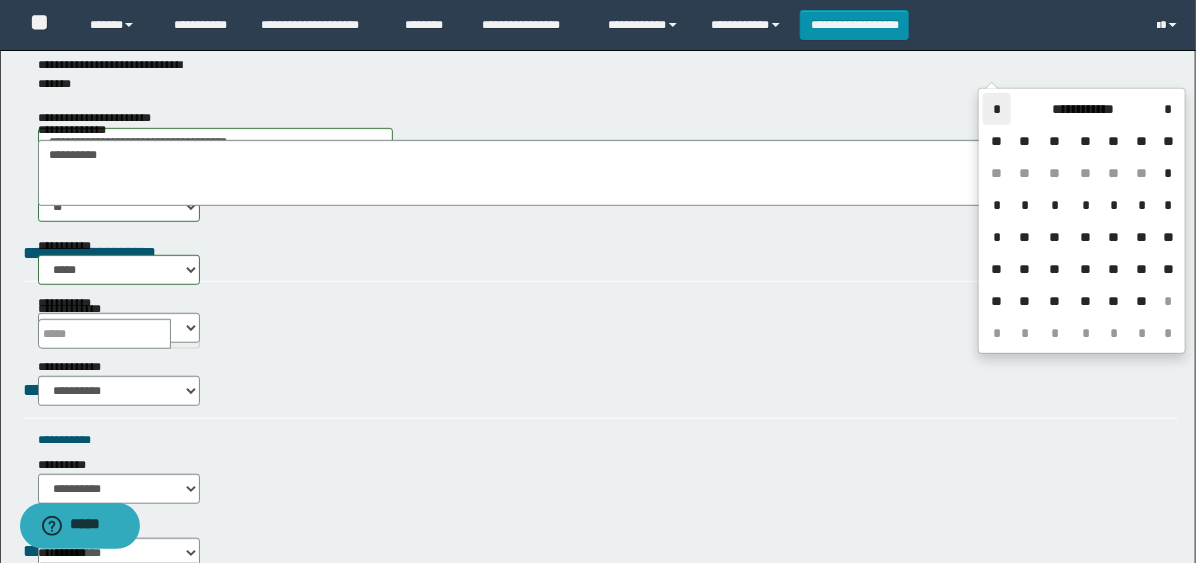 click on "*" at bounding box center [997, 109] 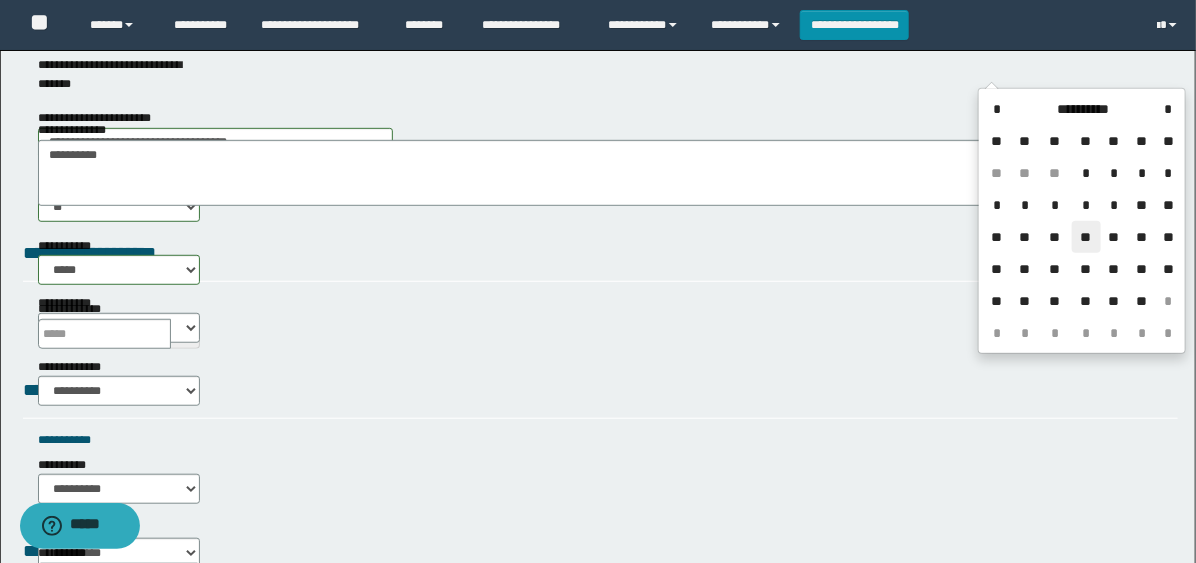 click on "**" at bounding box center [1086, 237] 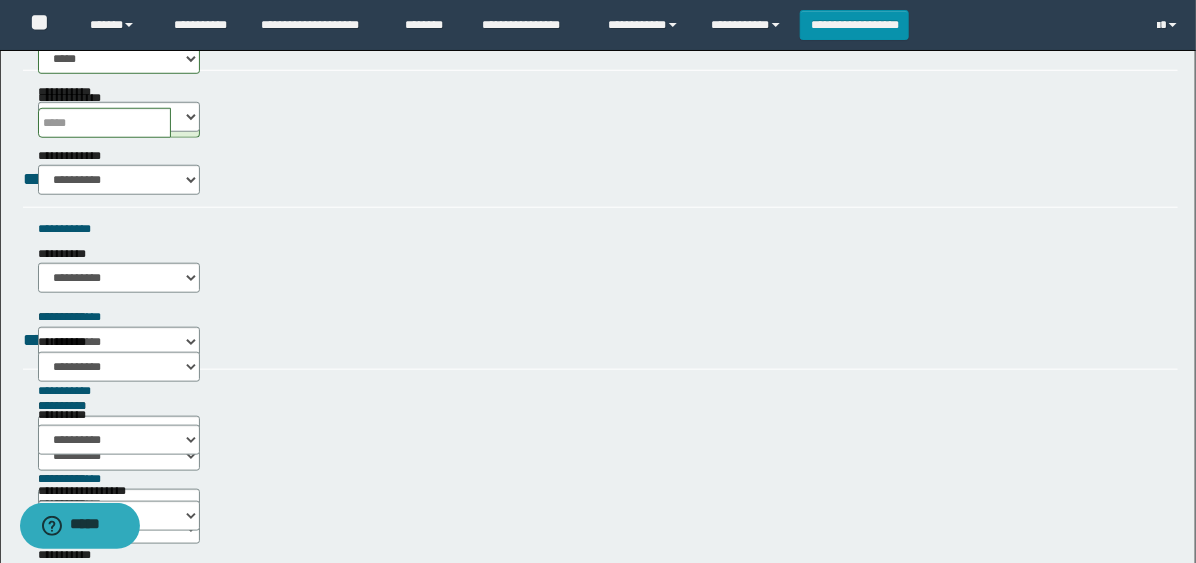 scroll, scrollTop: 555, scrollLeft: 0, axis: vertical 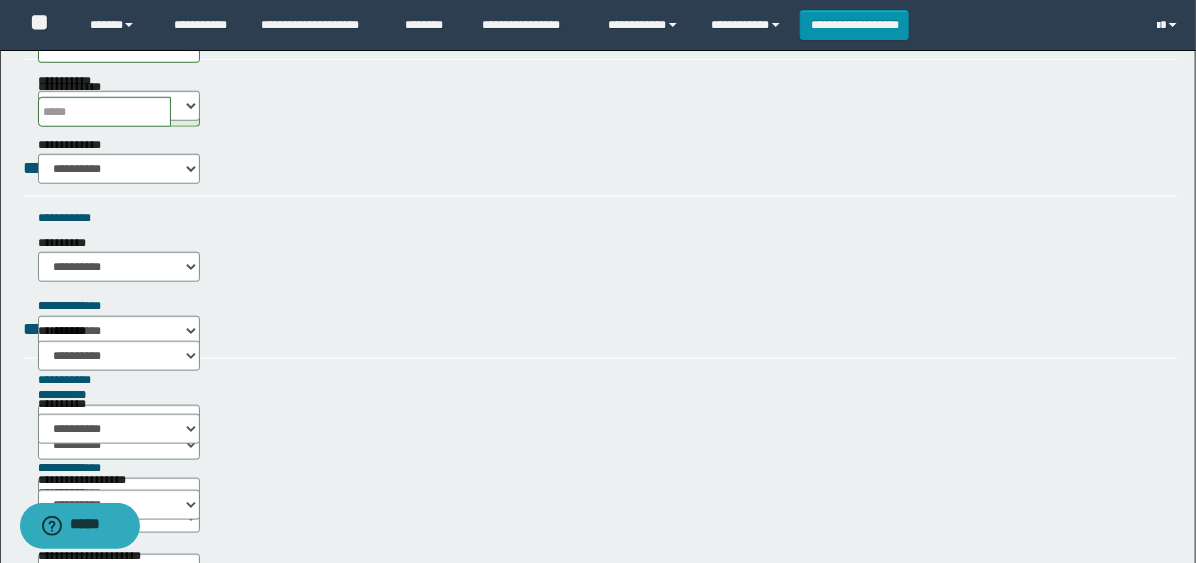 click on "**********" at bounding box center (119, 266) 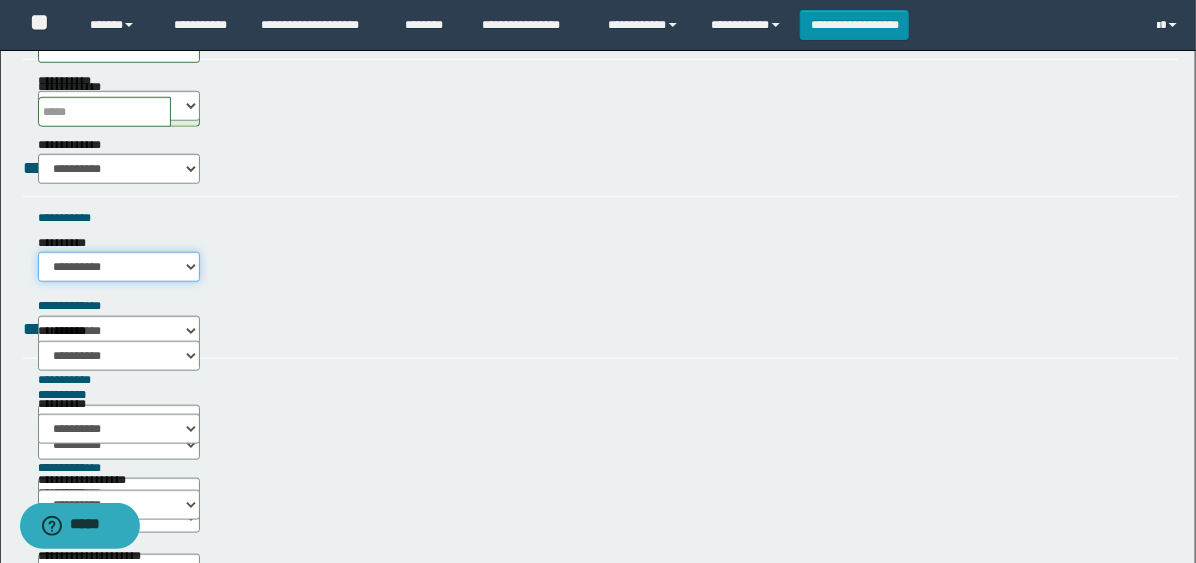 click on "**********" at bounding box center [119, 267] 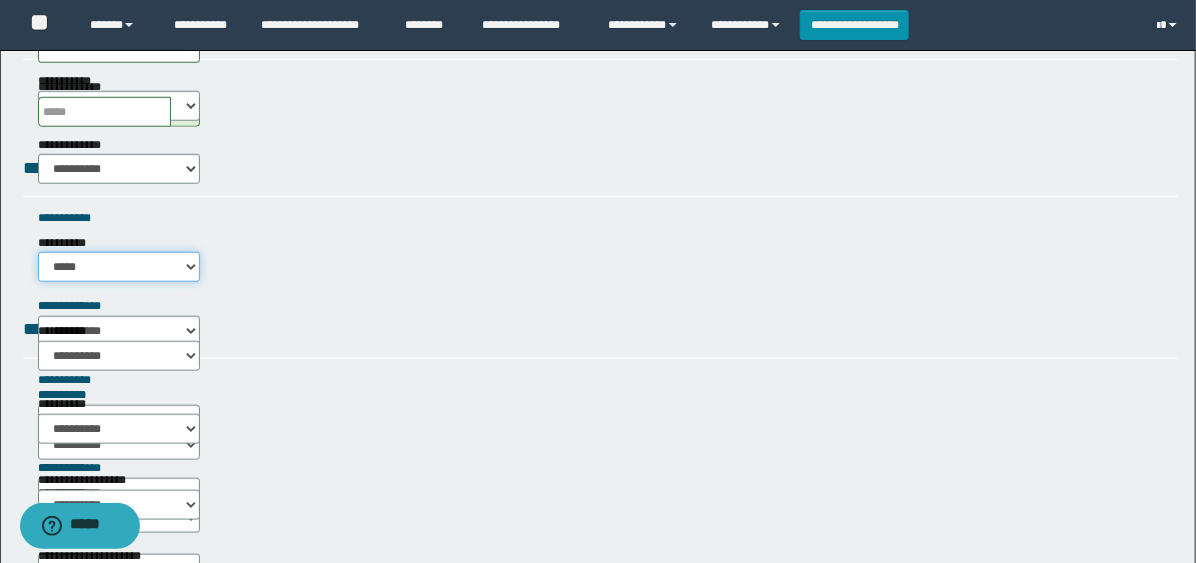 click on "**********" at bounding box center [119, 267] 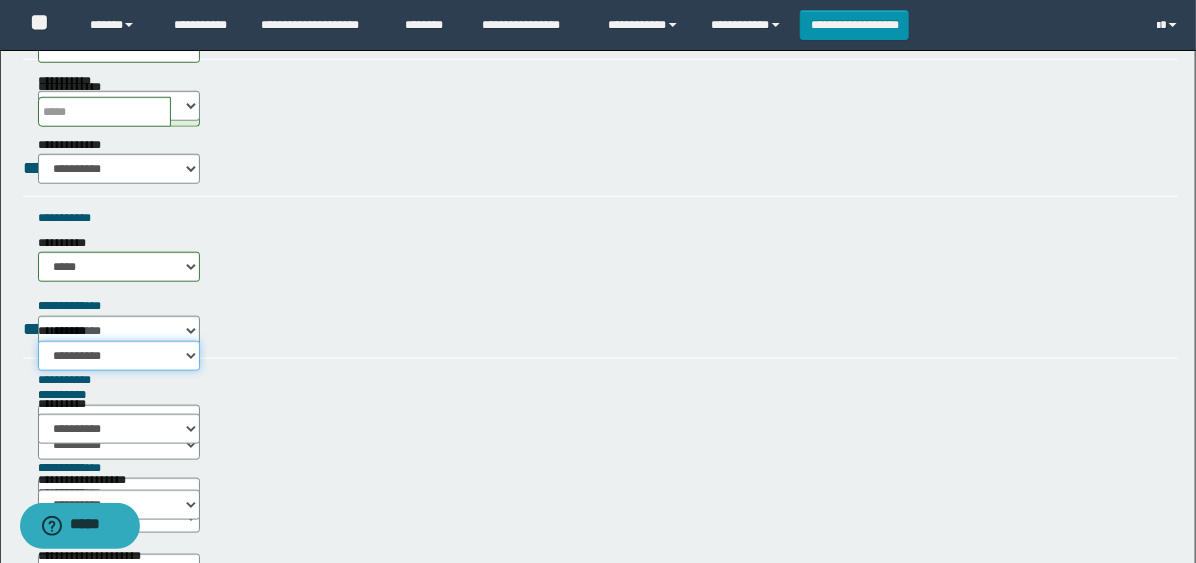 drag, startPoint x: 554, startPoint y: 271, endPoint x: 585, endPoint y: 380, distance: 113.32255 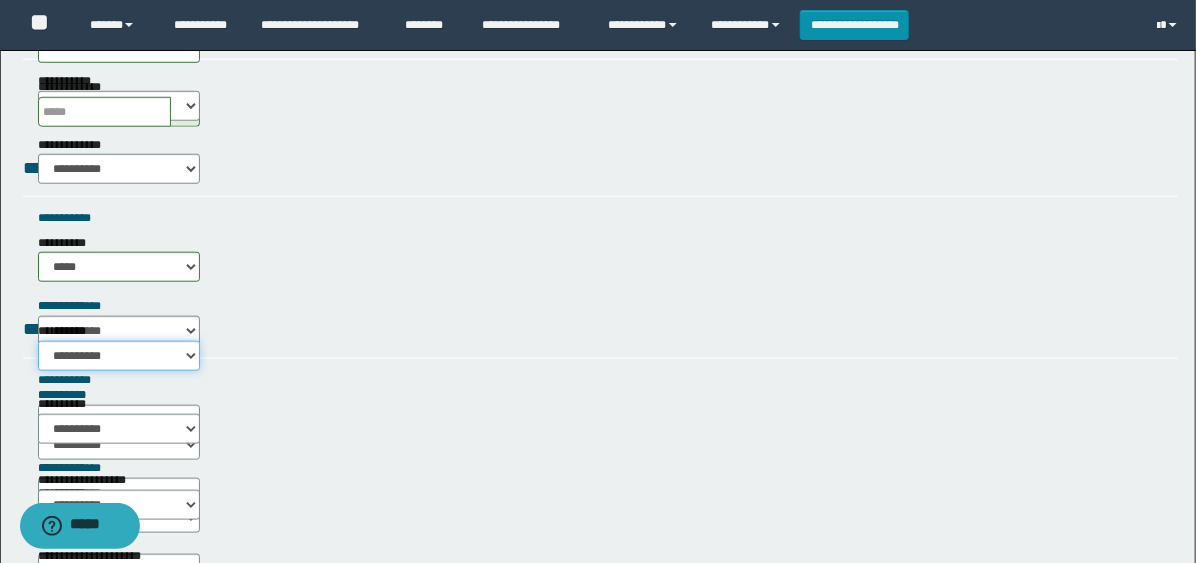 select on "*****" 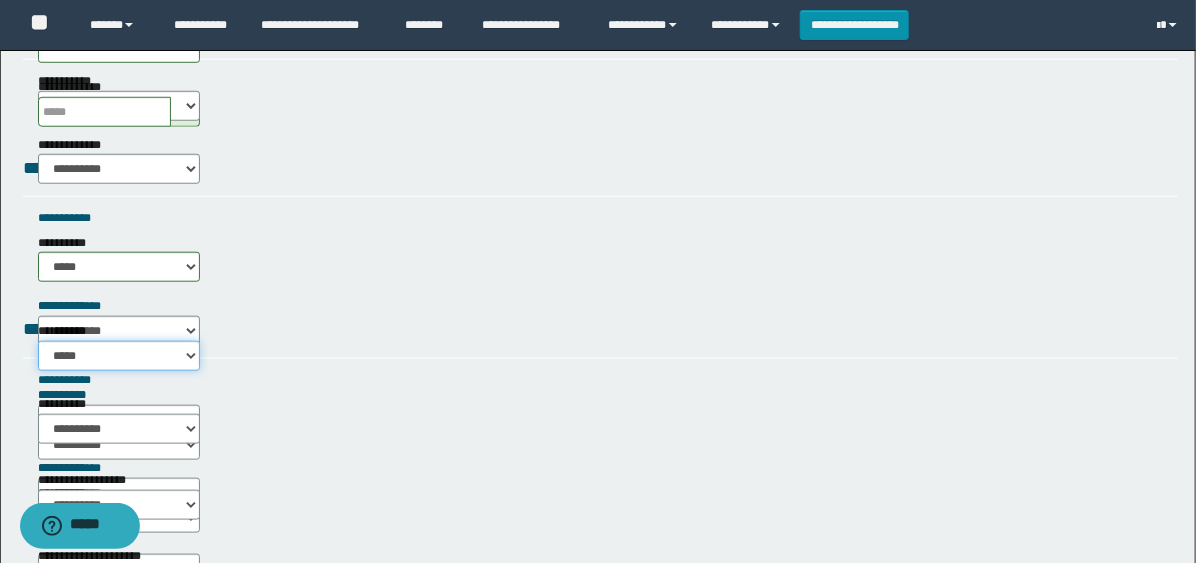click on "**********" at bounding box center [119, 356] 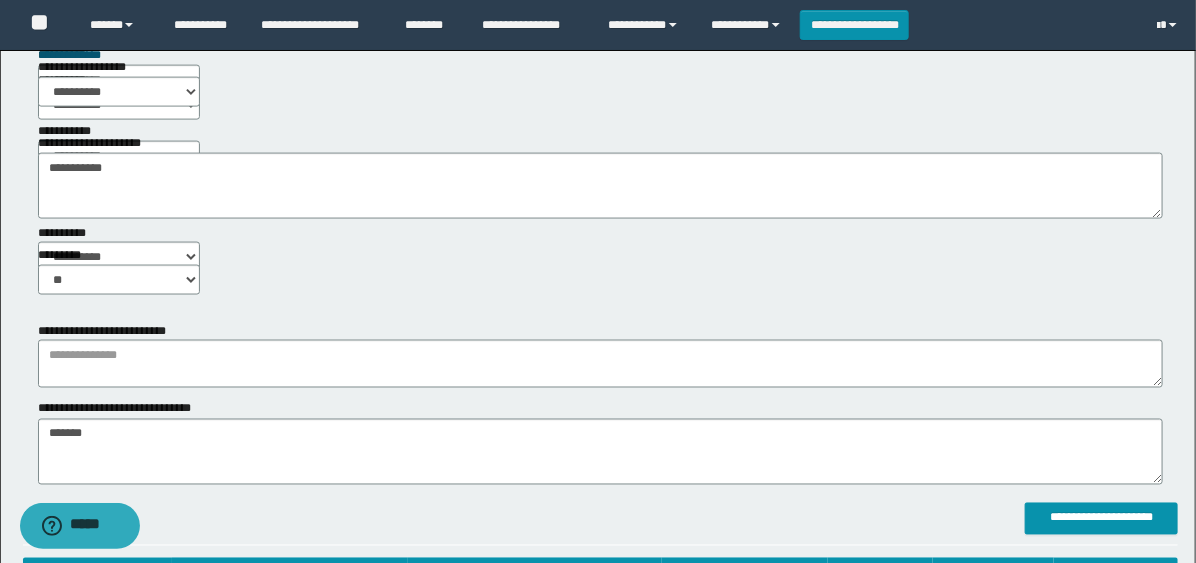 scroll, scrollTop: 888, scrollLeft: 0, axis: vertical 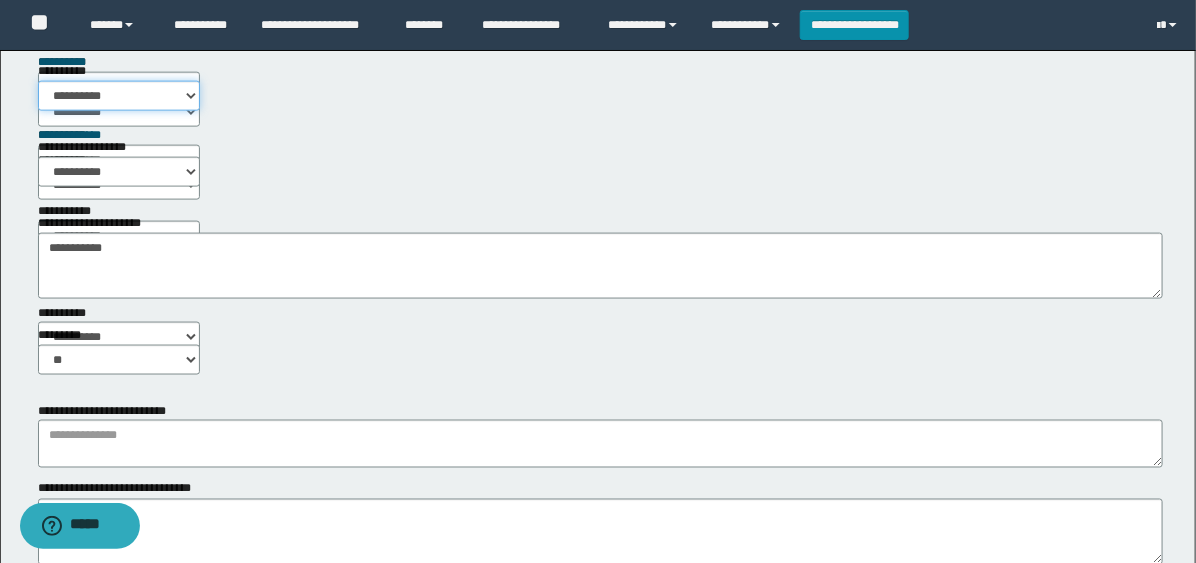click on "**********" at bounding box center [119, 96] 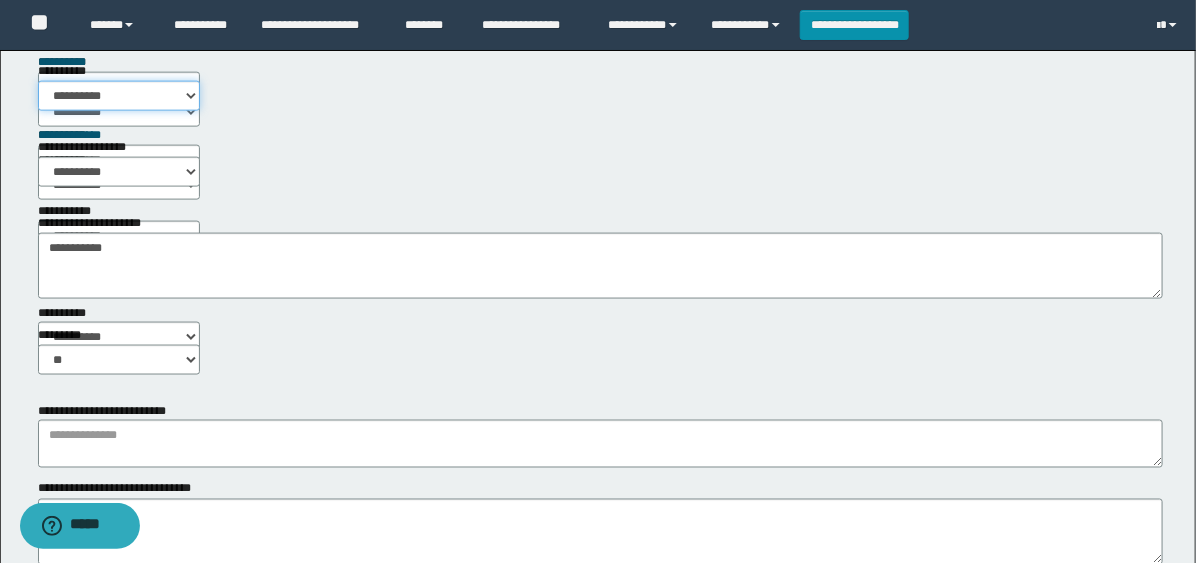 select on "*****" 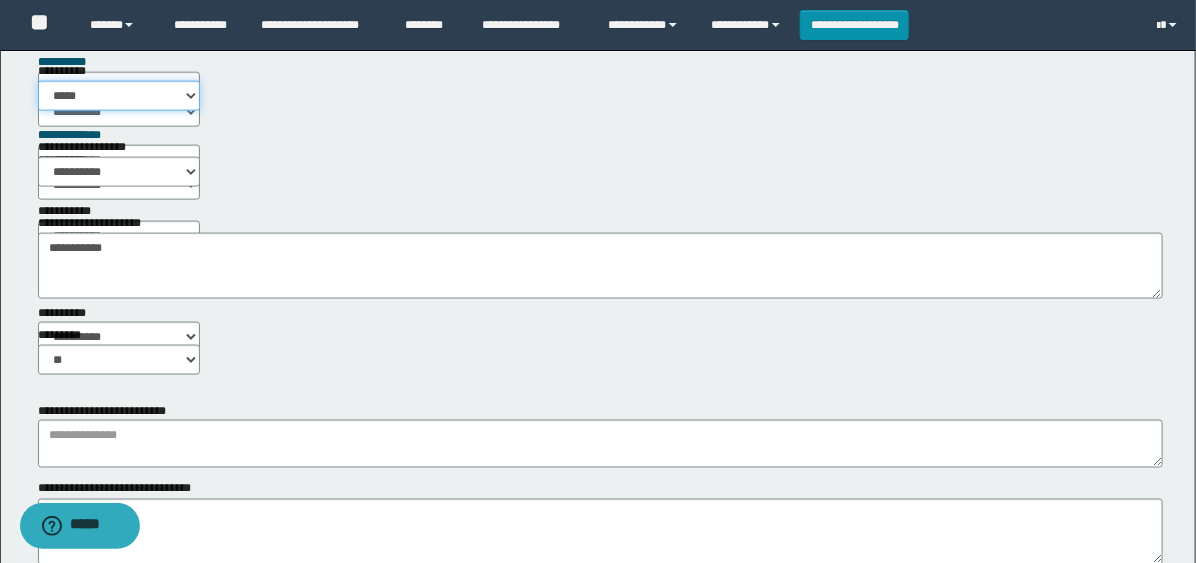 click on "**********" at bounding box center [119, 96] 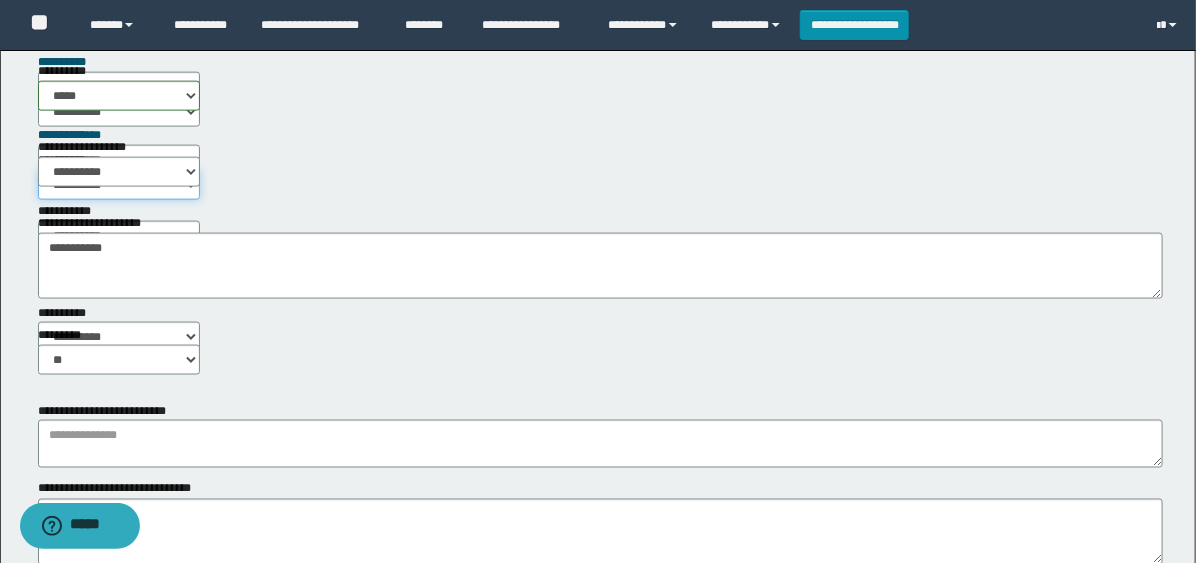 click on "**********" at bounding box center [119, 185] 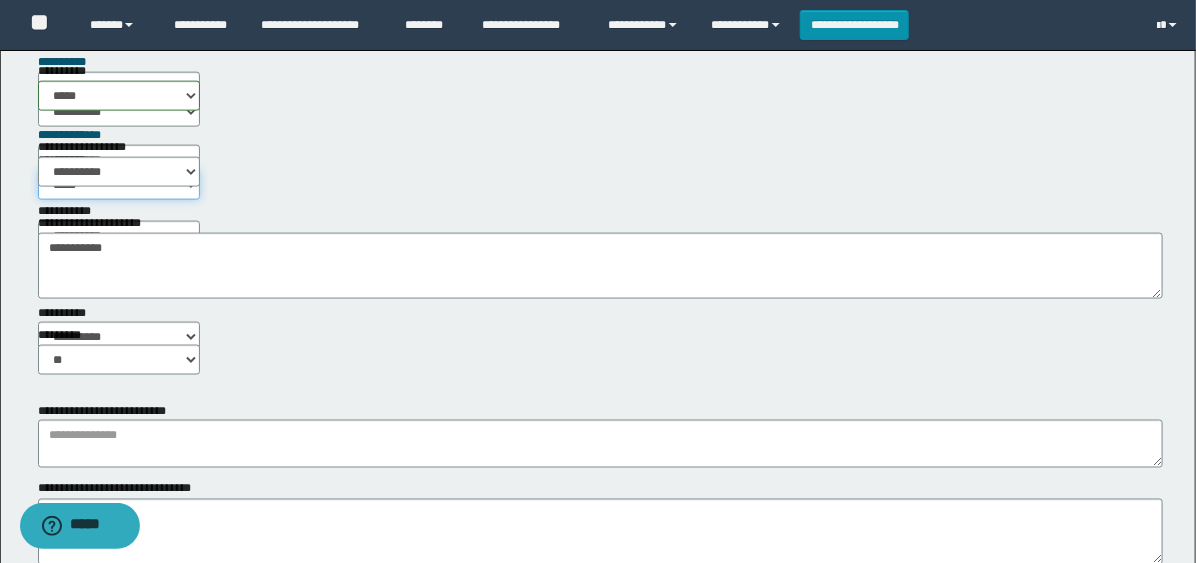 click on "**********" at bounding box center (119, 185) 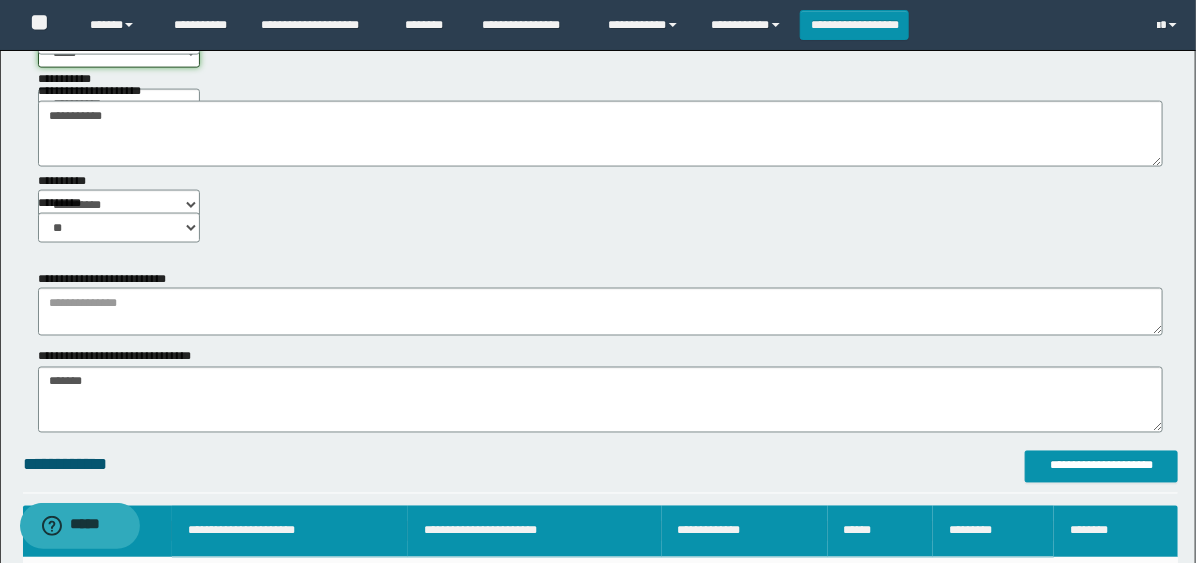 scroll, scrollTop: 1111, scrollLeft: 0, axis: vertical 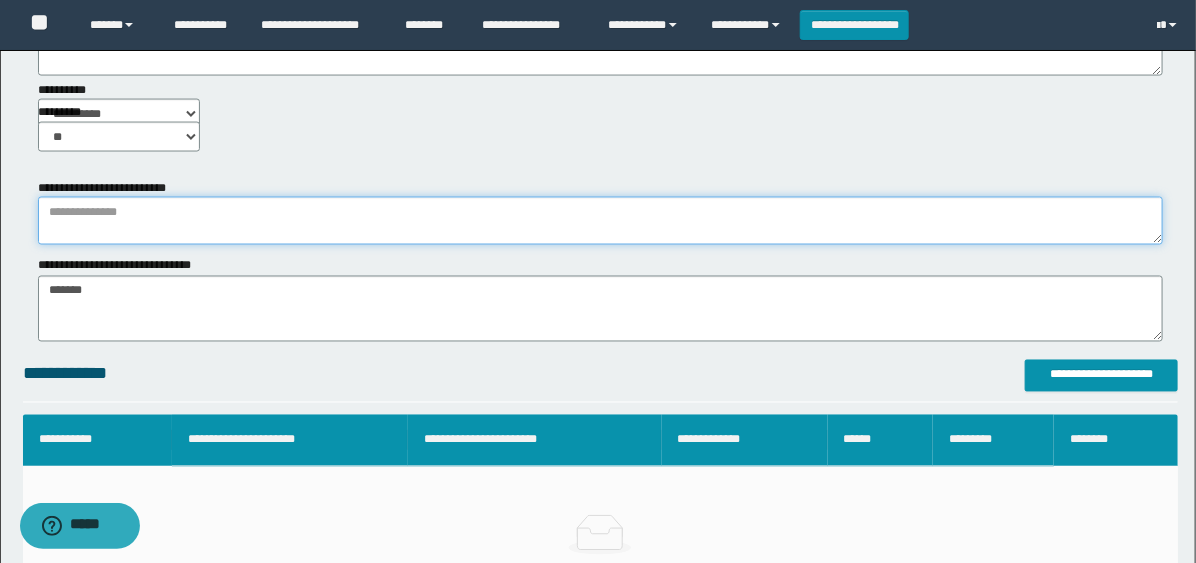 click at bounding box center [600, 221] 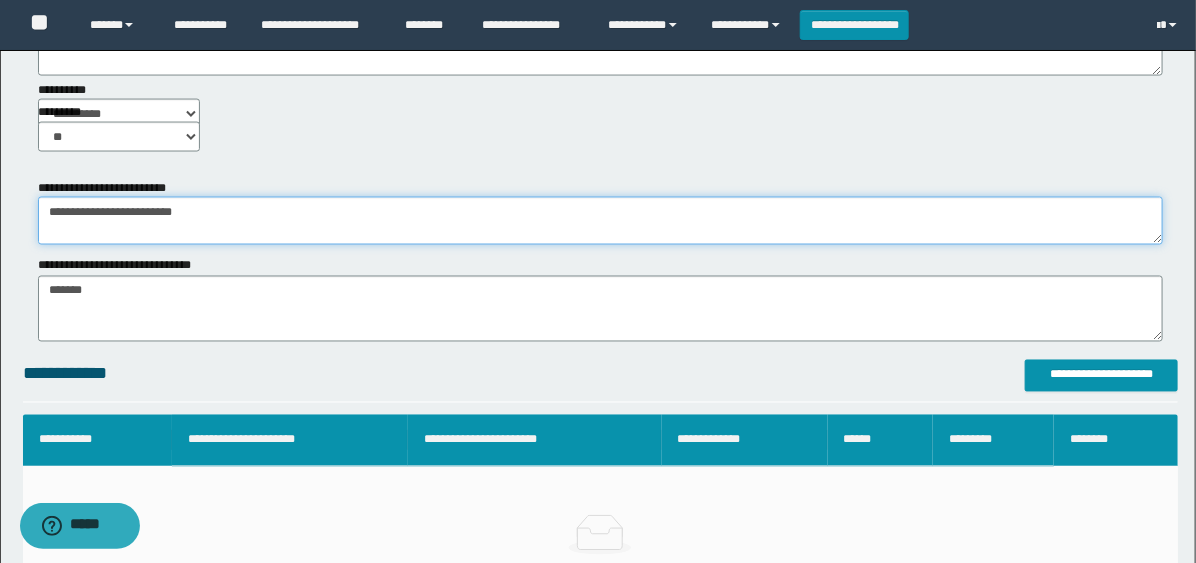 type on "**********" 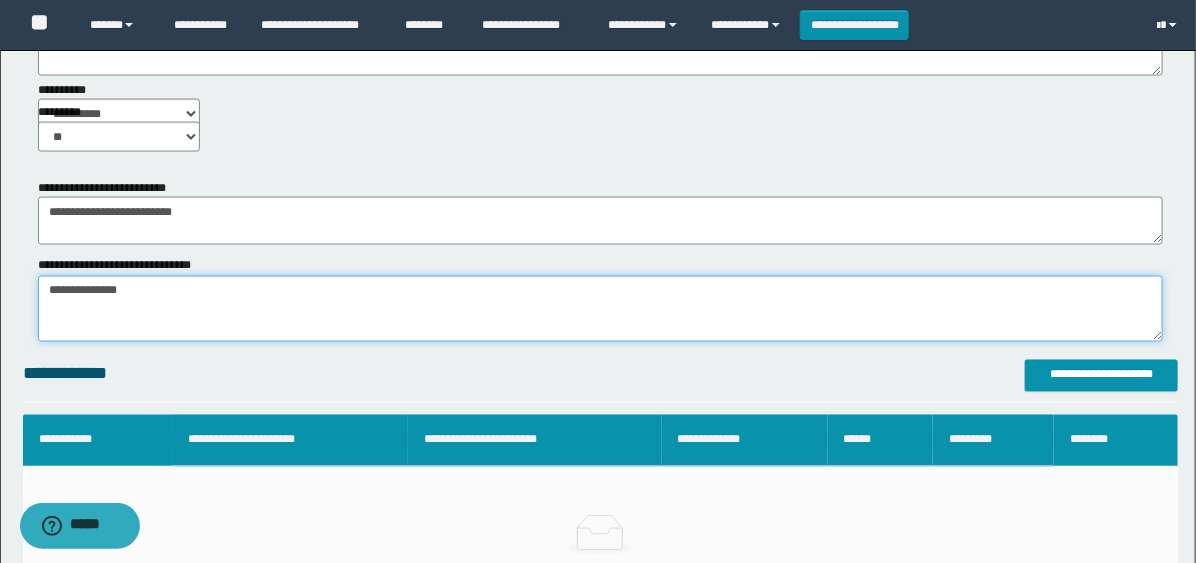 click on "*******" at bounding box center [600, 309] 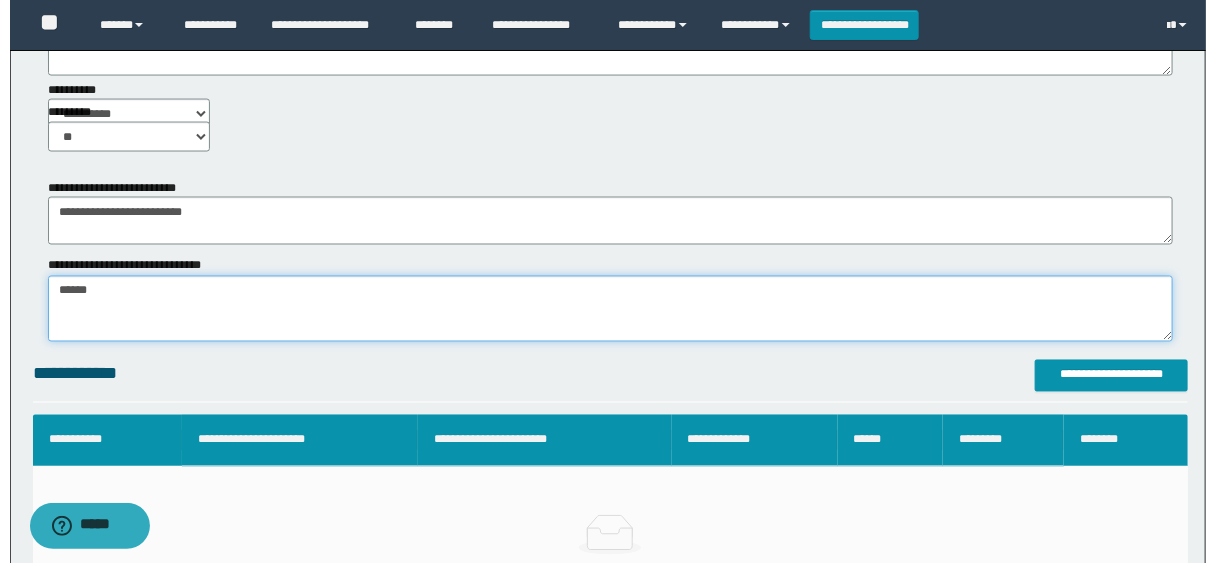 scroll, scrollTop: 1328, scrollLeft: 0, axis: vertical 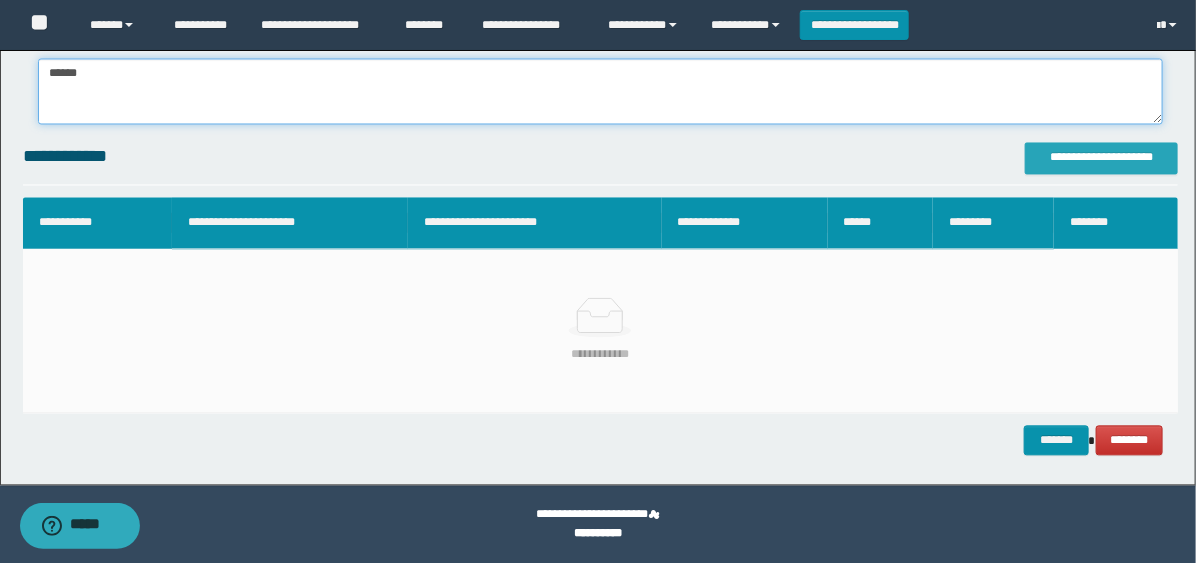 type on "******" 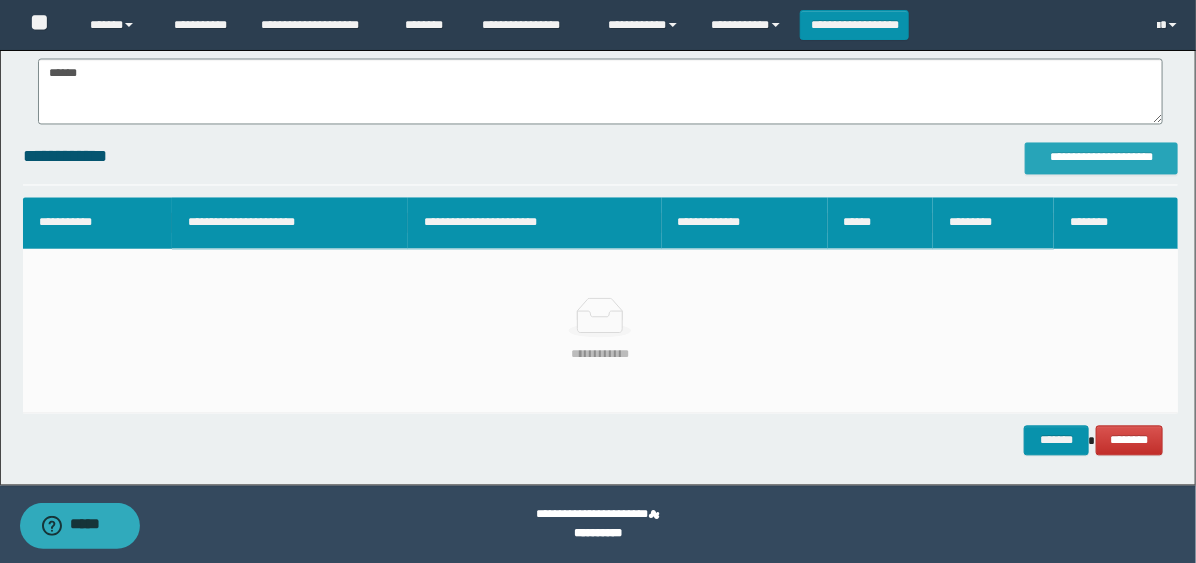 click on "**********" at bounding box center [1101, 158] 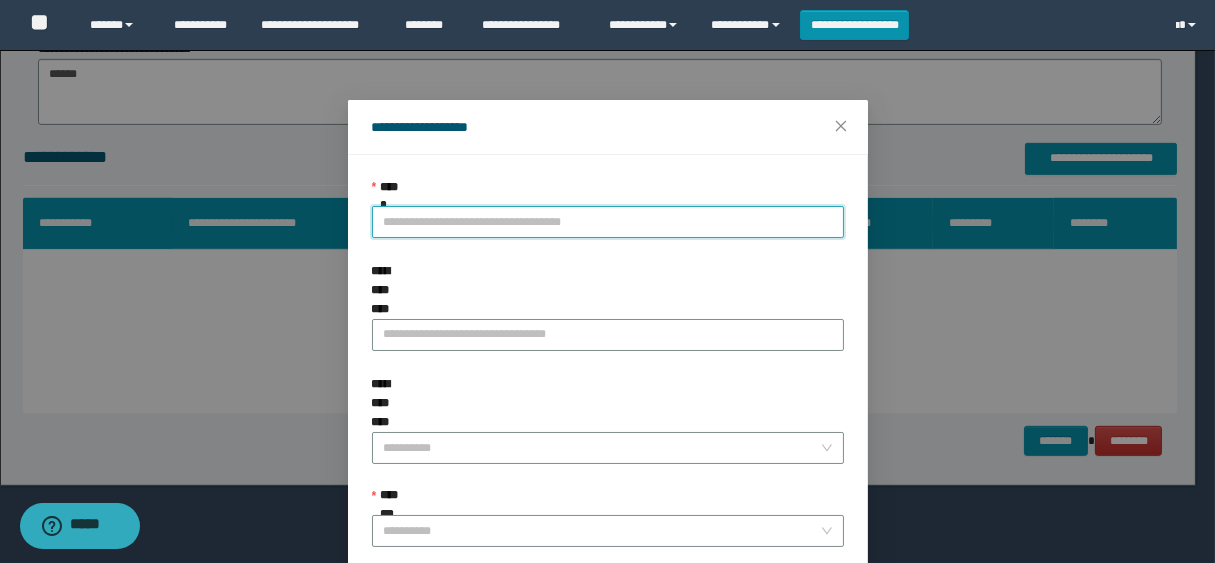 click on "**********" at bounding box center [608, 222] 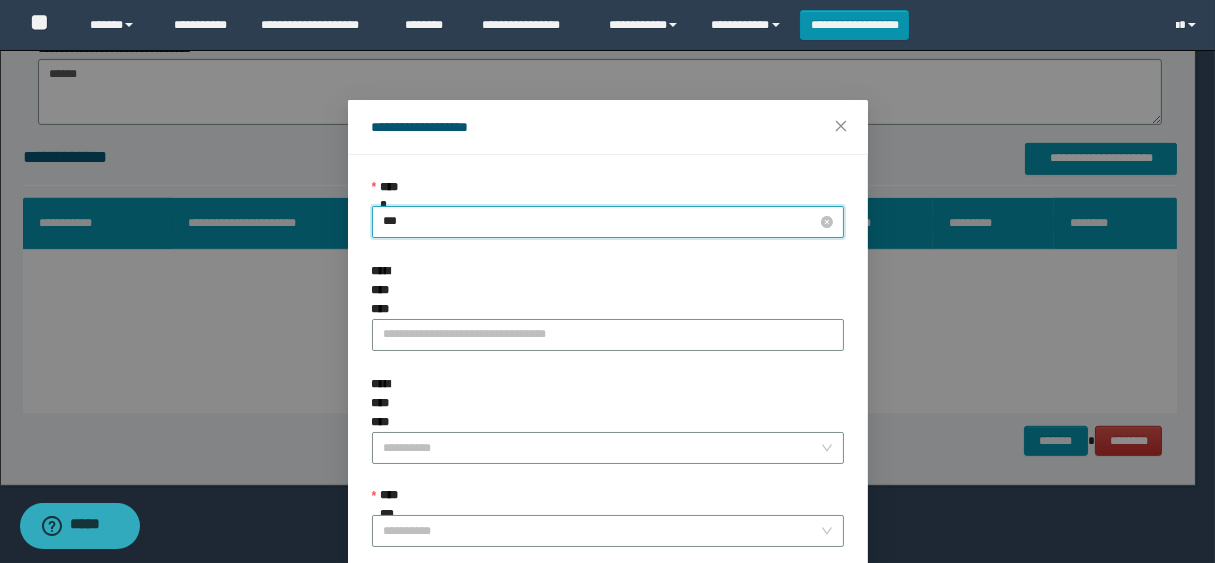 type on "****" 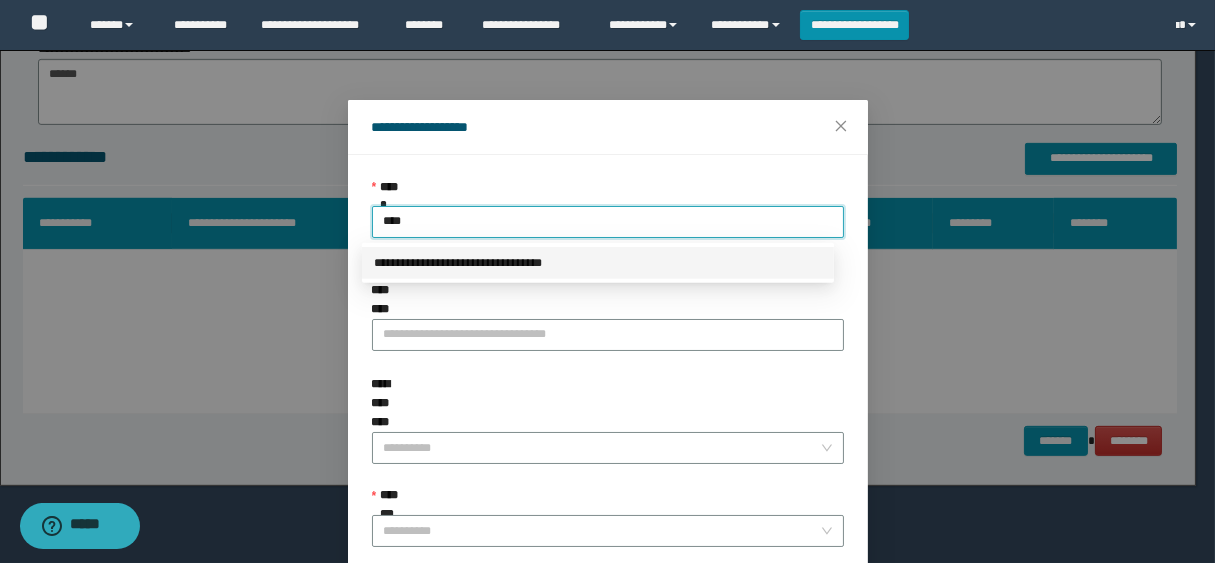 click on "**********" at bounding box center (598, 263) 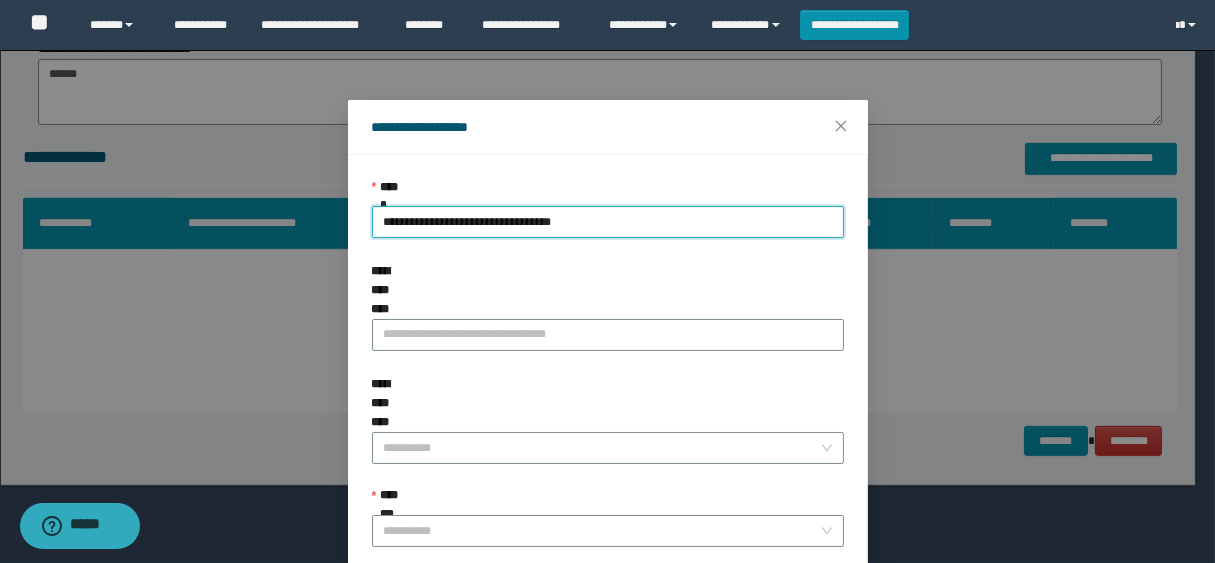 scroll, scrollTop: 190, scrollLeft: 0, axis: vertical 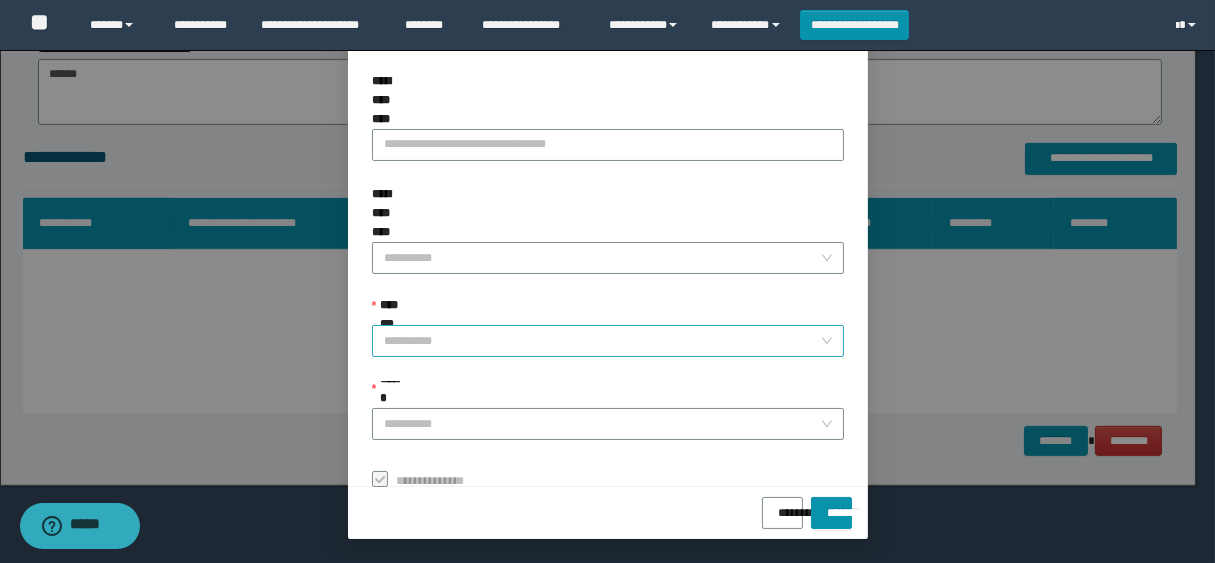 click on "**********" at bounding box center [608, 311] 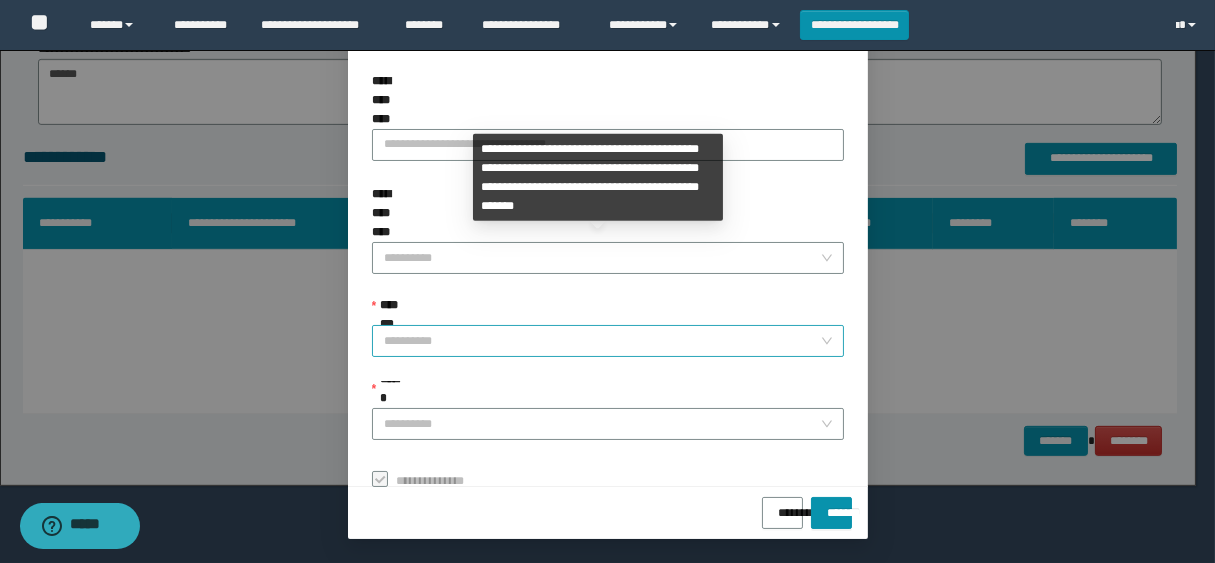 click on "**********" at bounding box center (602, 341) 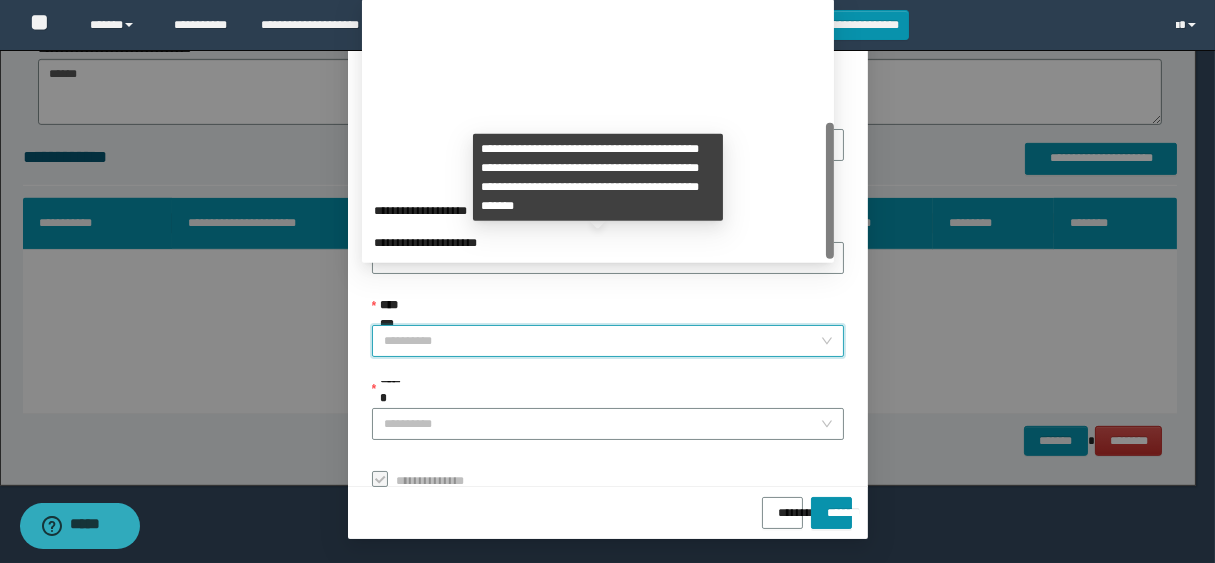scroll, scrollTop: 224, scrollLeft: 0, axis: vertical 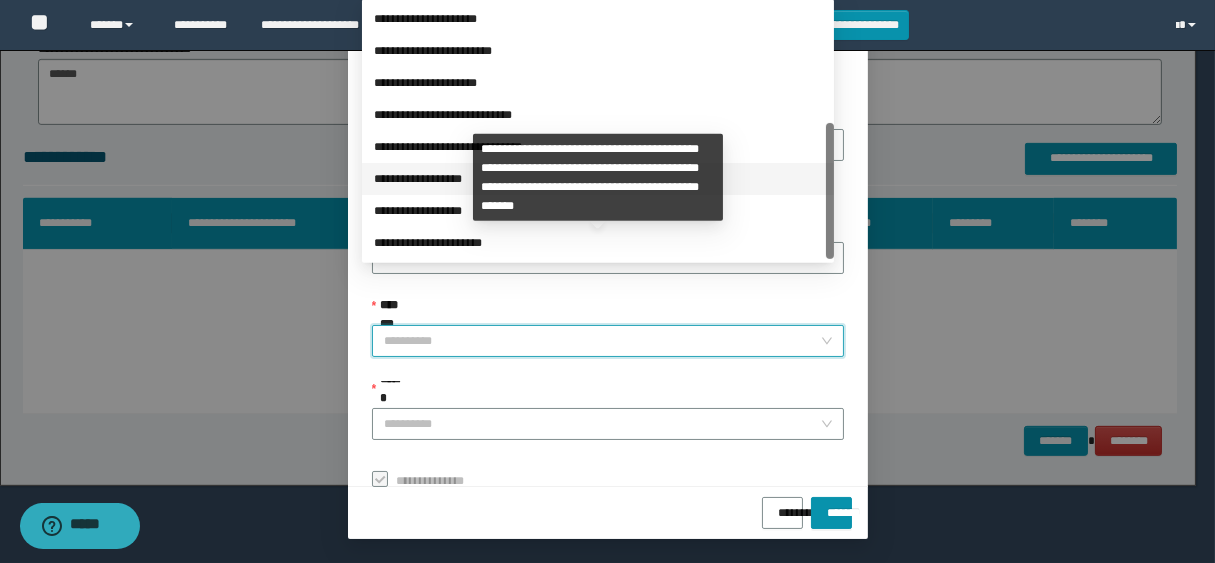 click on "**********" at bounding box center [598, 179] 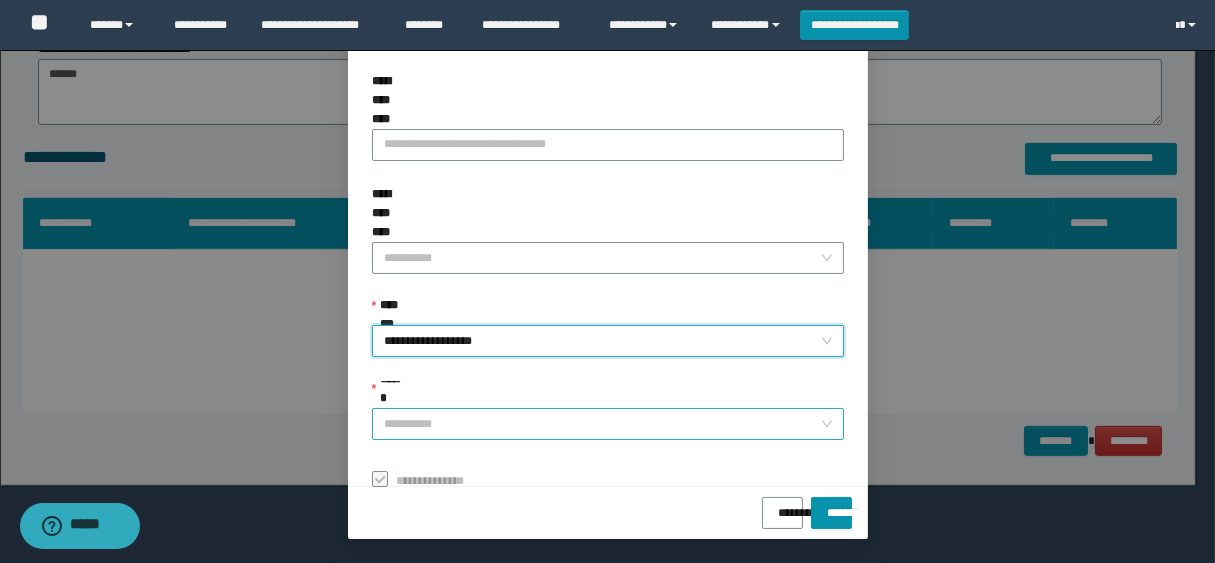 click on "******" at bounding box center (602, 424) 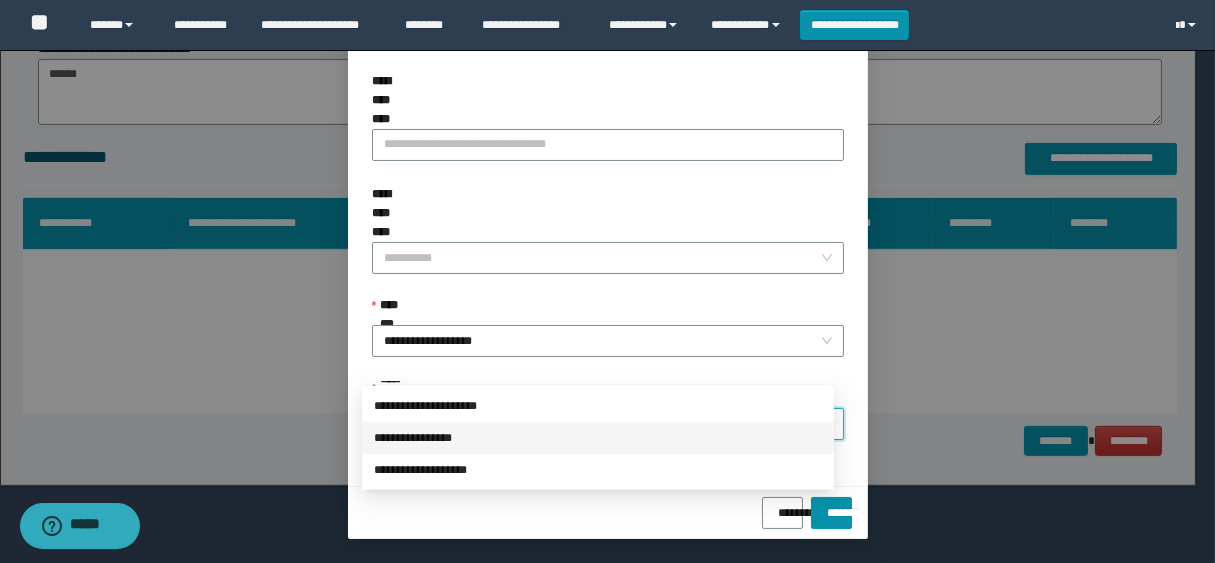 click on "**********" at bounding box center (598, 438) 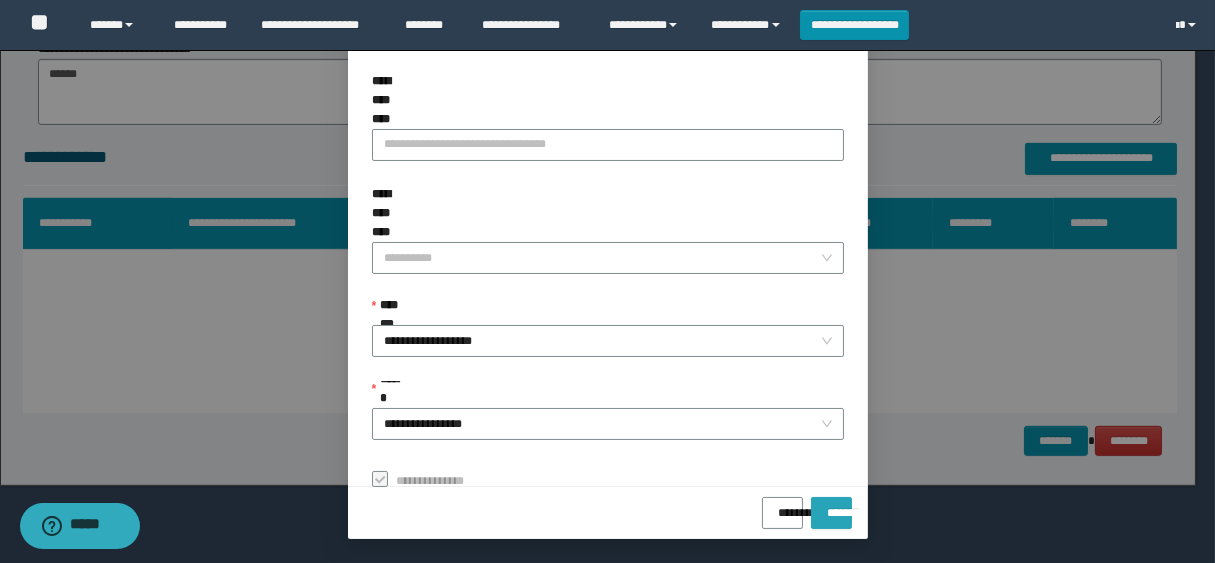 click on "*******" at bounding box center (831, 506) 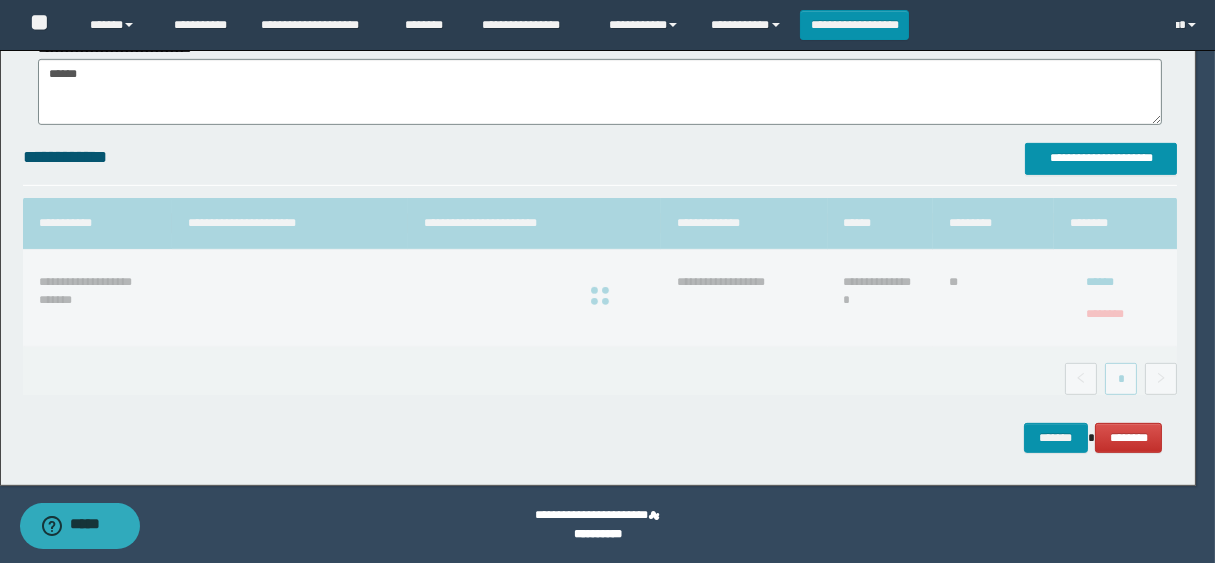 scroll, scrollTop: 1294, scrollLeft: 0, axis: vertical 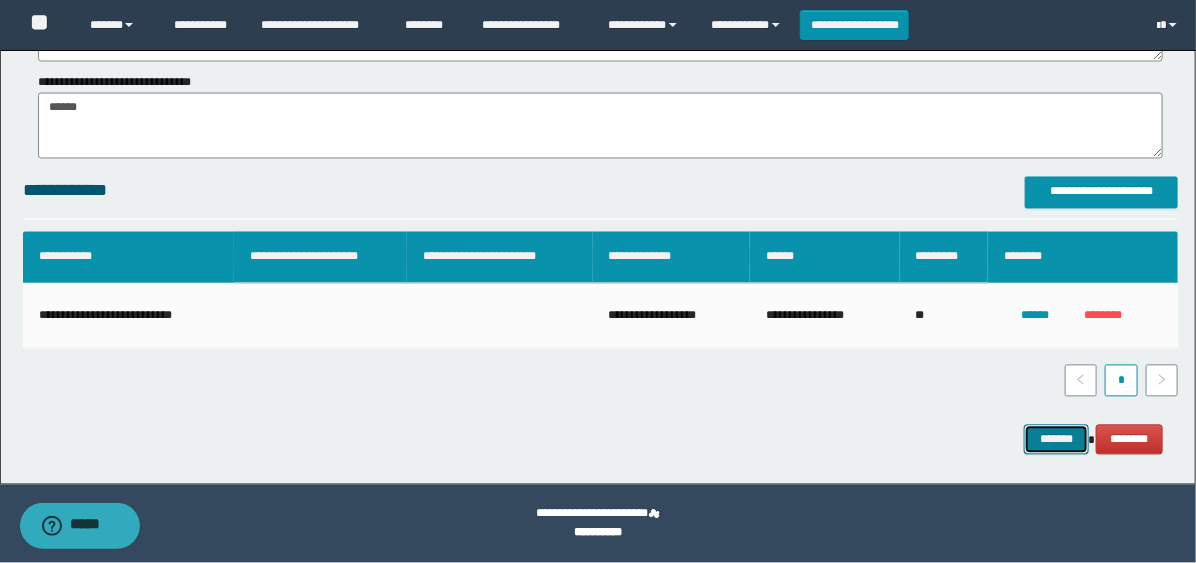 click on "*******" at bounding box center [1056, 440] 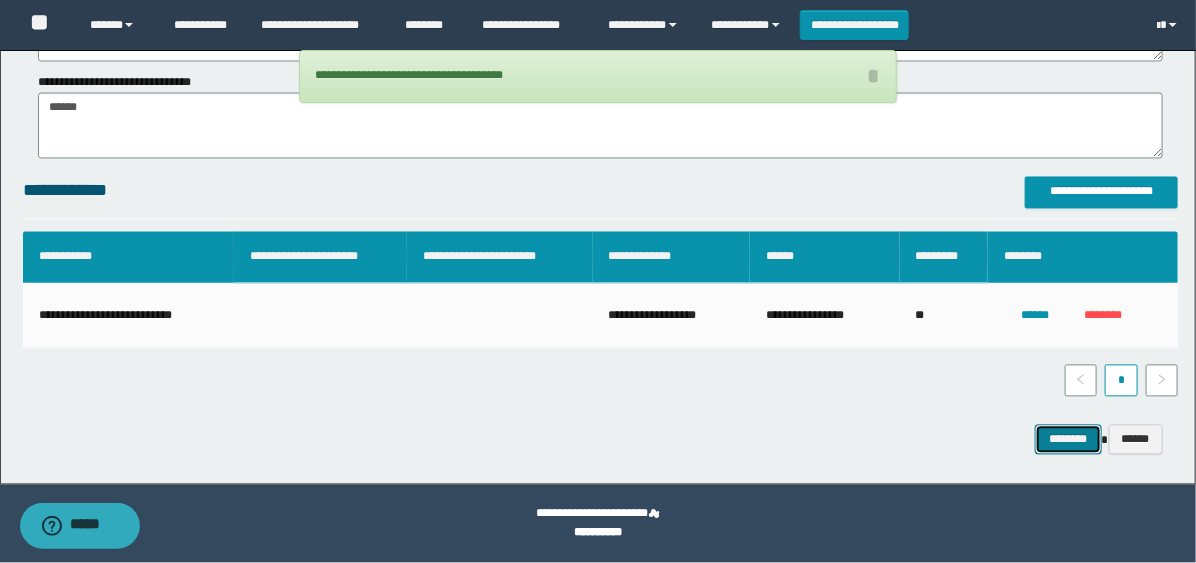 click on "********" at bounding box center (1068, 440) 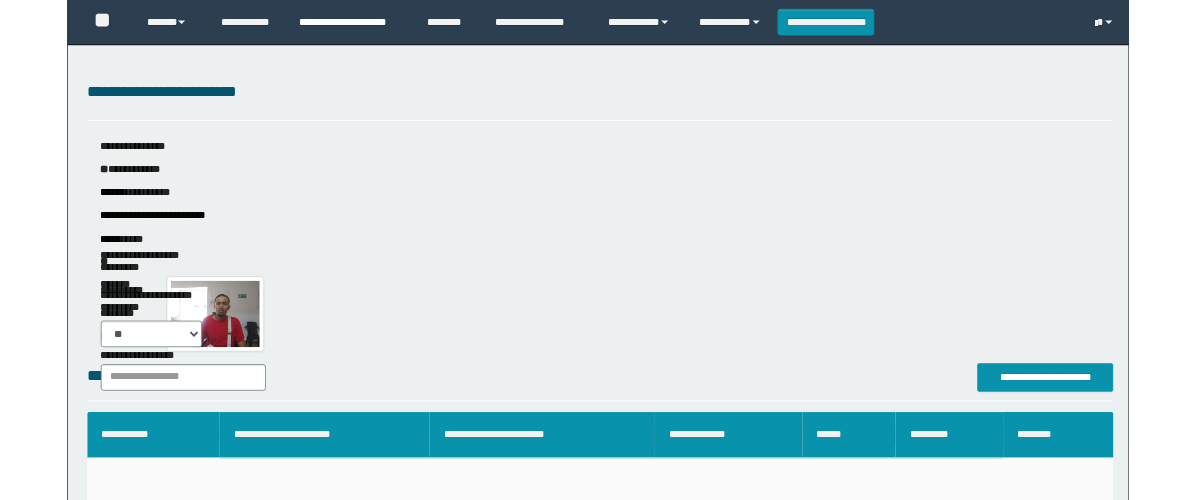 scroll, scrollTop: 0, scrollLeft: 0, axis: both 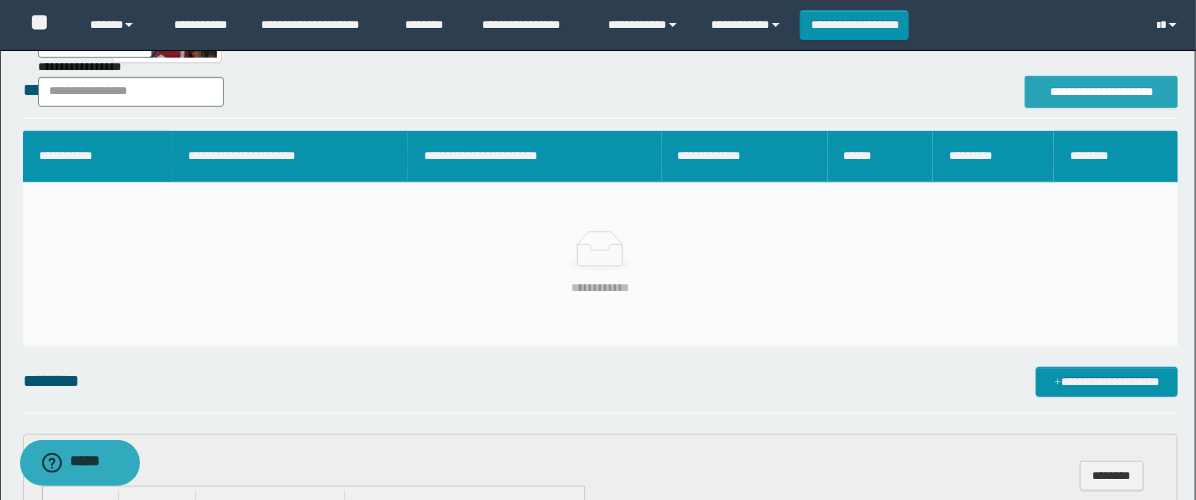 click on "**********" at bounding box center (1101, 92) 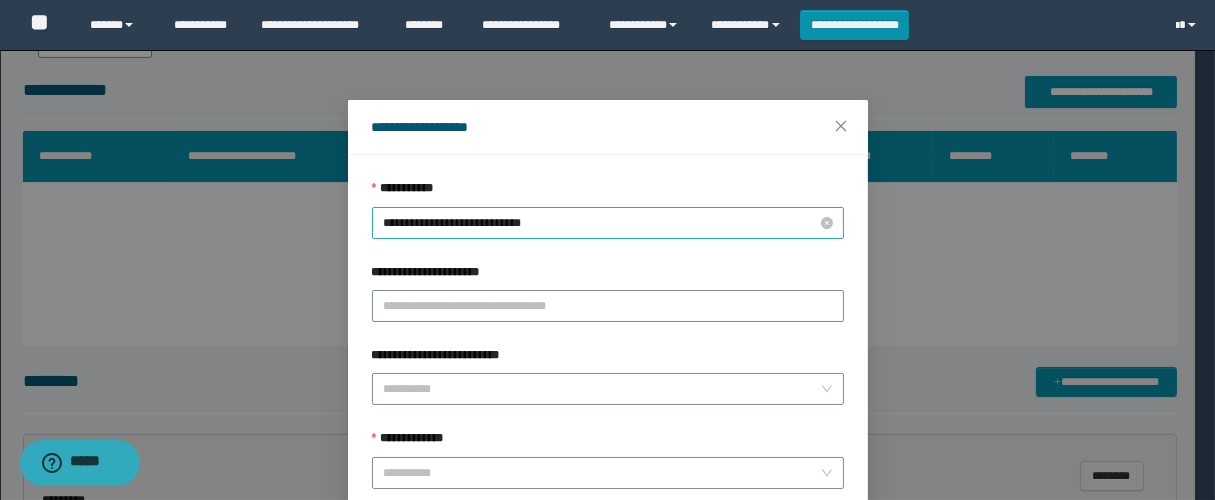 click on "**********" at bounding box center [608, 223] 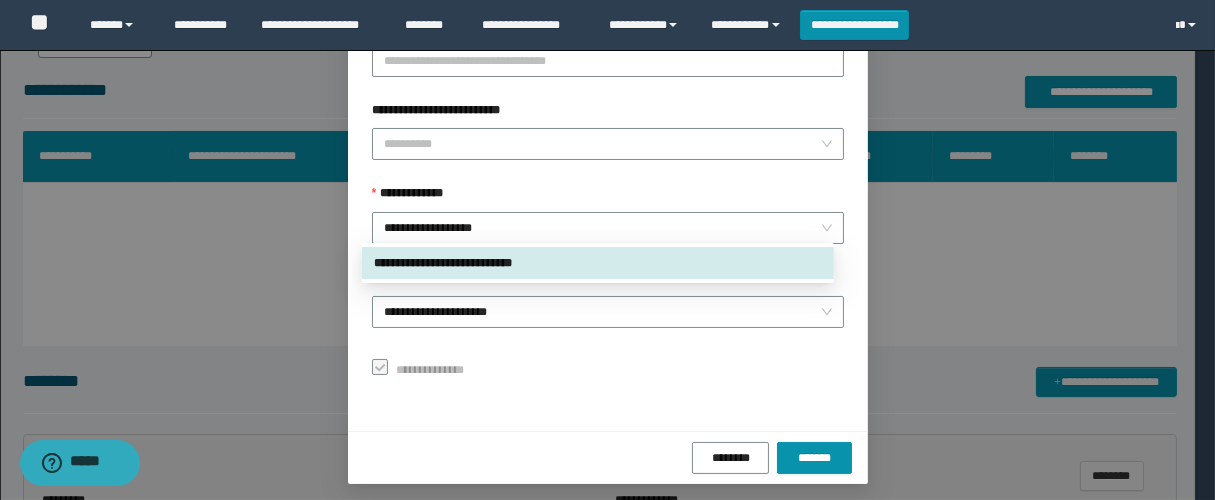 scroll, scrollTop: 253, scrollLeft: 0, axis: vertical 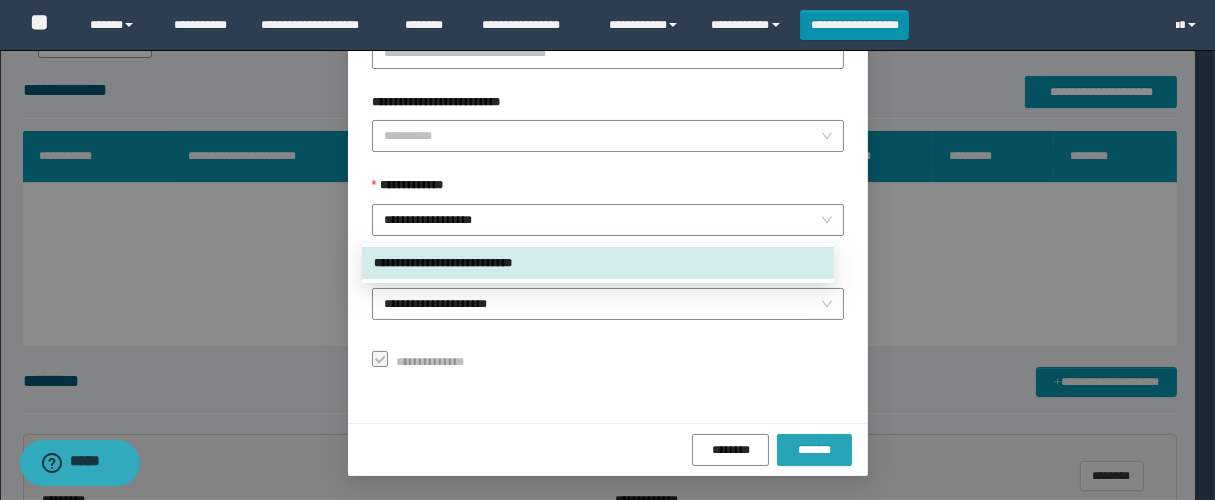 click on "*******" at bounding box center (814, 450) 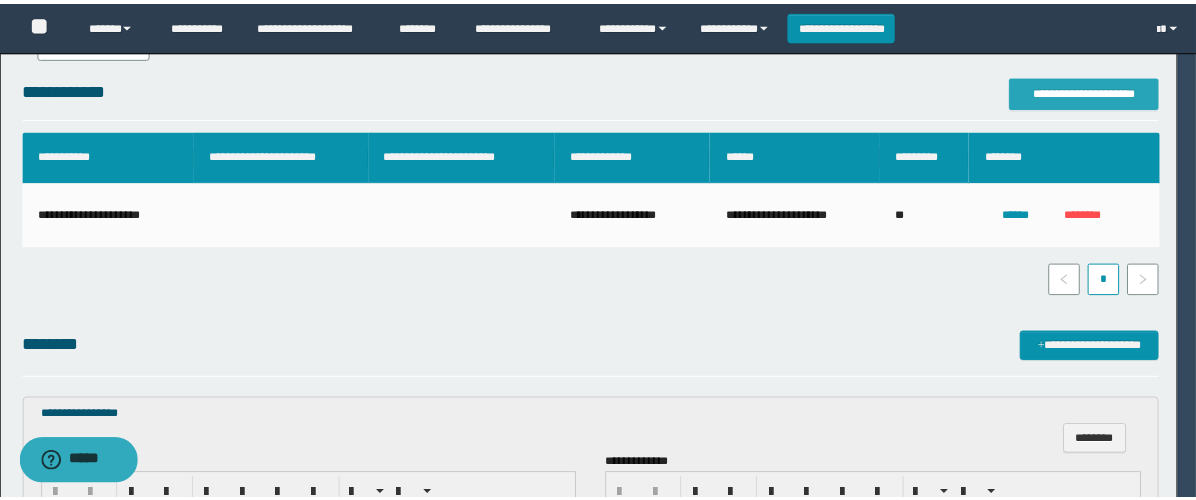 scroll, scrollTop: 339, scrollLeft: 0, axis: vertical 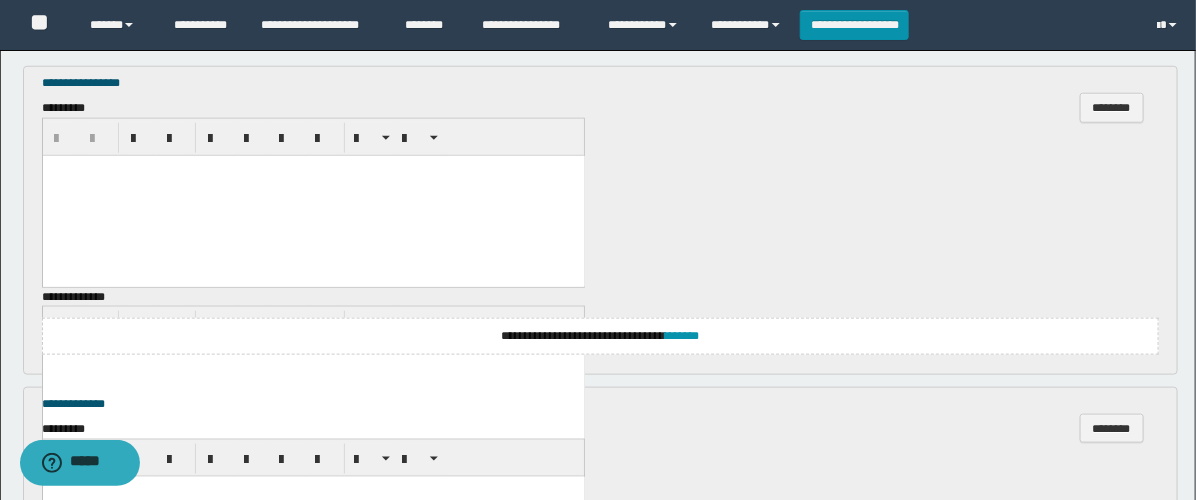 click at bounding box center (313, 196) 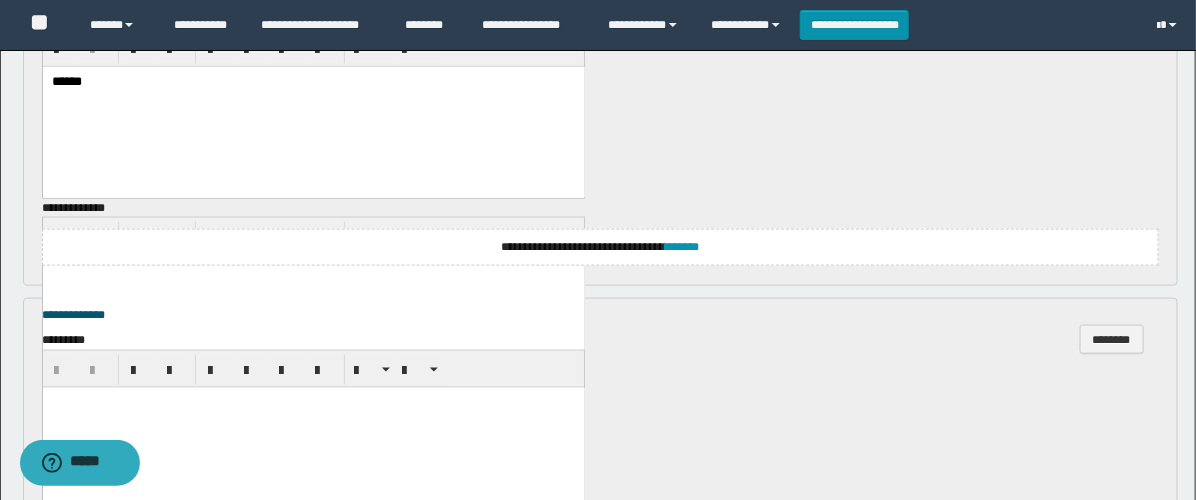 scroll, scrollTop: 888, scrollLeft: 0, axis: vertical 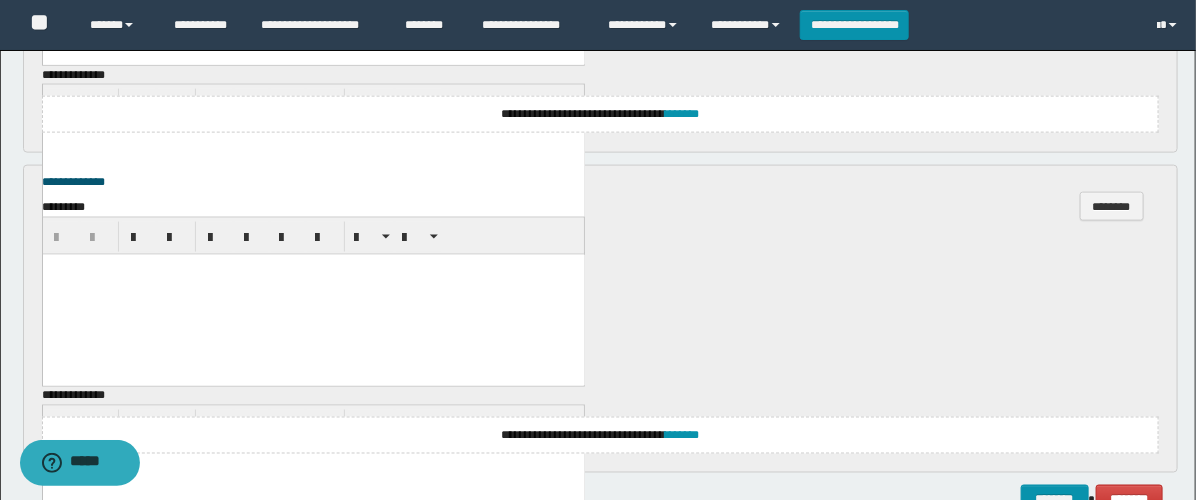 click at bounding box center (313, 294) 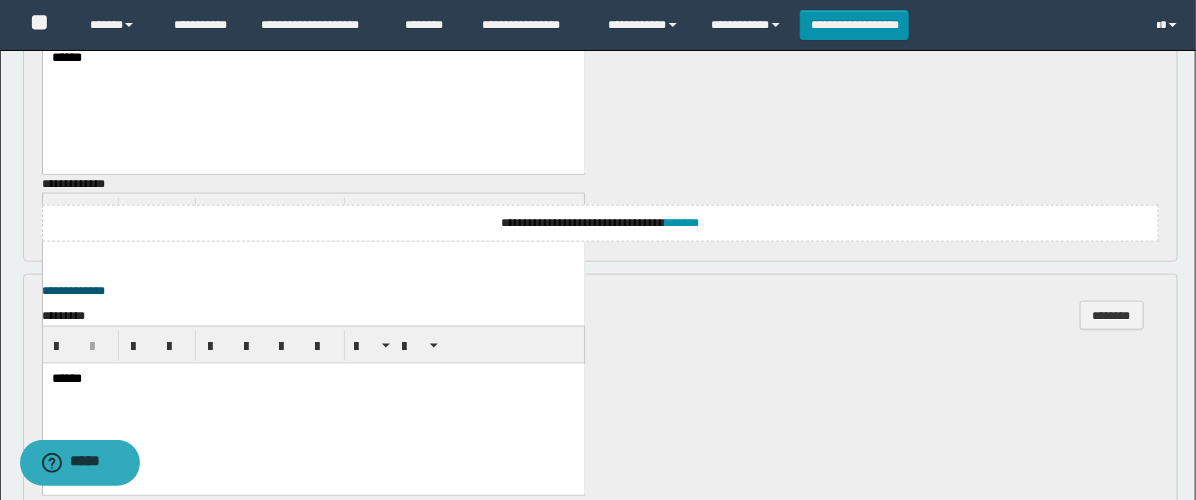 scroll, scrollTop: 1011, scrollLeft: 0, axis: vertical 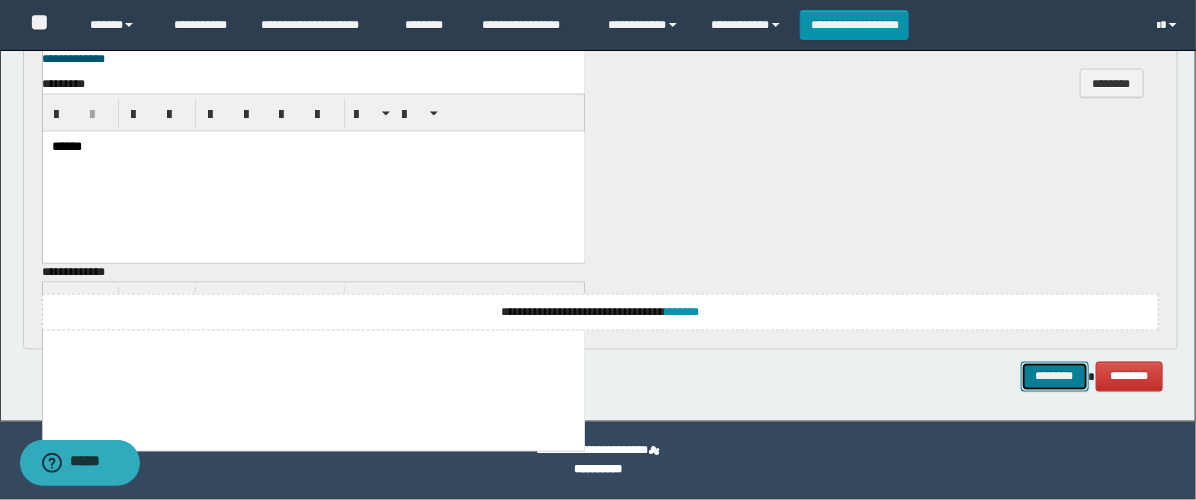 click on "********" at bounding box center [1055, 377] 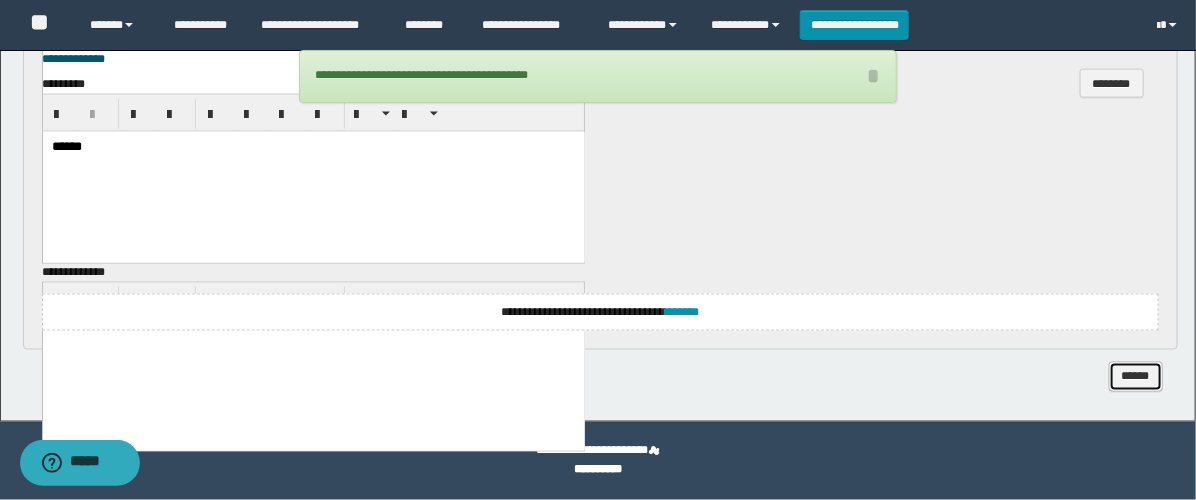 click on "******" at bounding box center (1136, 377) 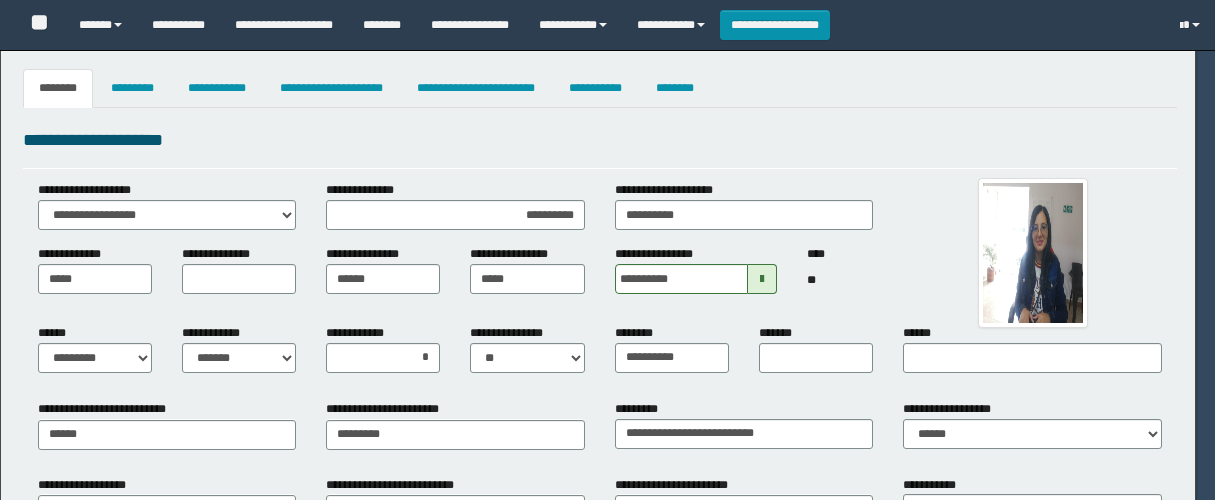 select on "*" 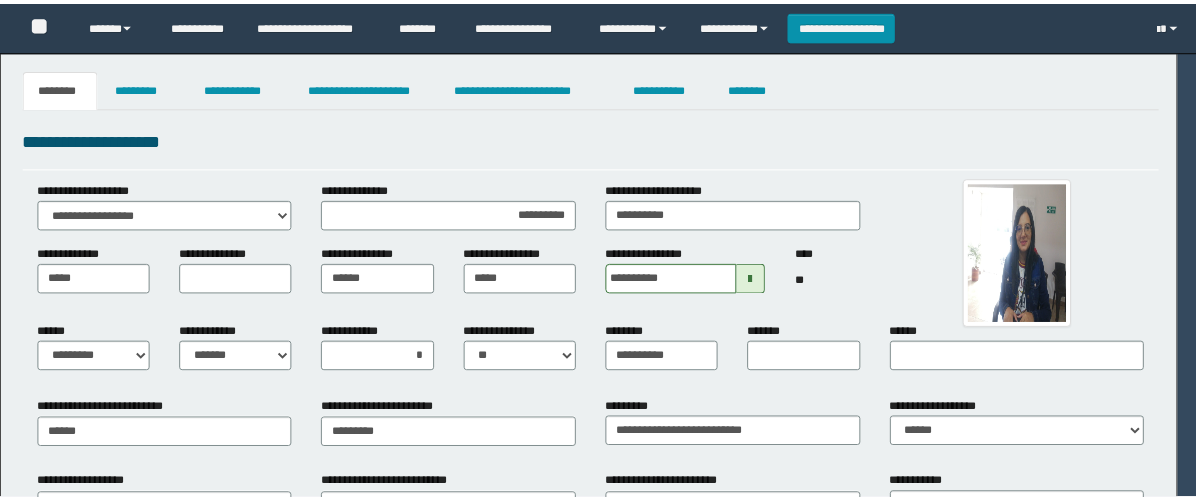 scroll, scrollTop: 0, scrollLeft: 0, axis: both 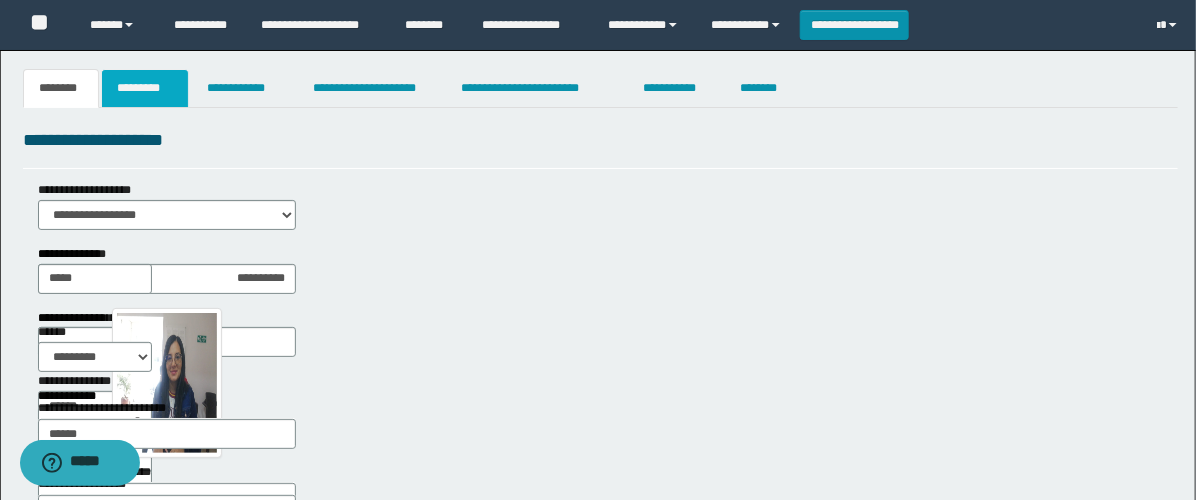 click on "*********" at bounding box center (145, 88) 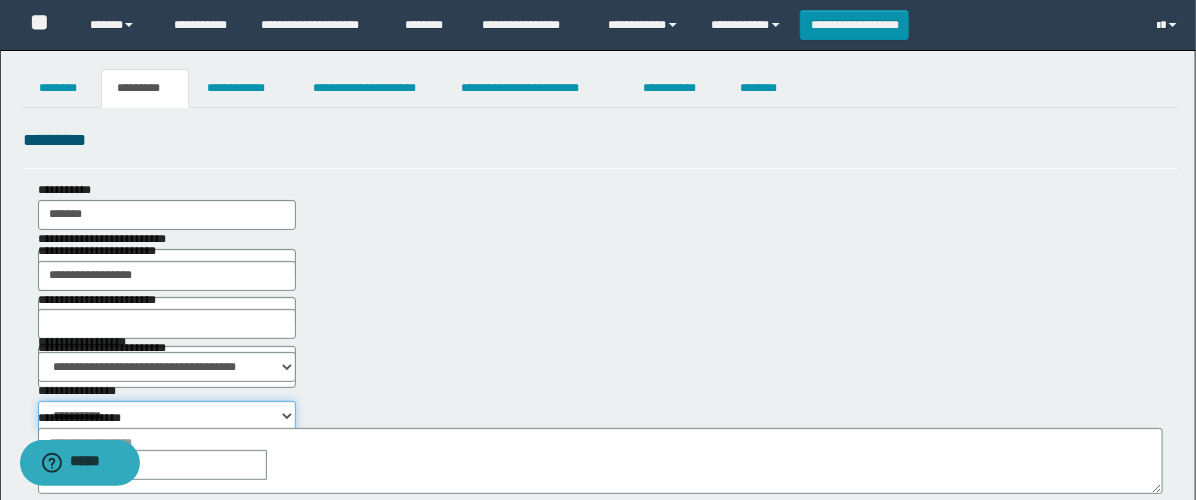 click on "**********" at bounding box center [167, 416] 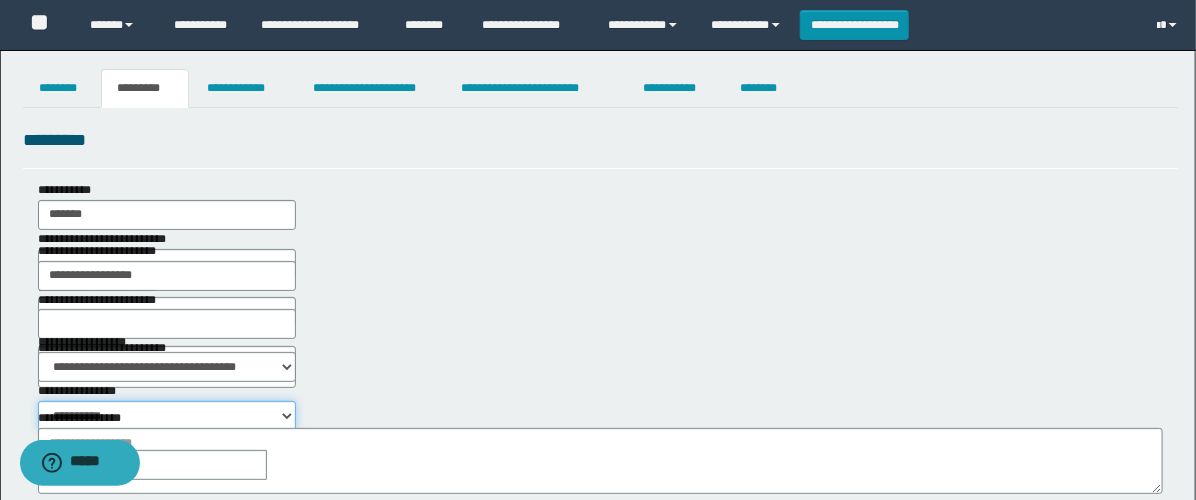 select on "****" 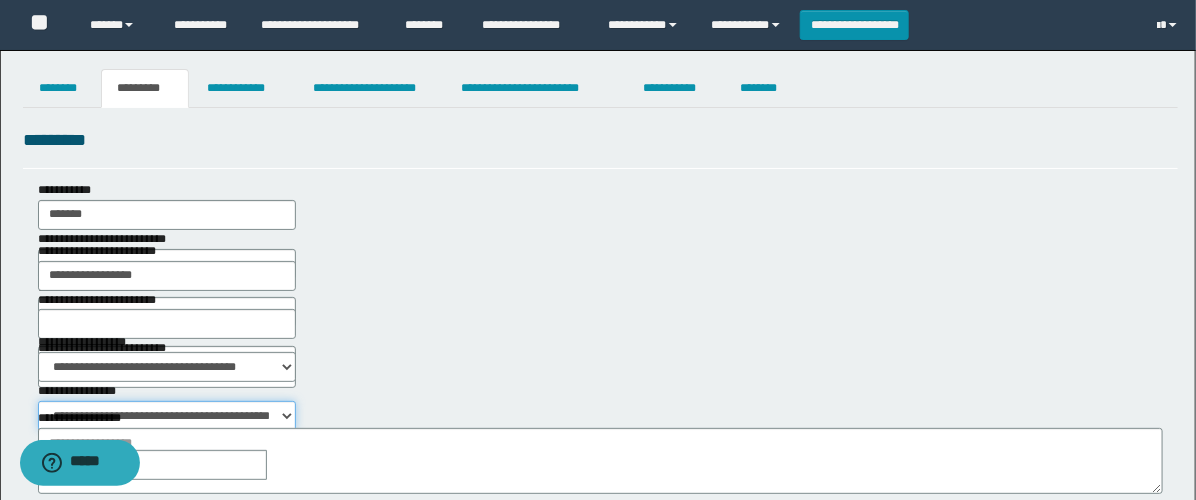 click on "**********" at bounding box center [167, 416] 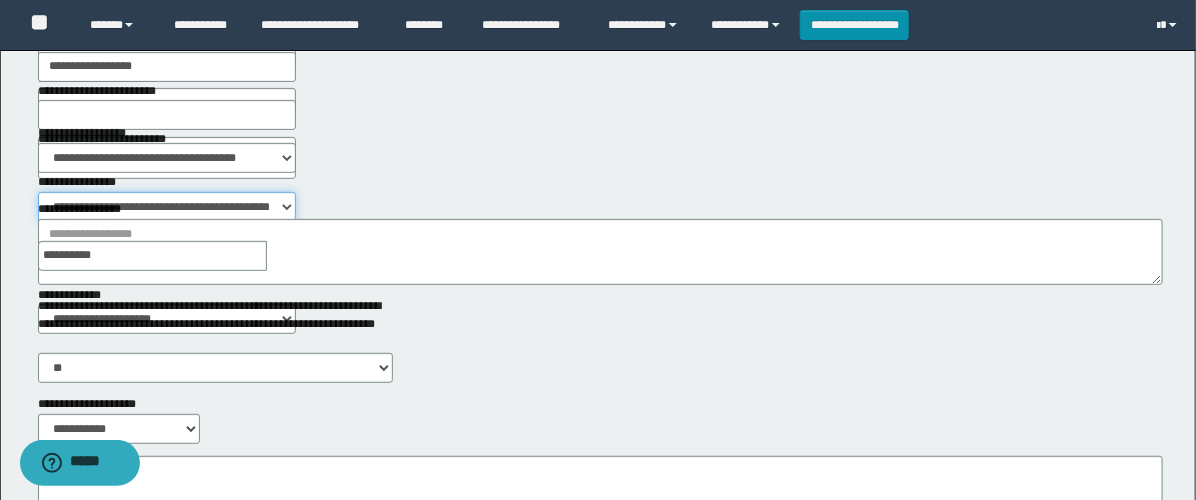 scroll, scrollTop: 222, scrollLeft: 0, axis: vertical 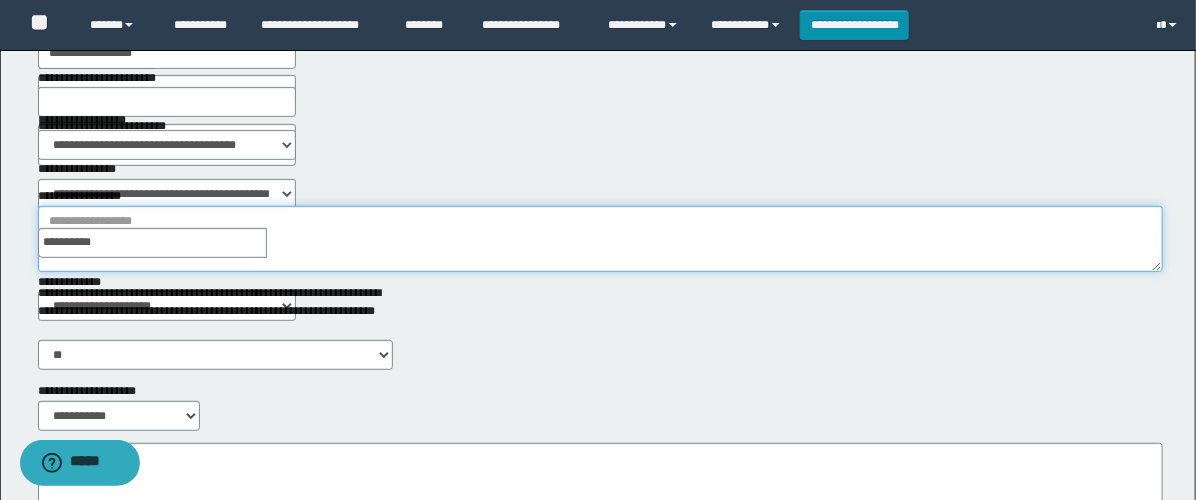 click on "**********" at bounding box center [600, 239] 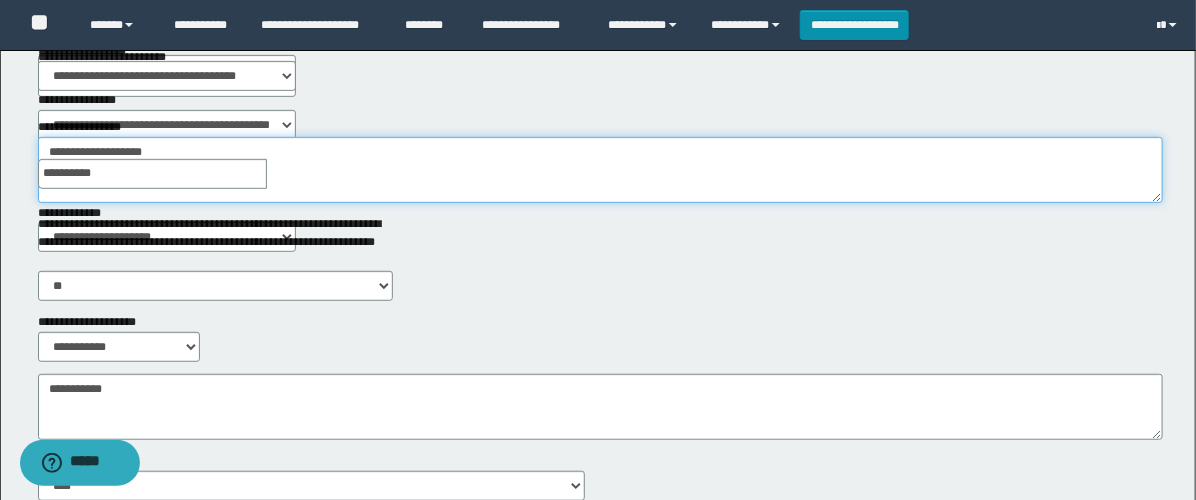 scroll, scrollTop: 444, scrollLeft: 0, axis: vertical 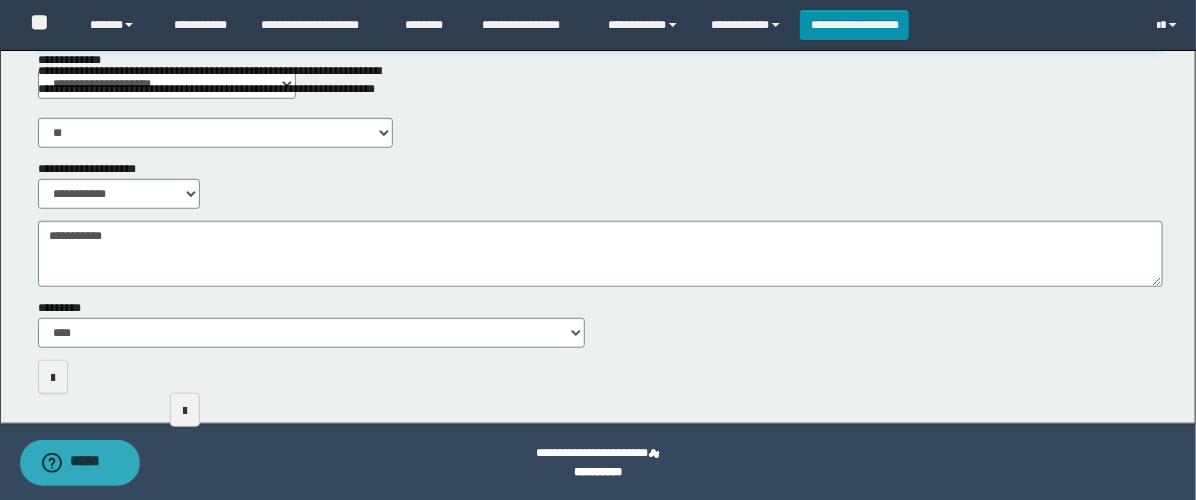 type on "**********" 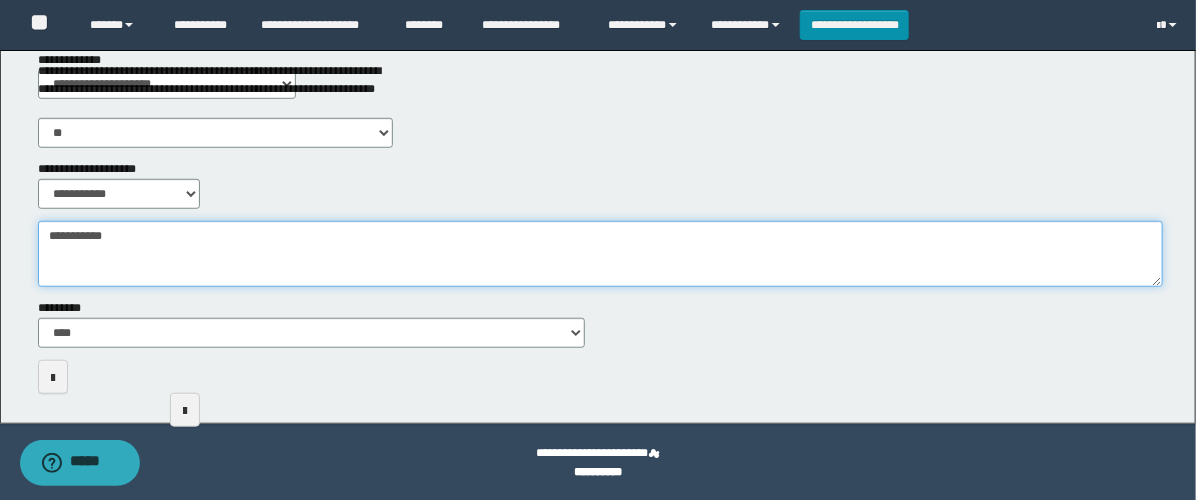 click on "**********" at bounding box center [600, 254] 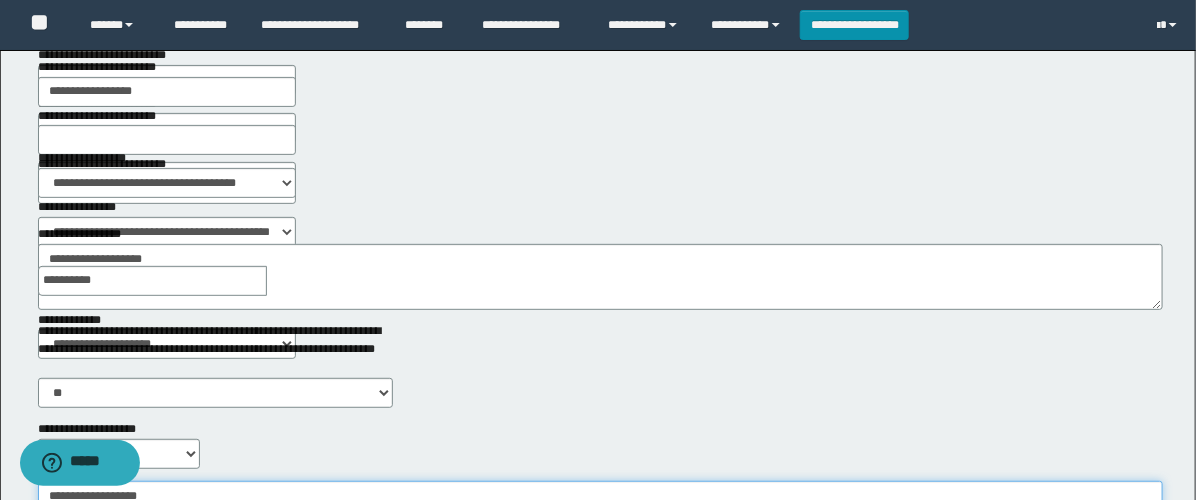 scroll, scrollTop: 222, scrollLeft: 0, axis: vertical 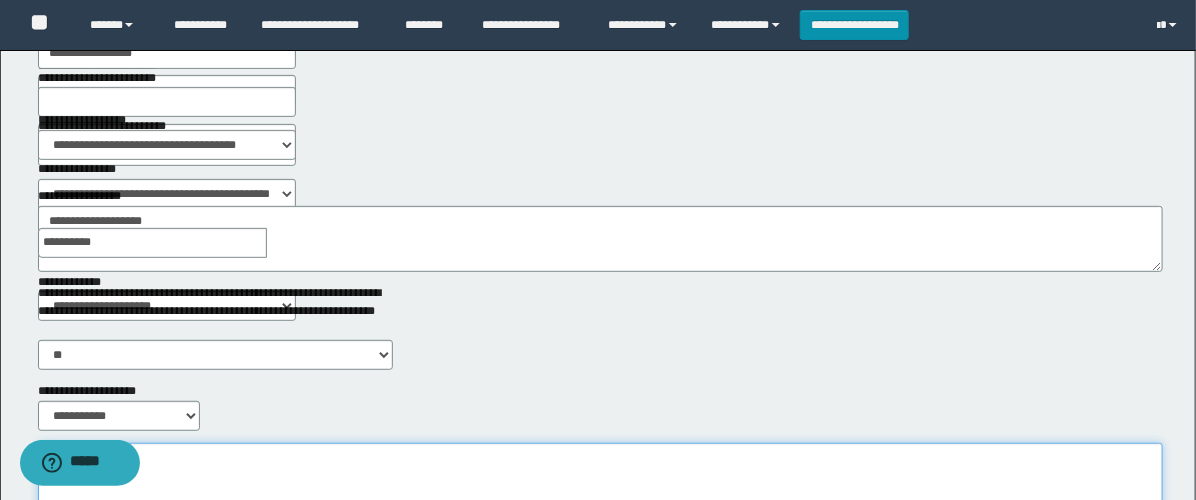 type on "**********" 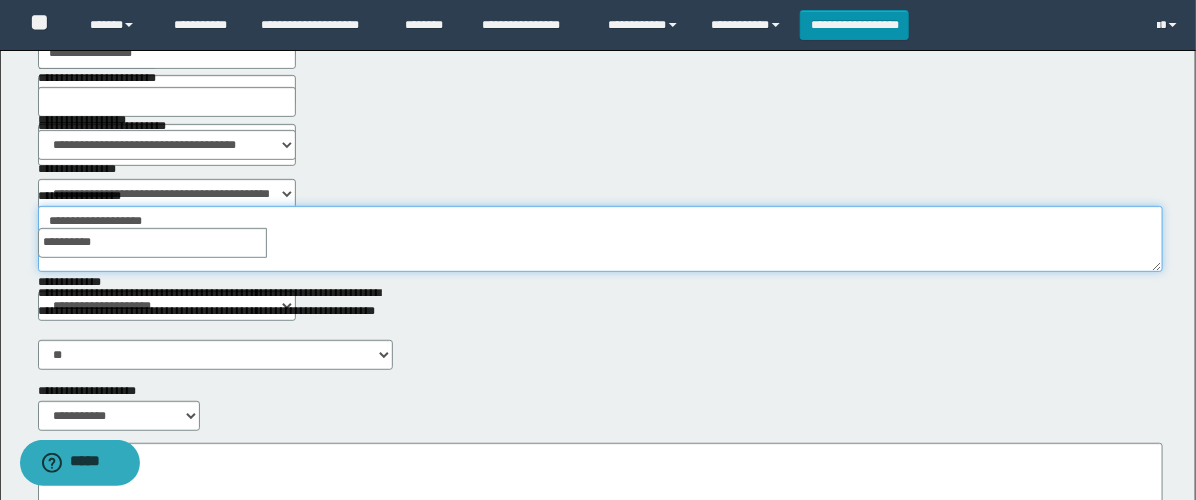 click on "**********" at bounding box center [600, 239] 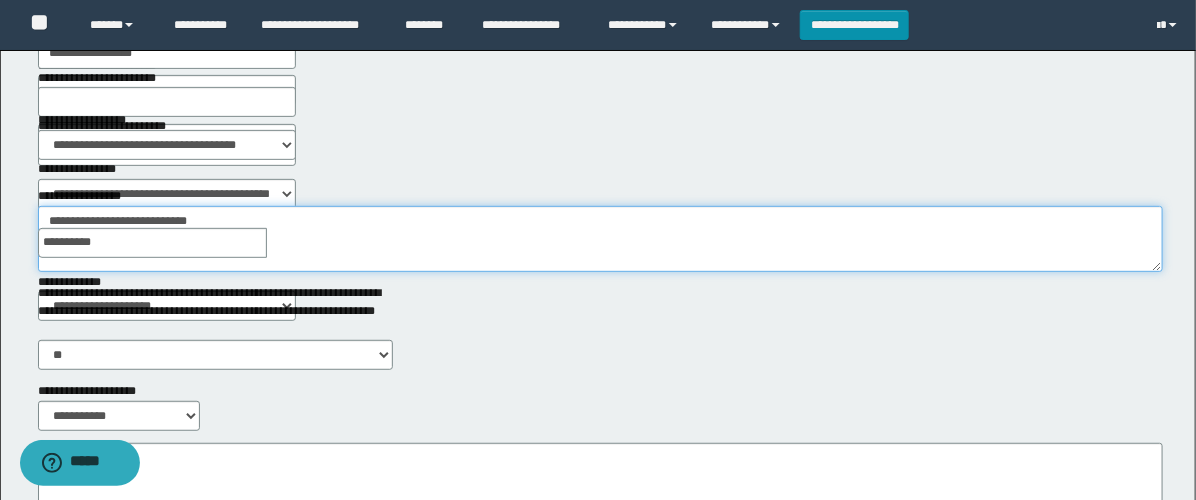 type on "**********" 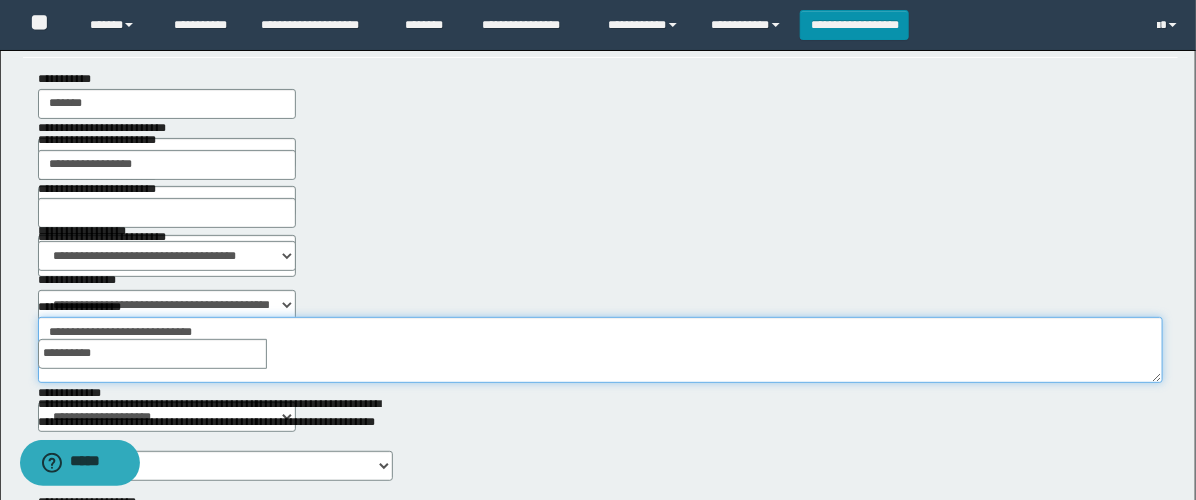 scroll, scrollTop: 0, scrollLeft: 0, axis: both 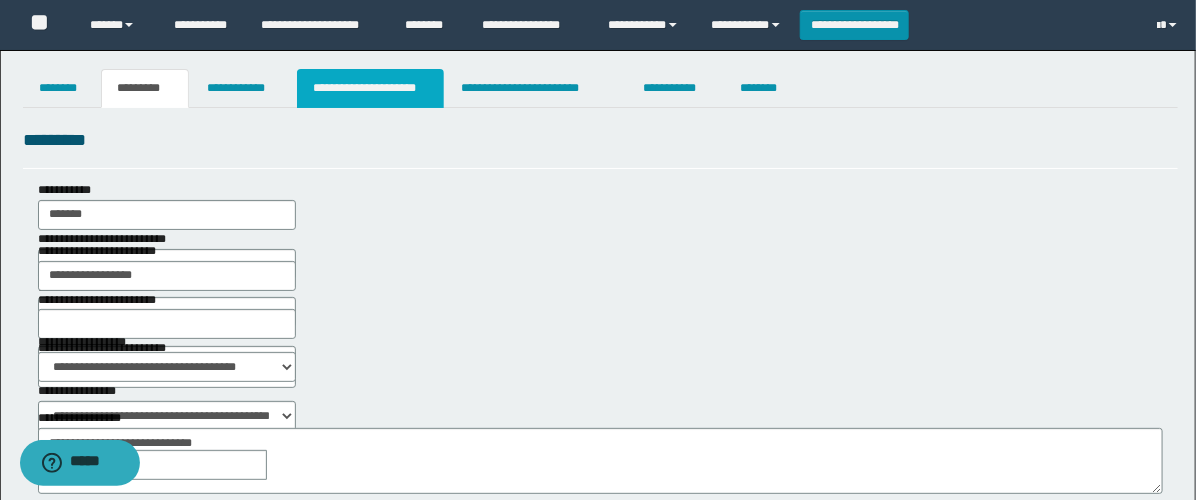 click on "**********" at bounding box center (370, 88) 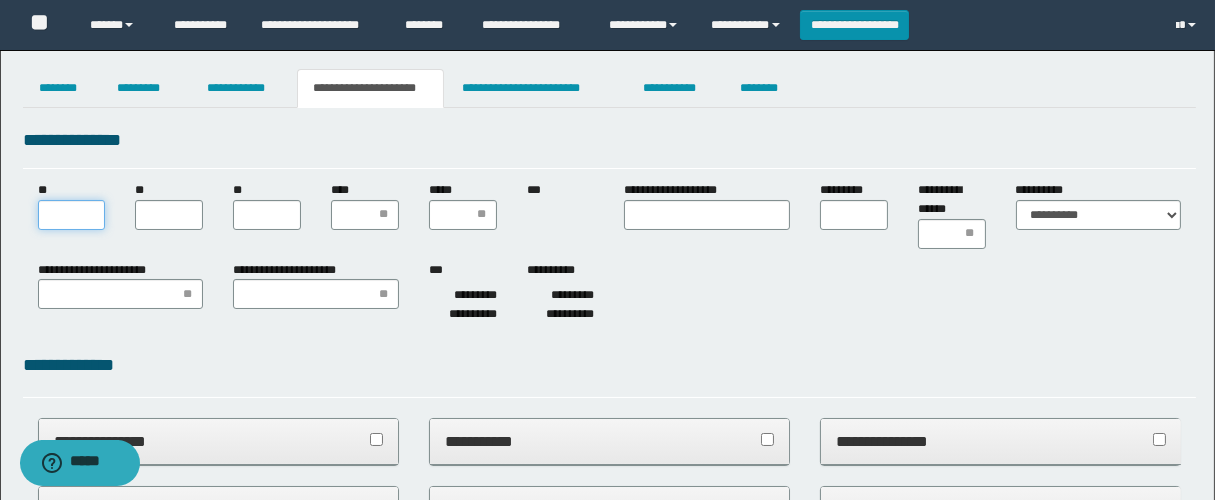 click on "**" at bounding box center [72, 215] 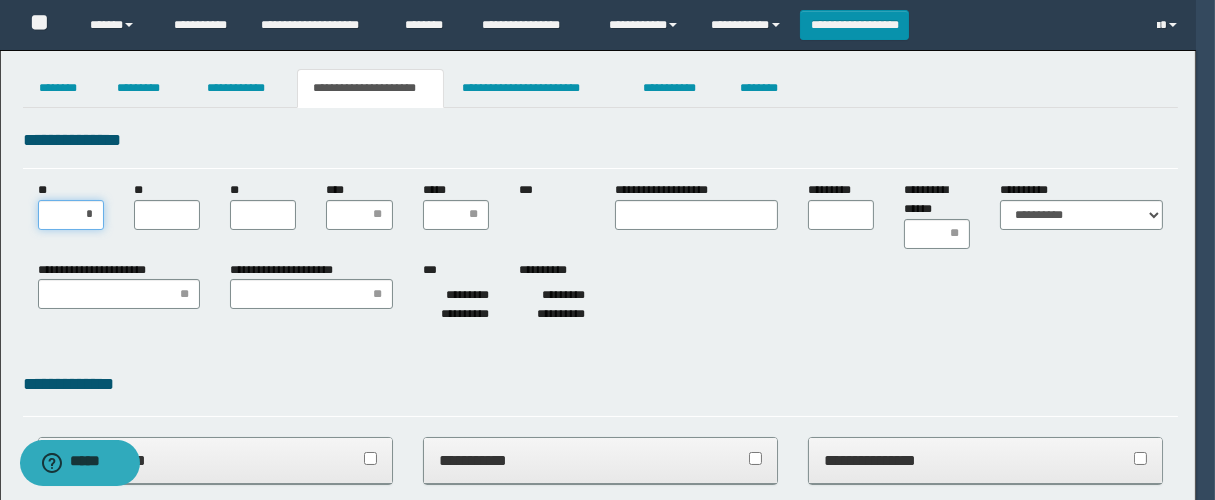 type on "**" 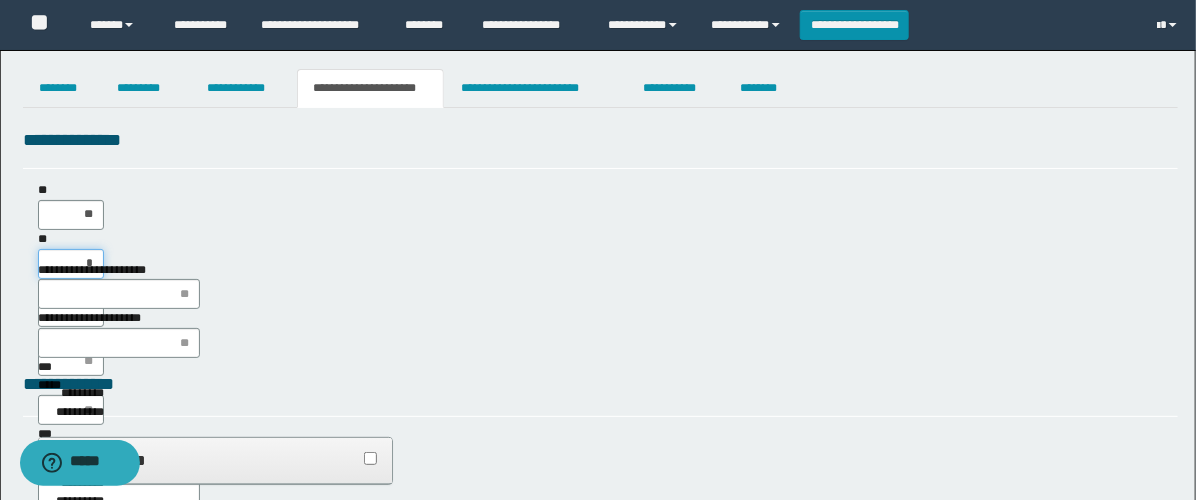 type on "**" 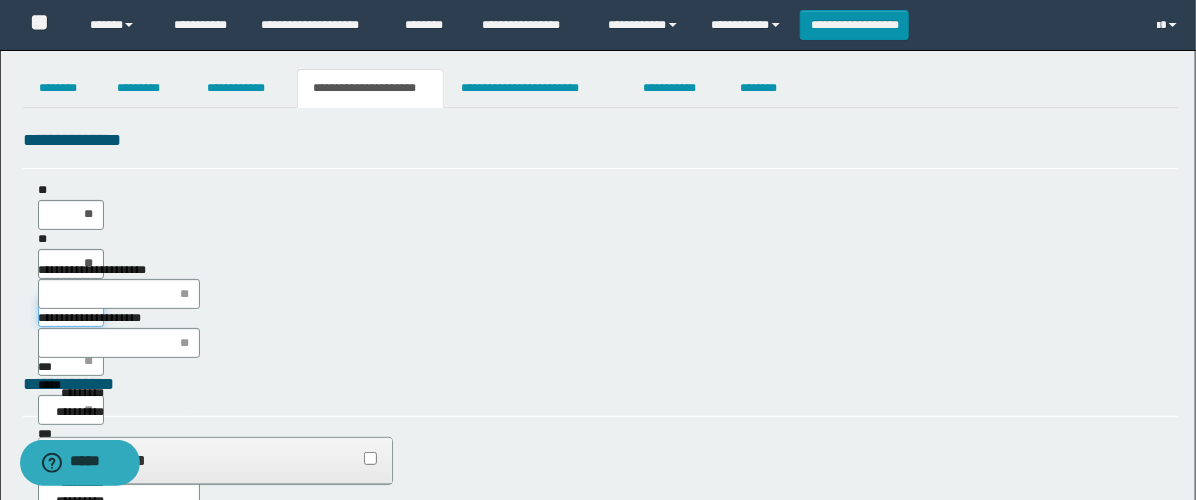 scroll, scrollTop: 0, scrollLeft: 0, axis: both 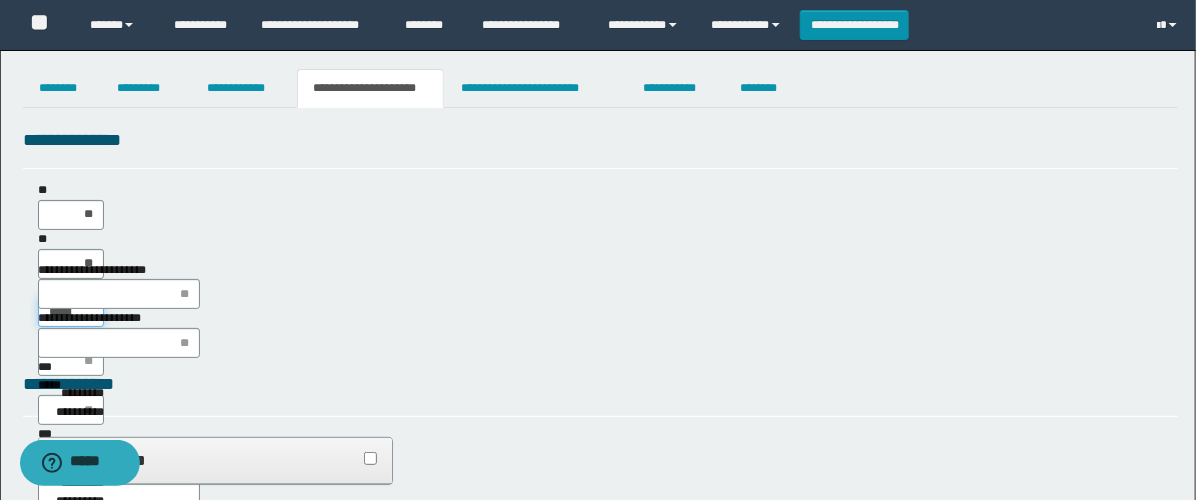 type on "******" 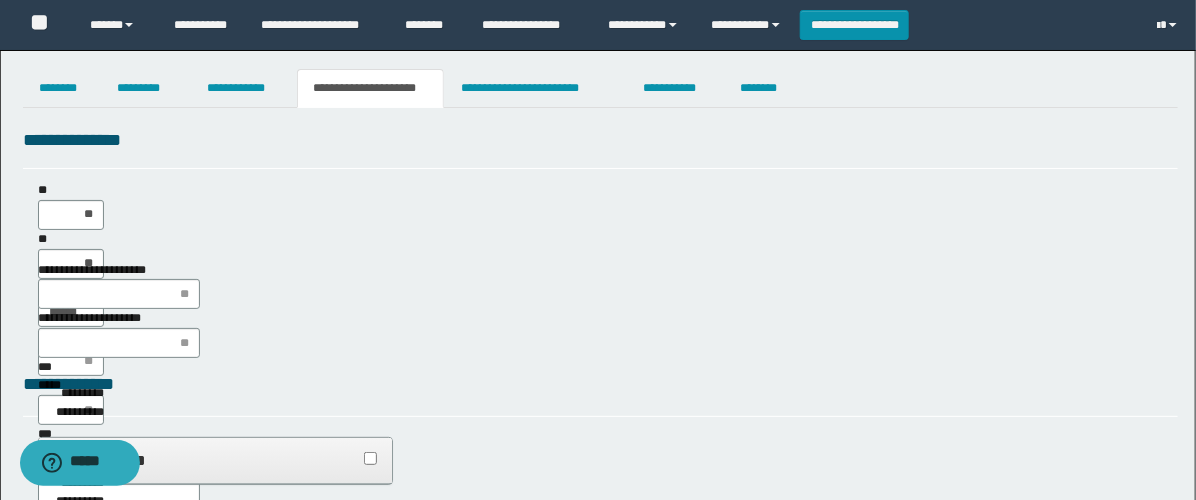type on "**" 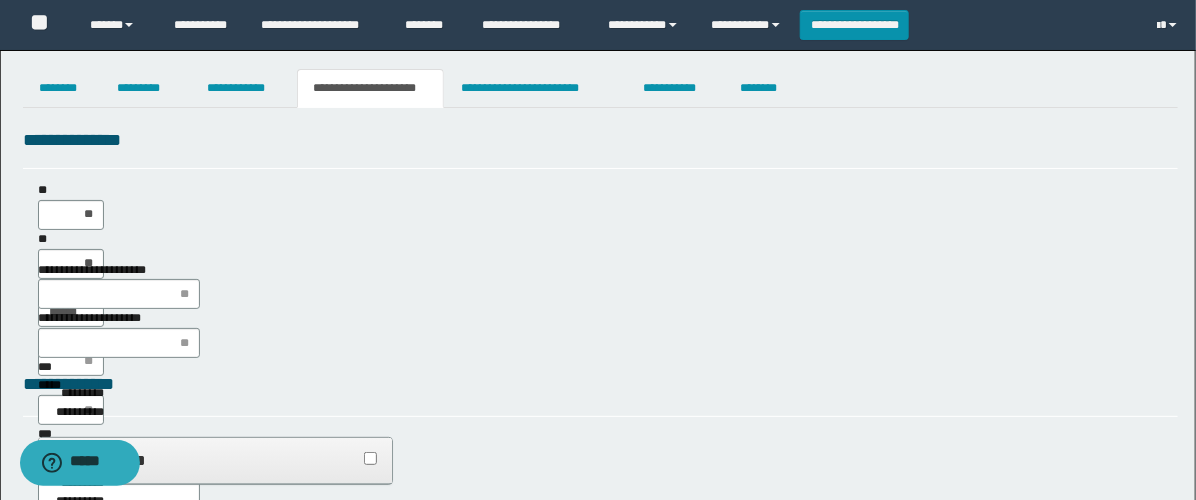 type on "**" 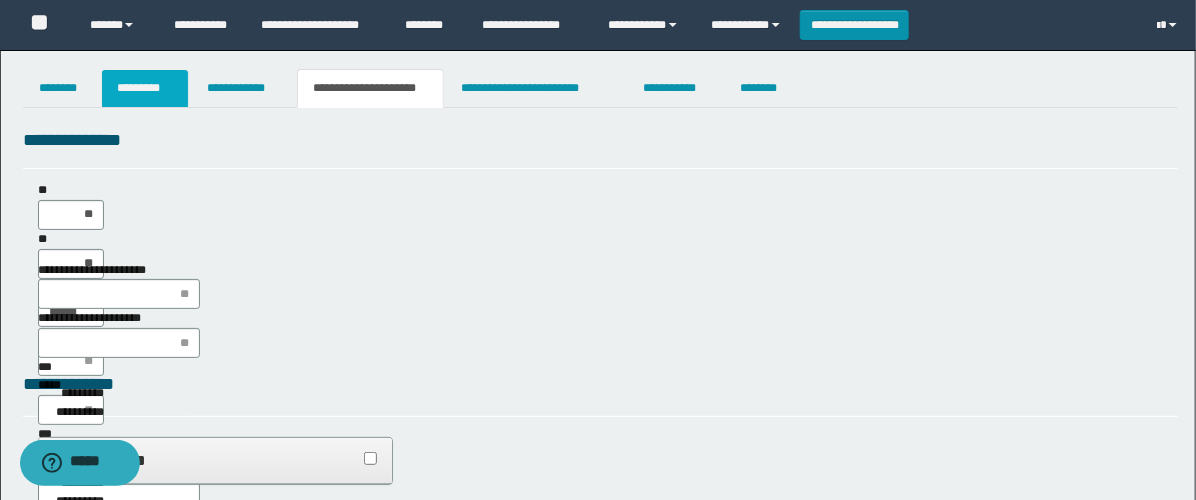 click on "*********" at bounding box center [145, 88] 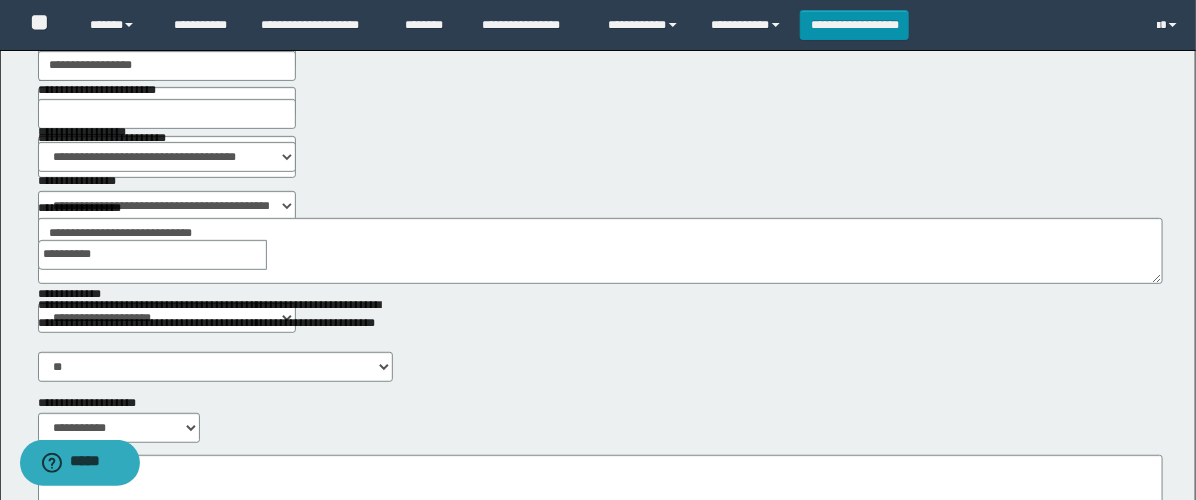scroll, scrollTop: 222, scrollLeft: 0, axis: vertical 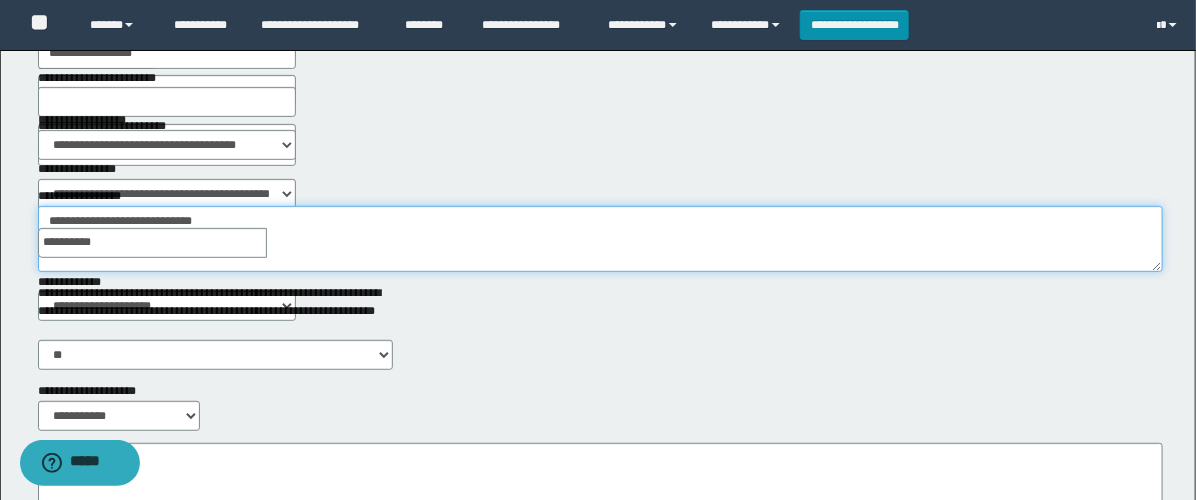 click on "**********" at bounding box center (600, 239) 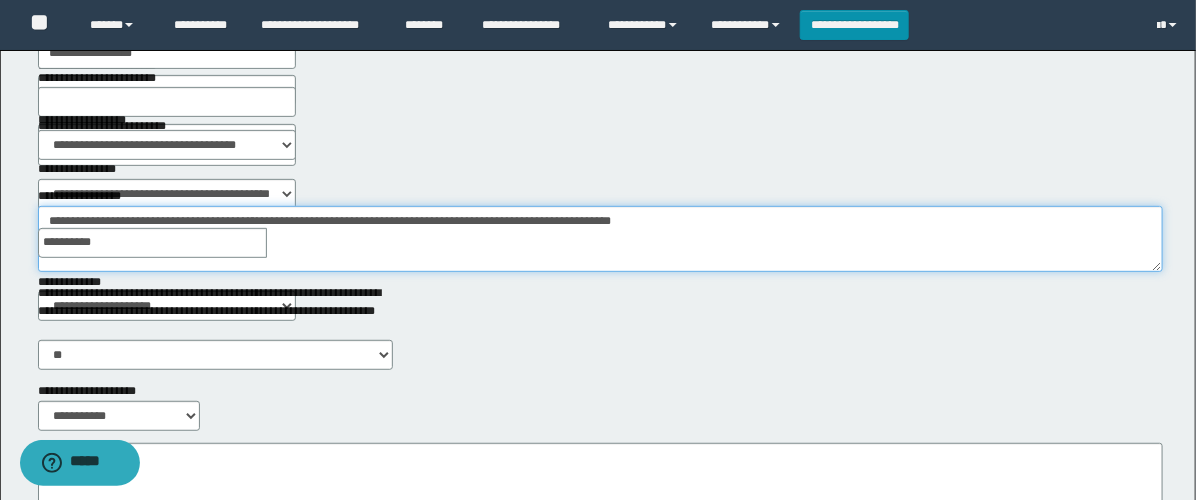 type on "**********" 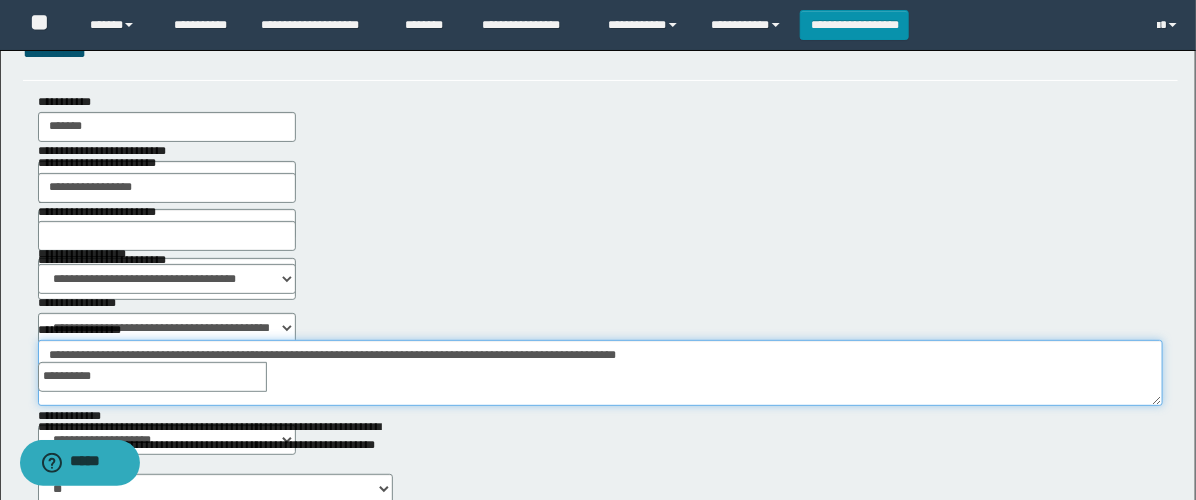 scroll, scrollTop: 0, scrollLeft: 0, axis: both 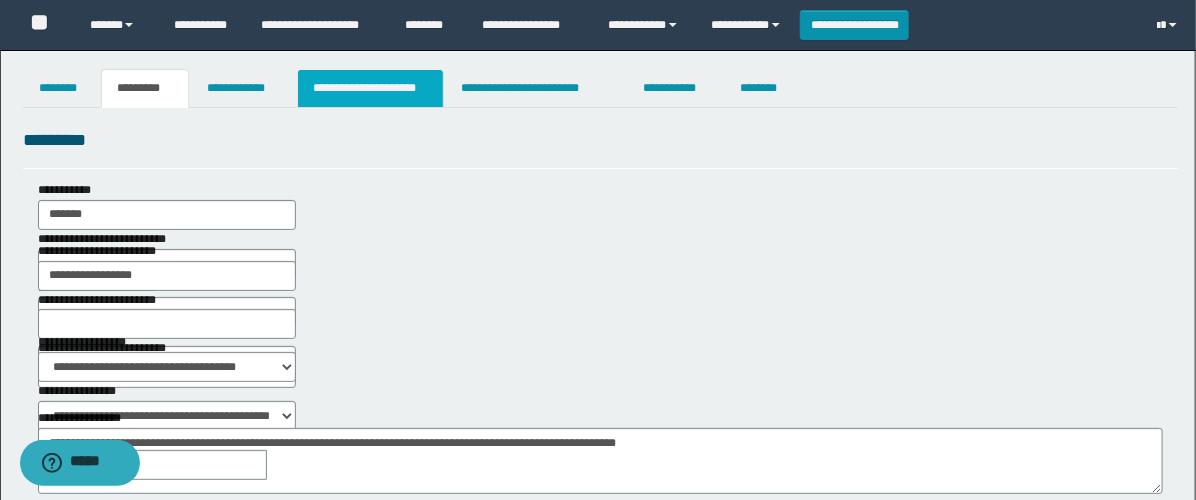 click on "**********" at bounding box center (370, 88) 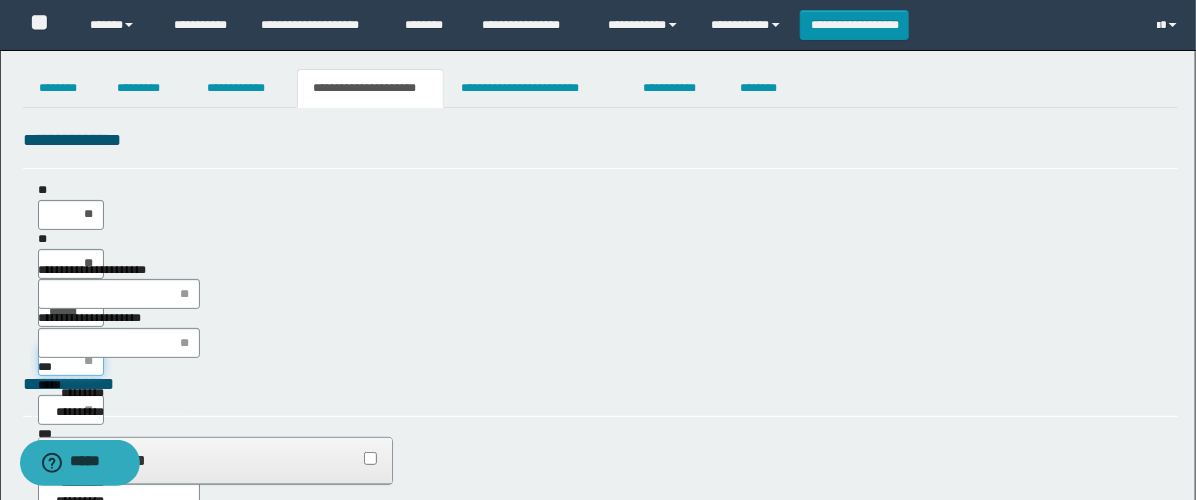 drag, startPoint x: 363, startPoint y: 209, endPoint x: 370, endPoint y: 219, distance: 12.206555 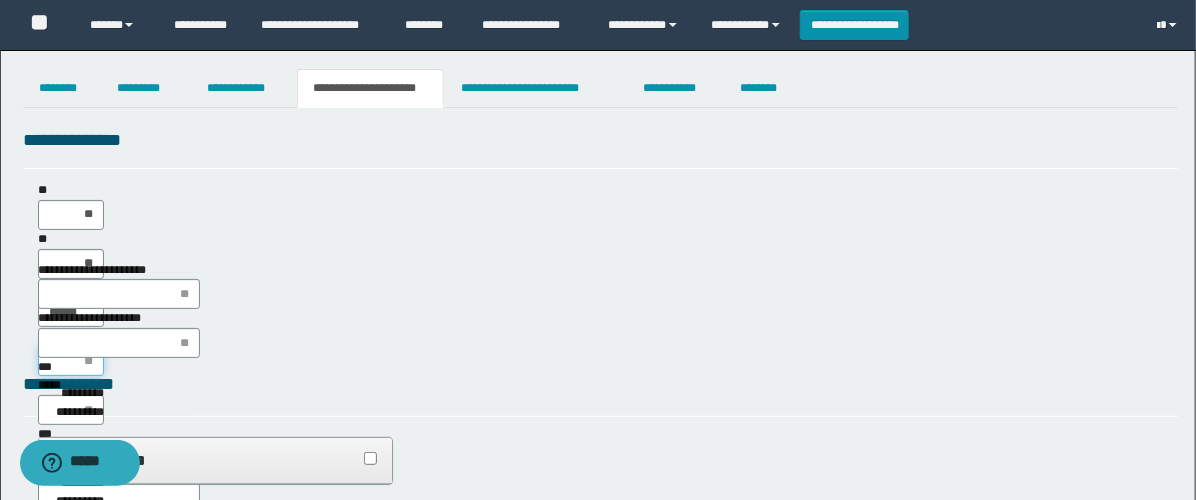 click on "****" at bounding box center (71, 361) 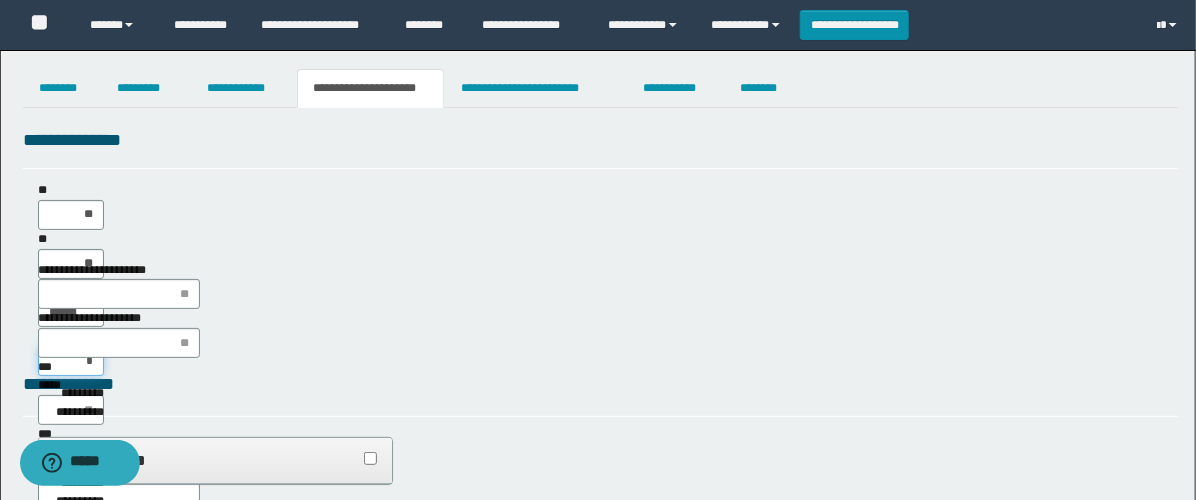 type on "**" 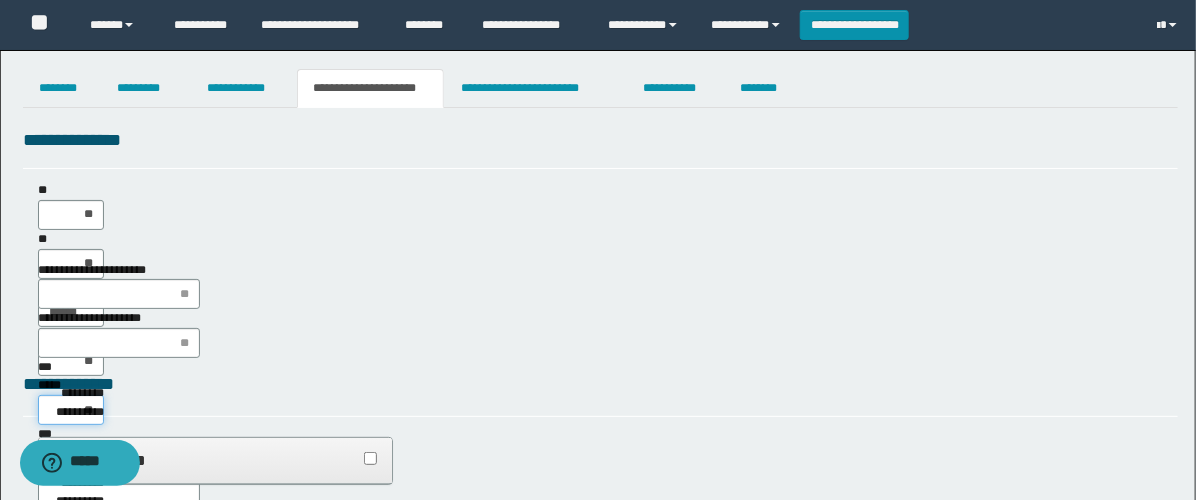 type on "***" 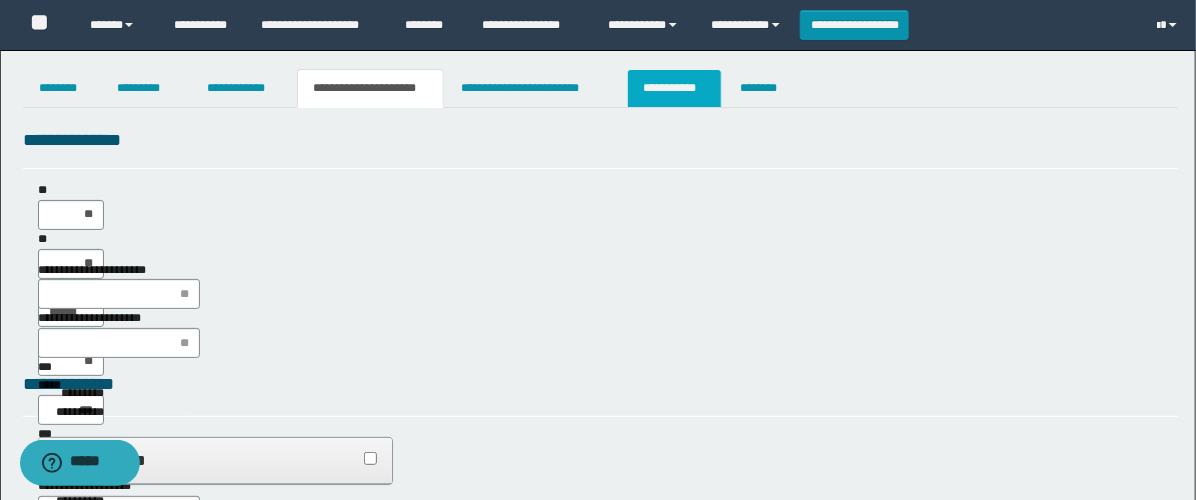 click on "**********" at bounding box center (674, 88) 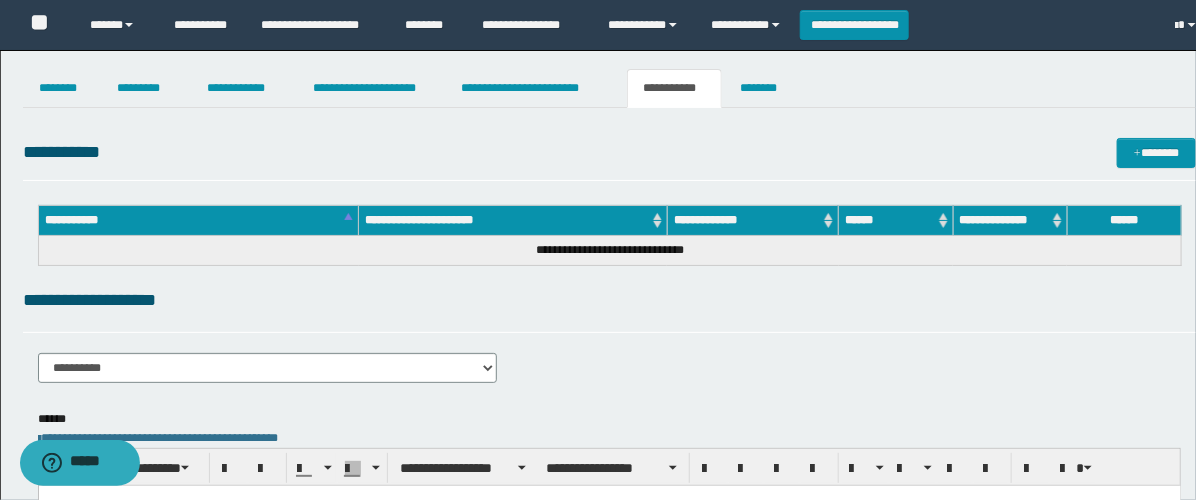 scroll, scrollTop: 0, scrollLeft: 0, axis: both 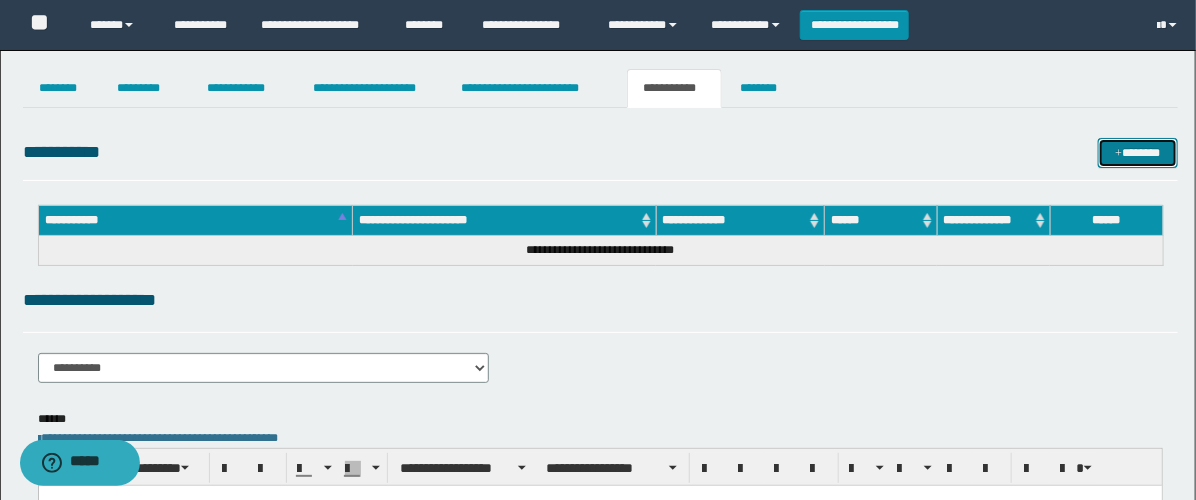 click on "*******" at bounding box center (1138, 153) 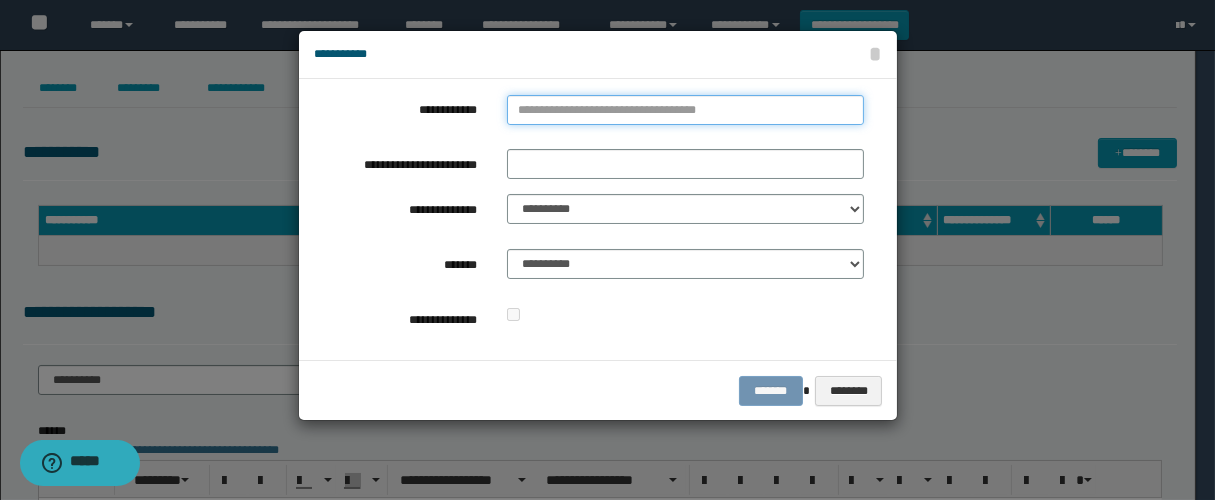 click on "**********" at bounding box center [685, 110] 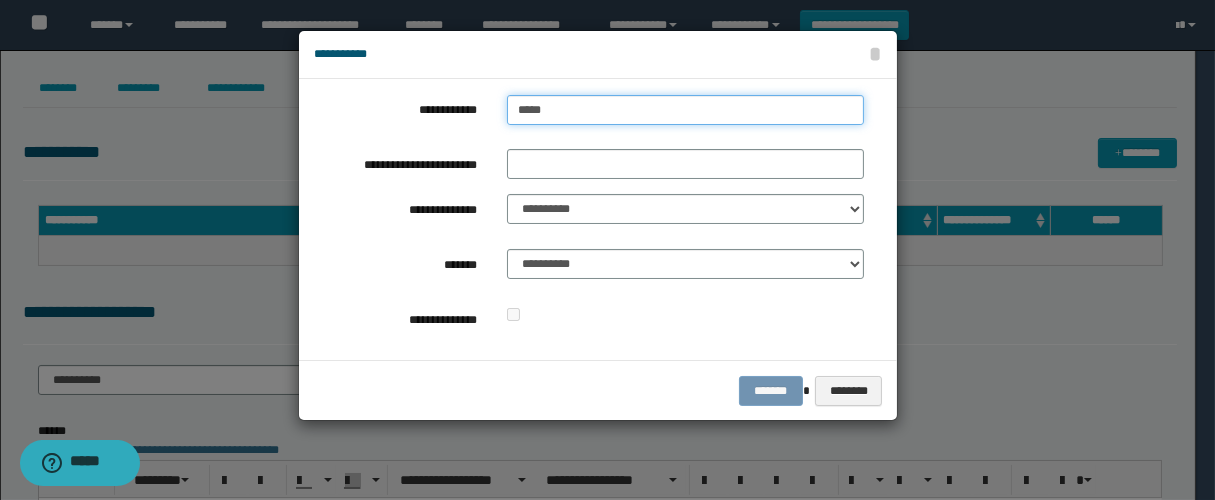 type on "******" 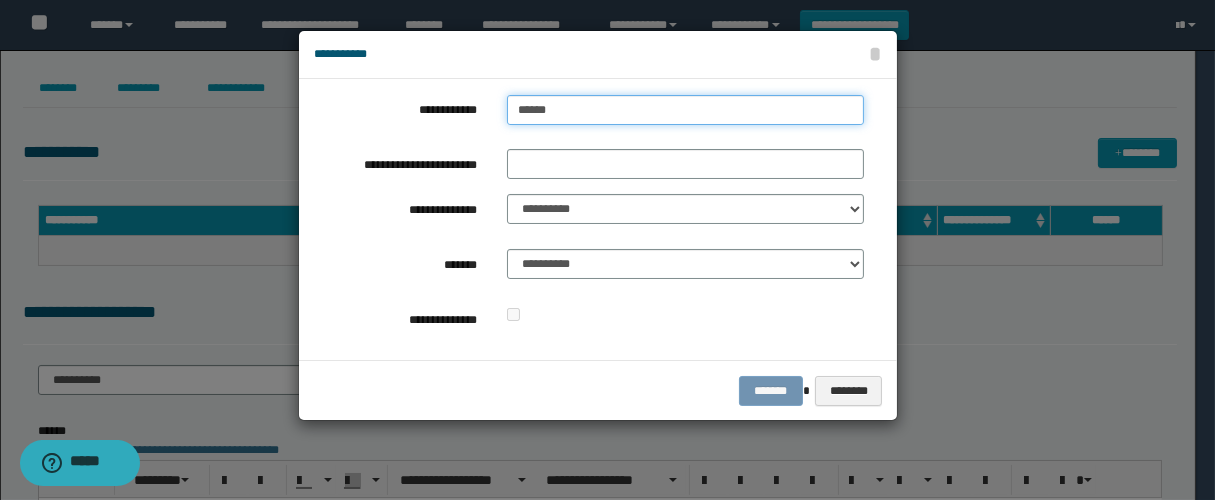 type on "******" 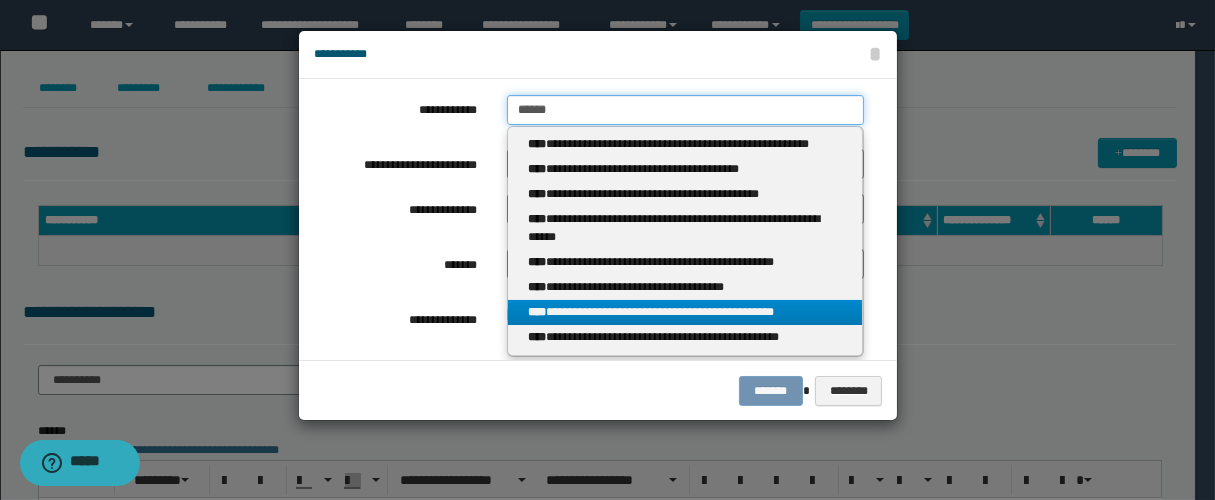 type on "******" 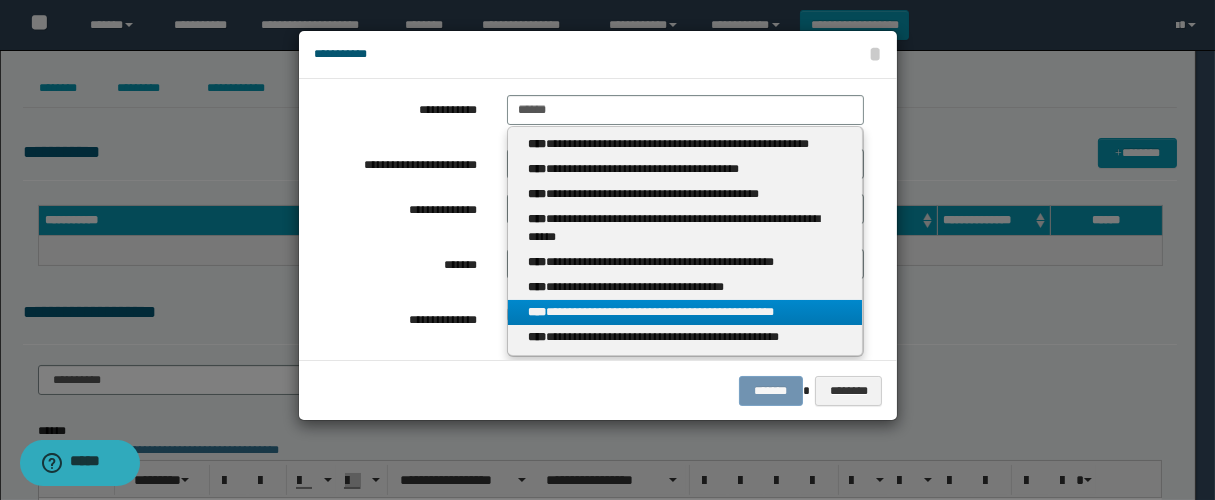 drag, startPoint x: 715, startPoint y: 308, endPoint x: 654, endPoint y: 281, distance: 66.70832 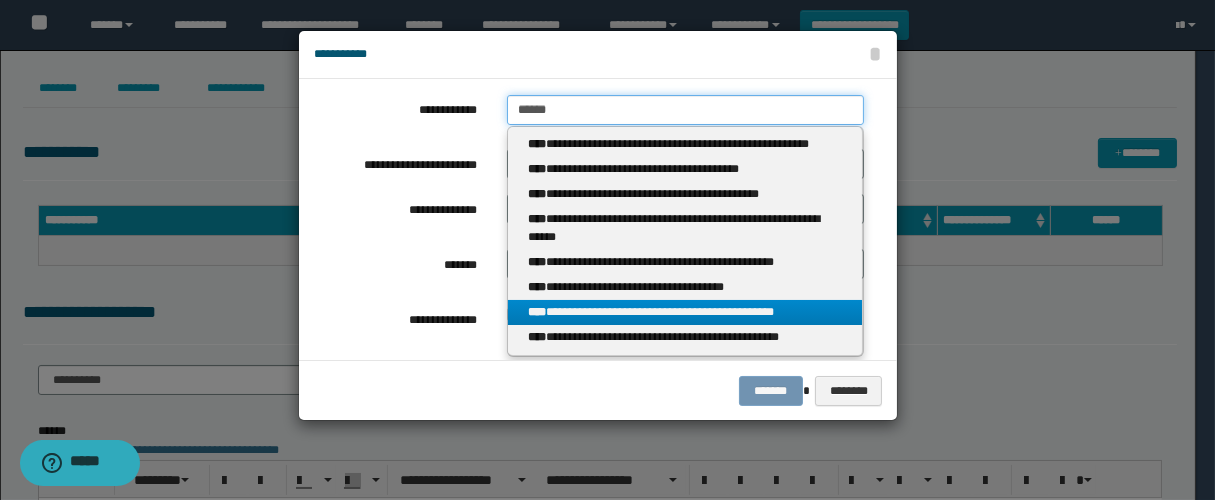 type 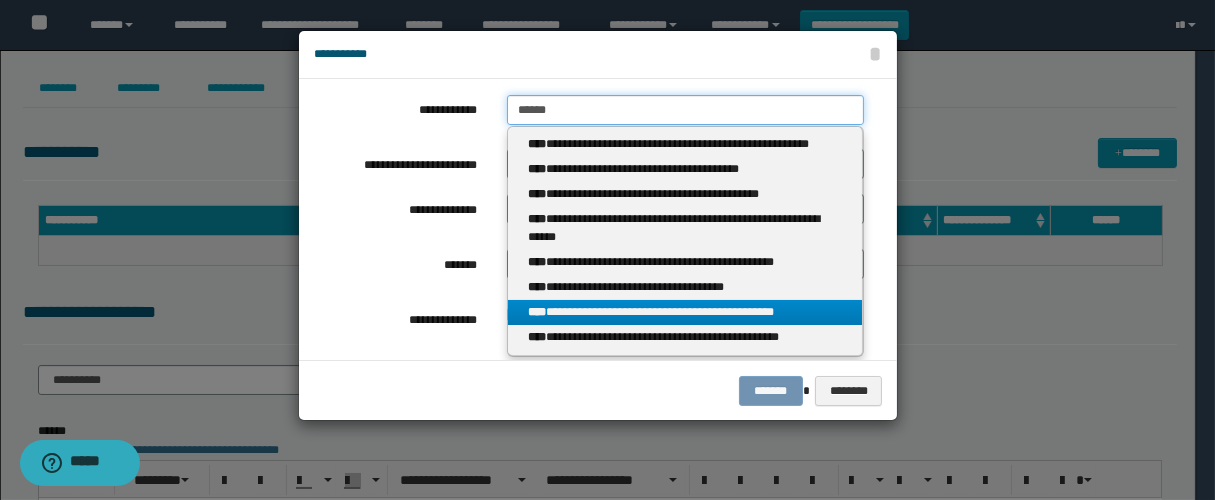 type on "**********" 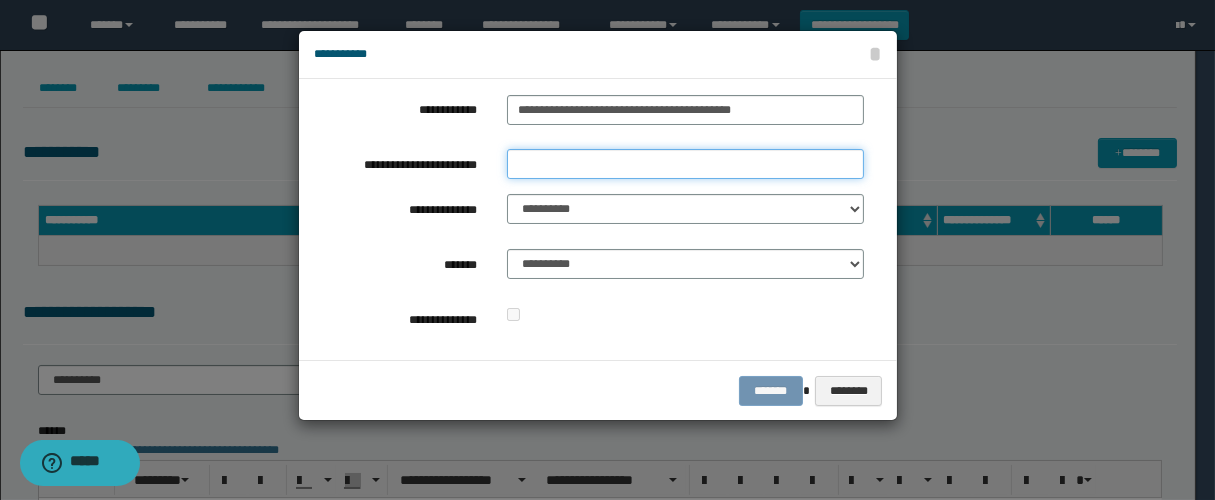 click on "**********" at bounding box center [685, 164] 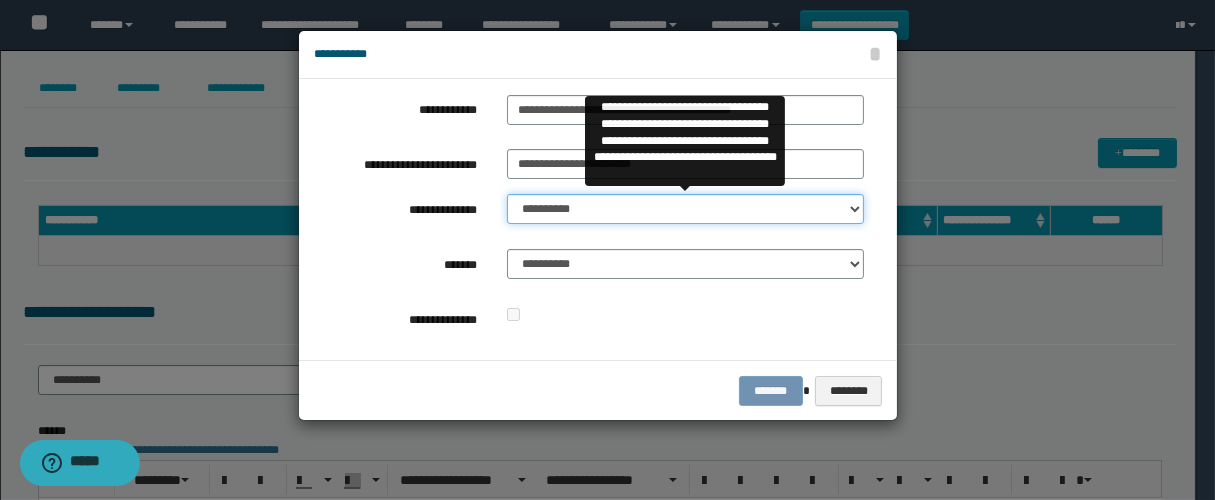 click on "**********" at bounding box center [685, 209] 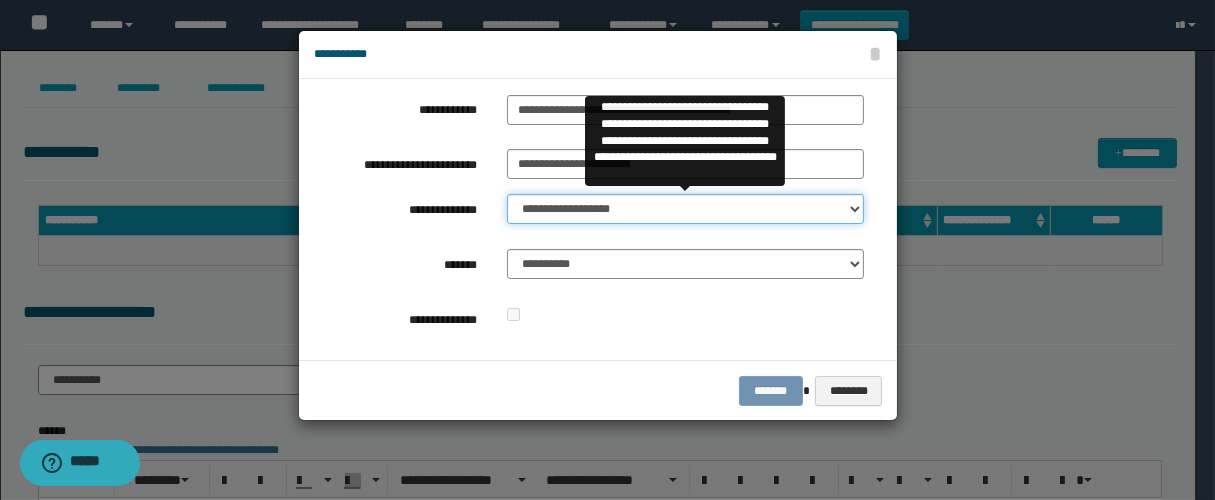 click on "**********" at bounding box center [685, 209] 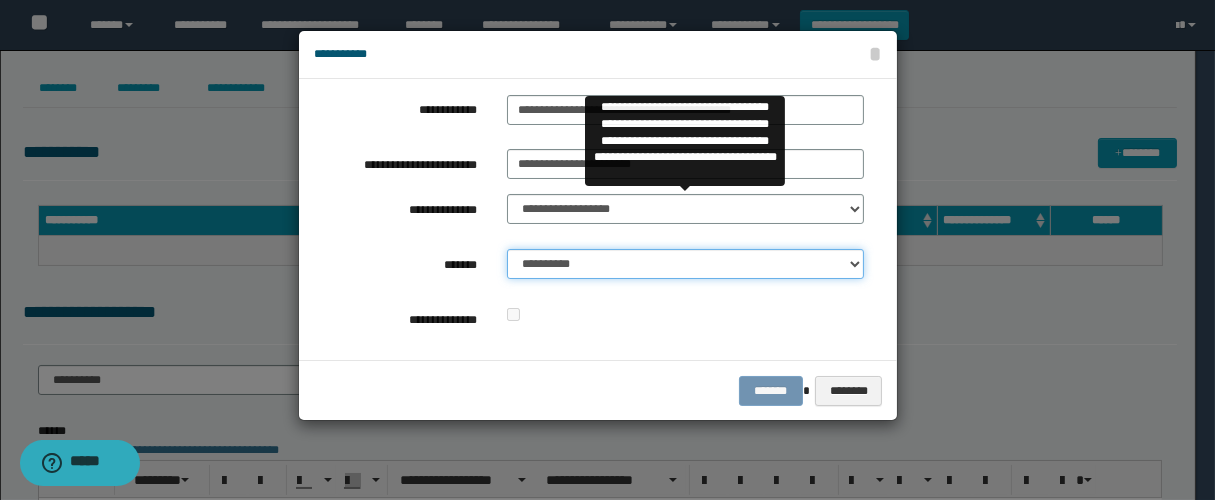 click on "**********" at bounding box center (685, 264) 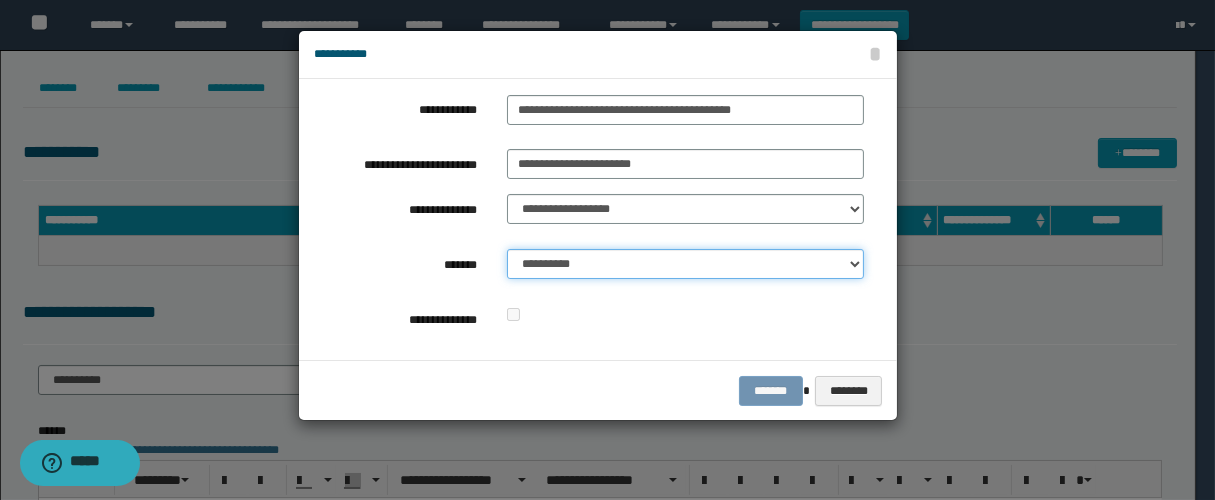 select on "*" 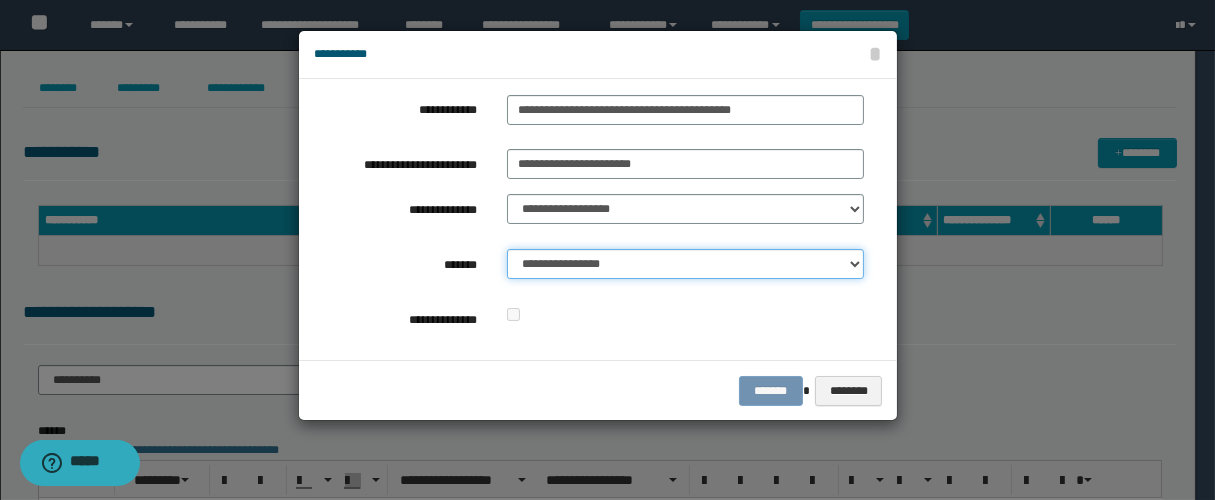click on "**********" at bounding box center [685, 264] 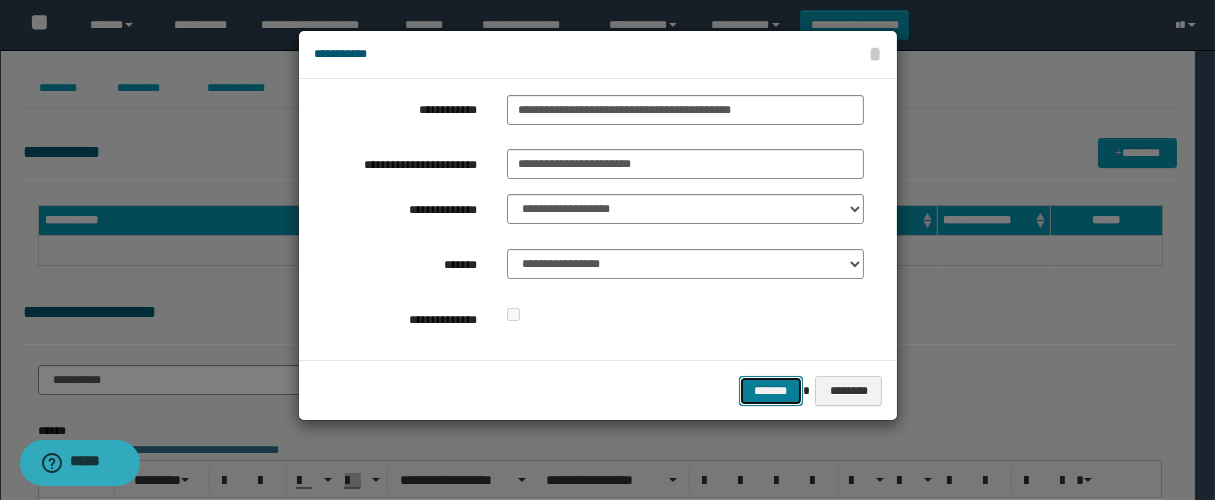 click on "*******" at bounding box center [771, 391] 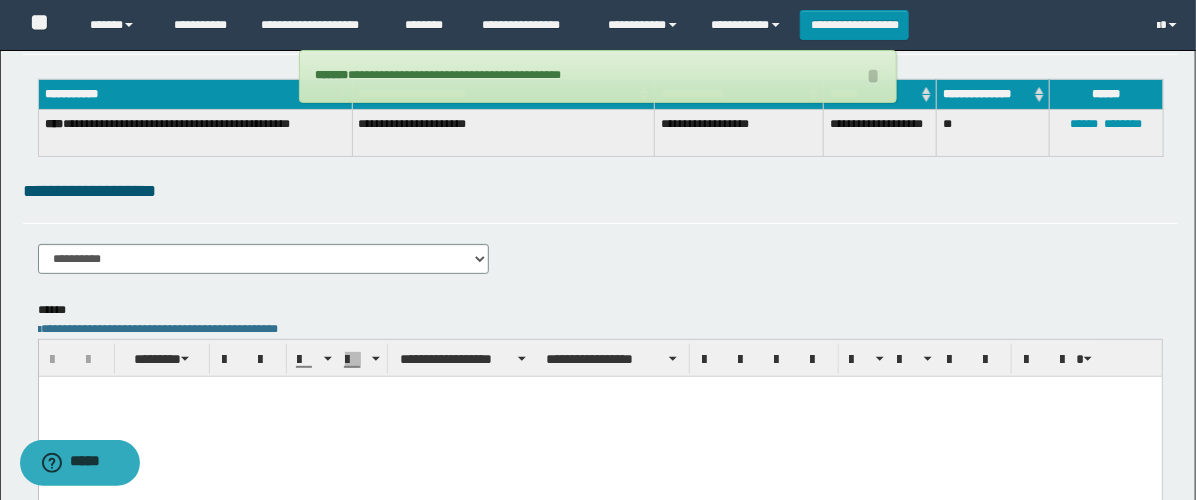 scroll, scrollTop: 222, scrollLeft: 0, axis: vertical 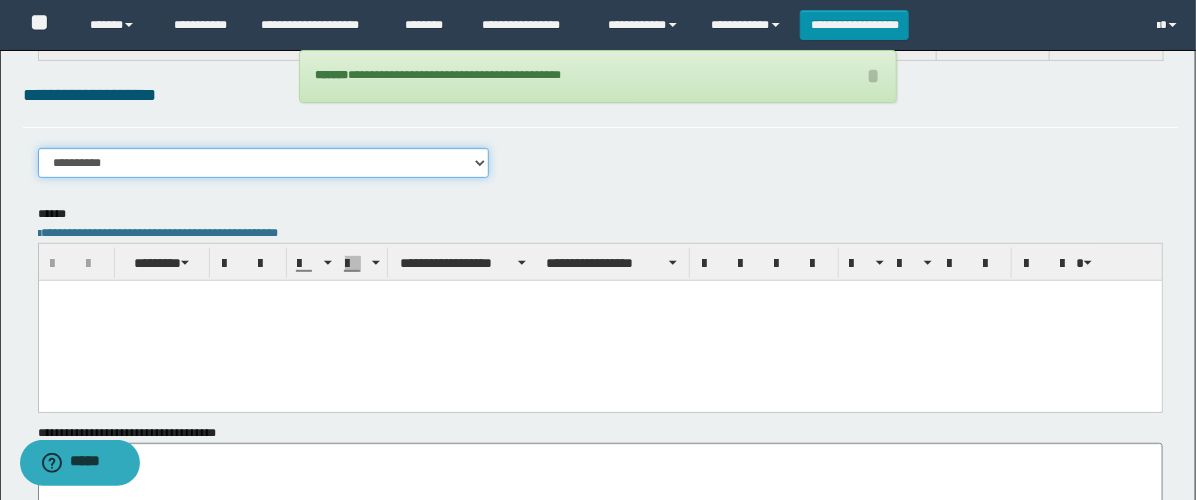 drag, startPoint x: 178, startPoint y: 167, endPoint x: 200, endPoint y: 171, distance: 22.36068 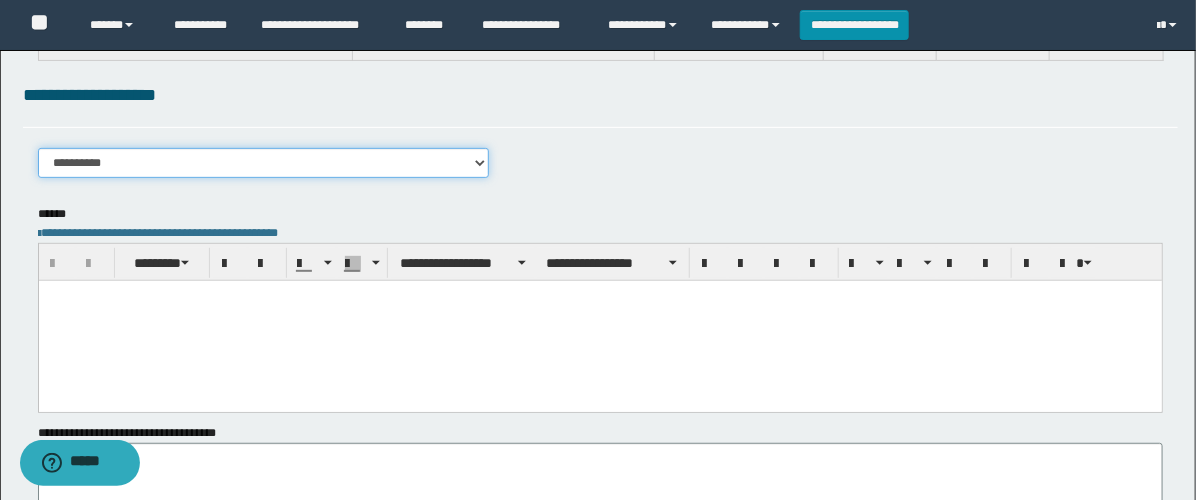 select on "****" 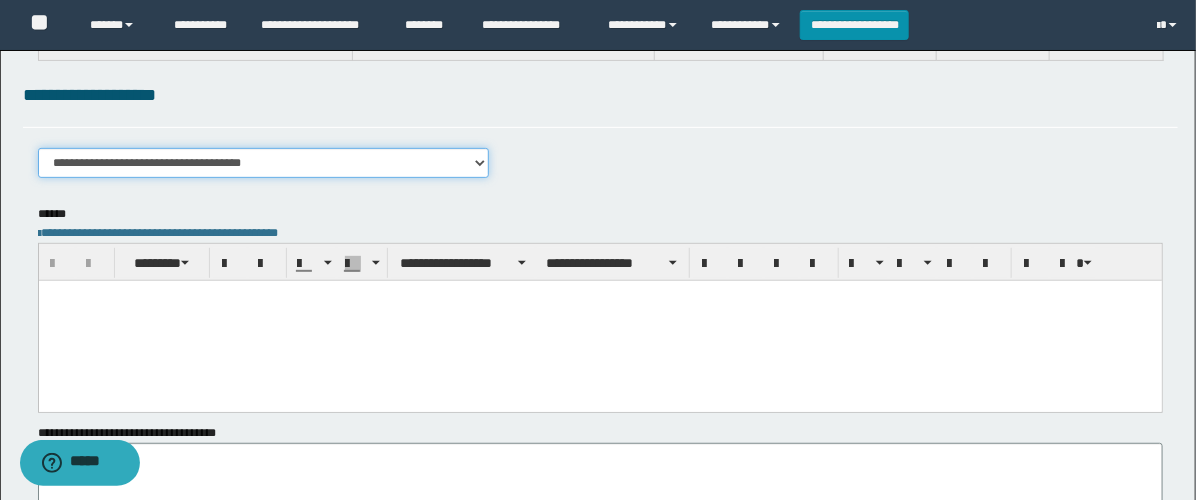 click on "**********" at bounding box center (263, 163) 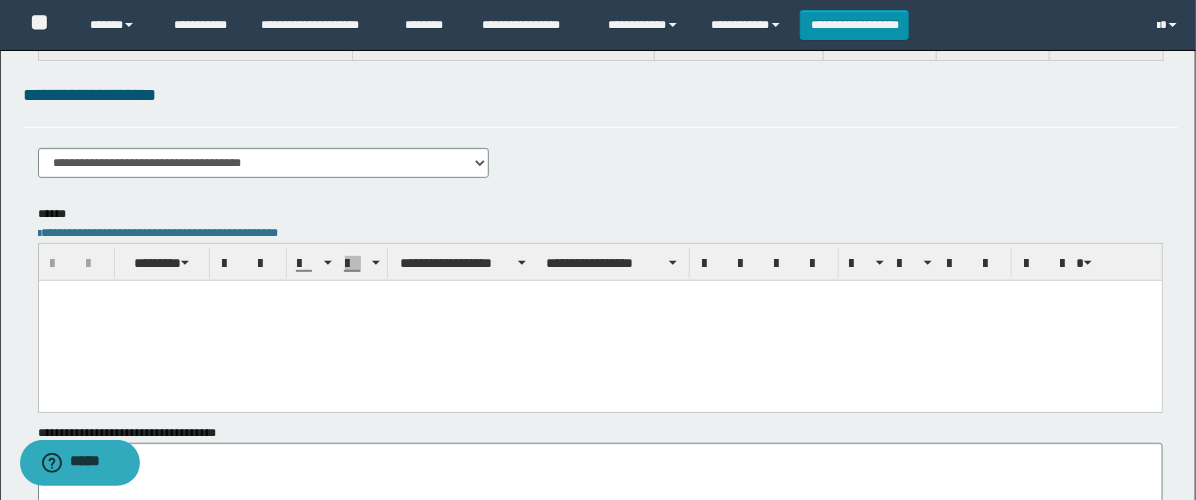 click at bounding box center [599, 320] 